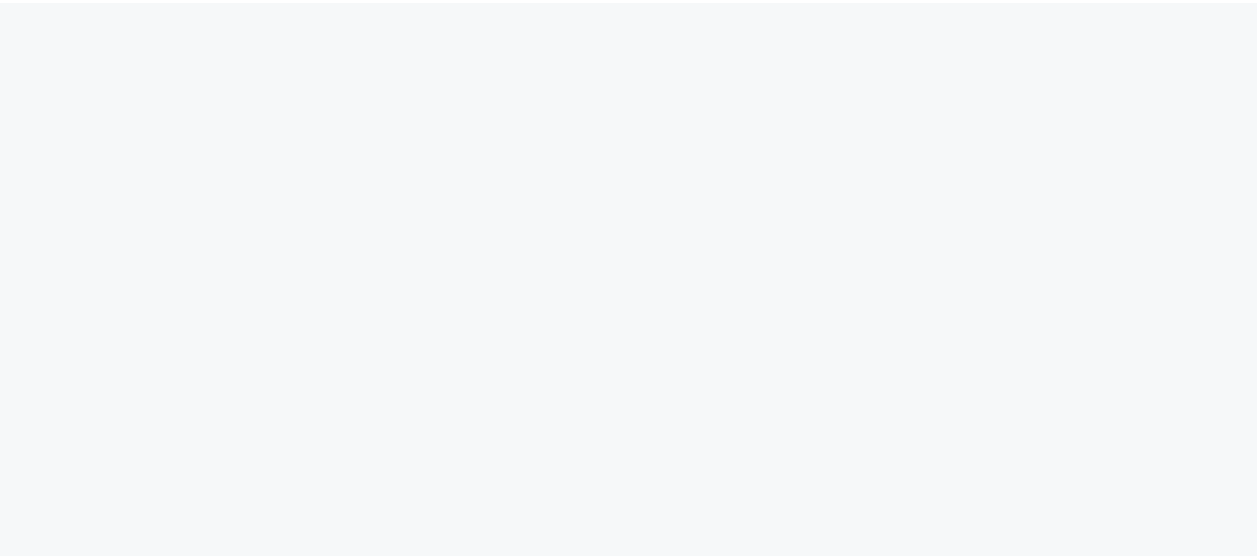 scroll, scrollTop: 0, scrollLeft: 0, axis: both 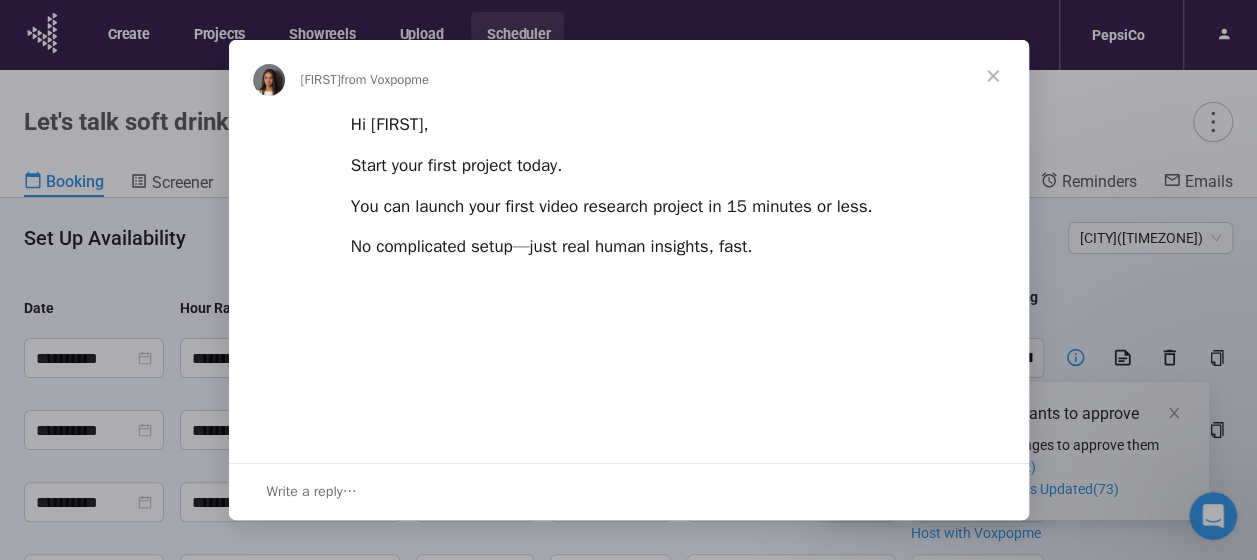 click at bounding box center [993, 76] 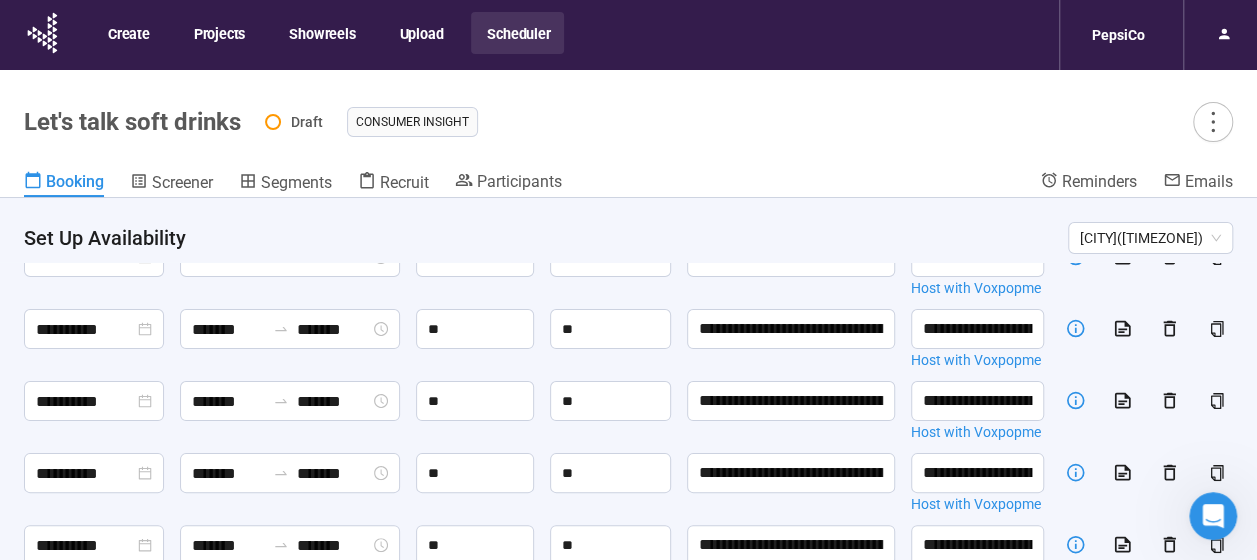 scroll, scrollTop: 246, scrollLeft: 0, axis: vertical 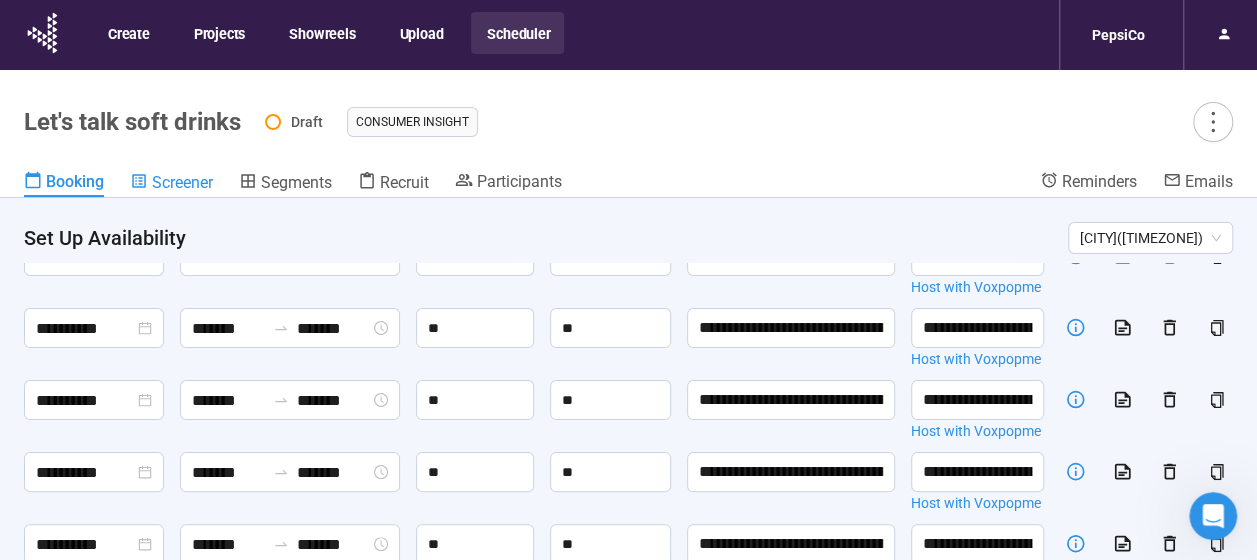 click on "Screener" at bounding box center [182, 182] 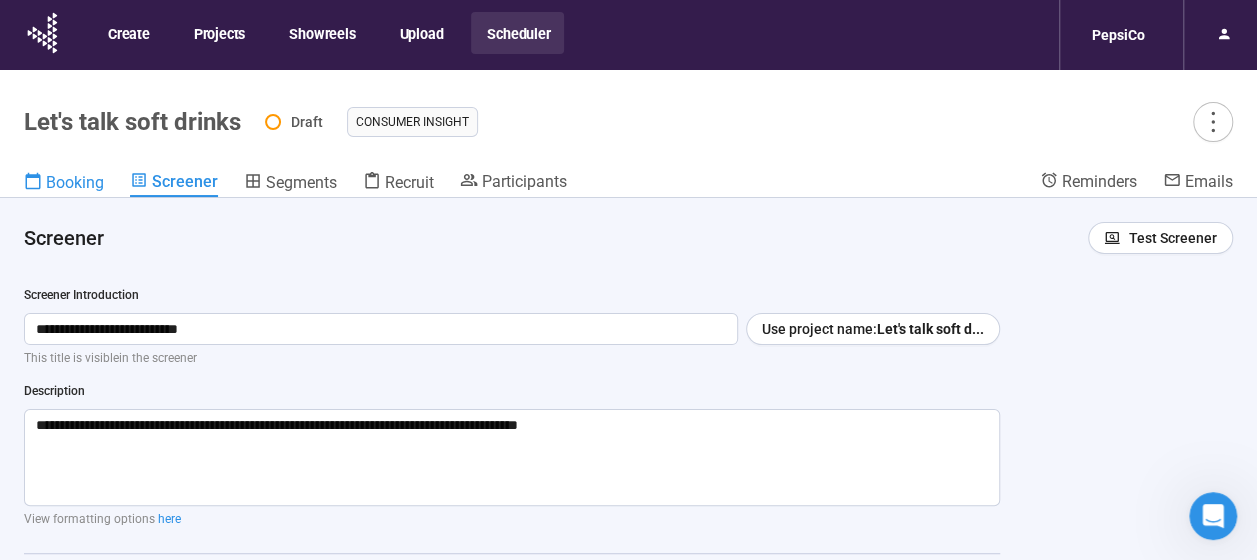 click on "Booking" at bounding box center [75, 182] 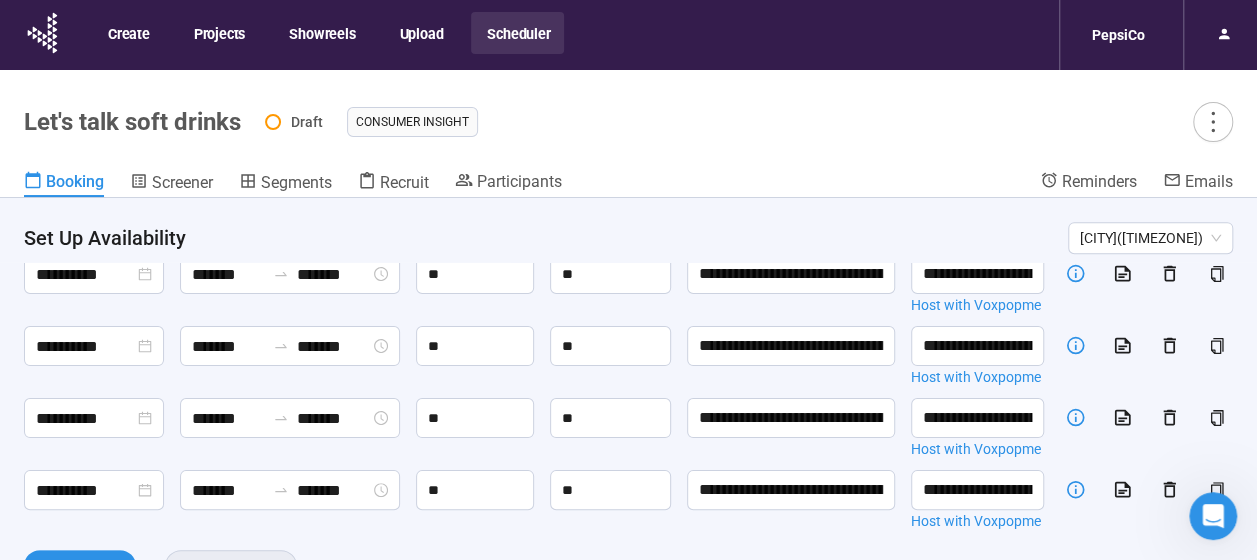 scroll, scrollTop: 729, scrollLeft: 0, axis: vertical 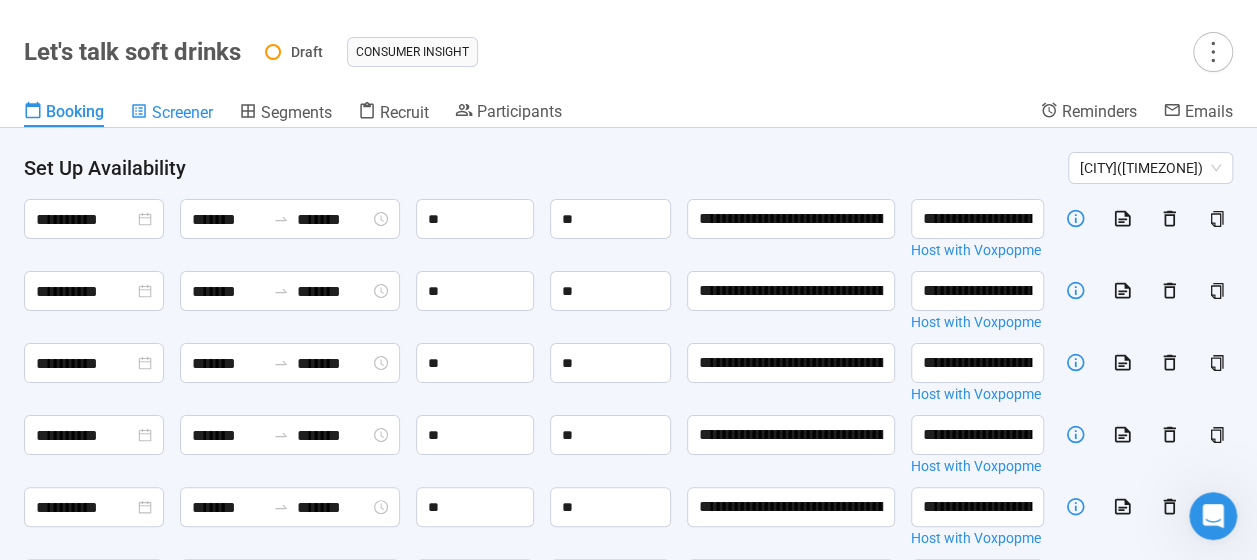 click on "Screener" at bounding box center (182, 112) 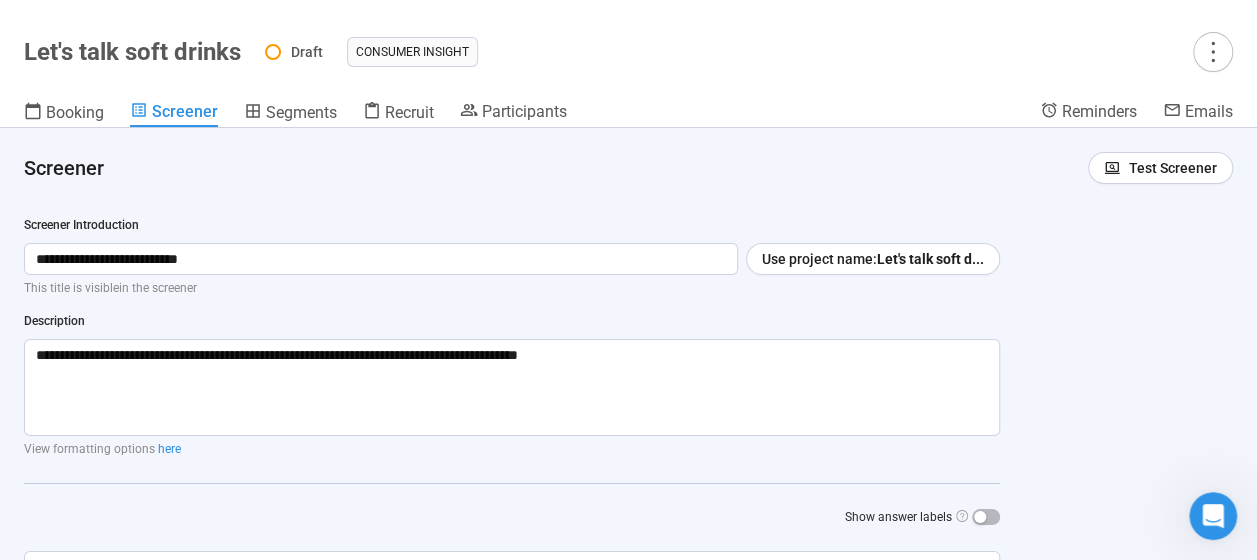 type 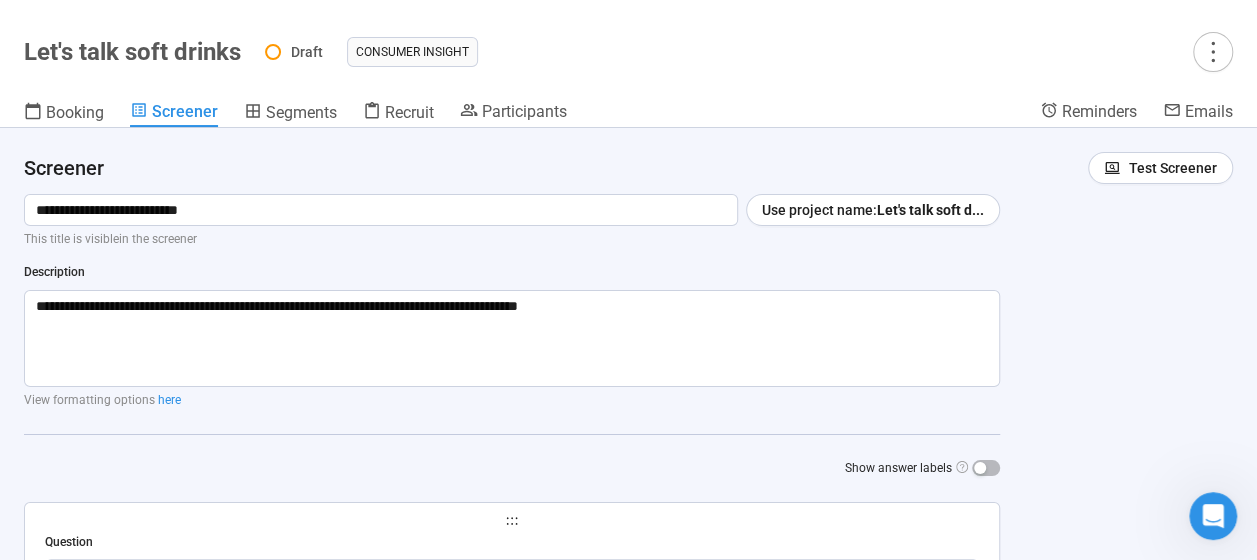 scroll, scrollTop: 0, scrollLeft: 0, axis: both 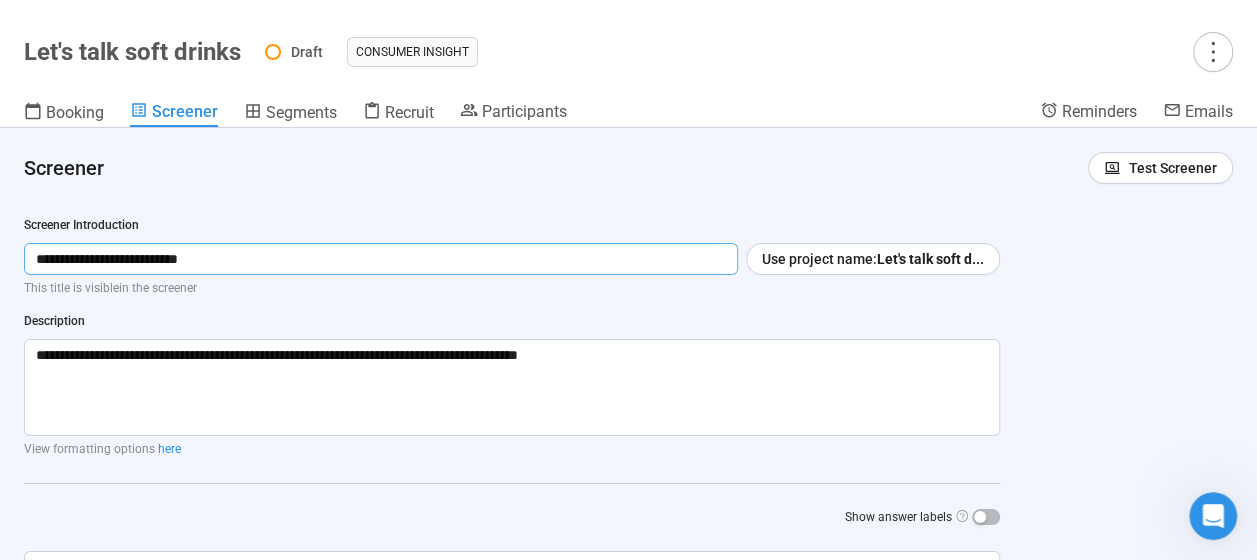 click on "**********" at bounding box center [381, 259] 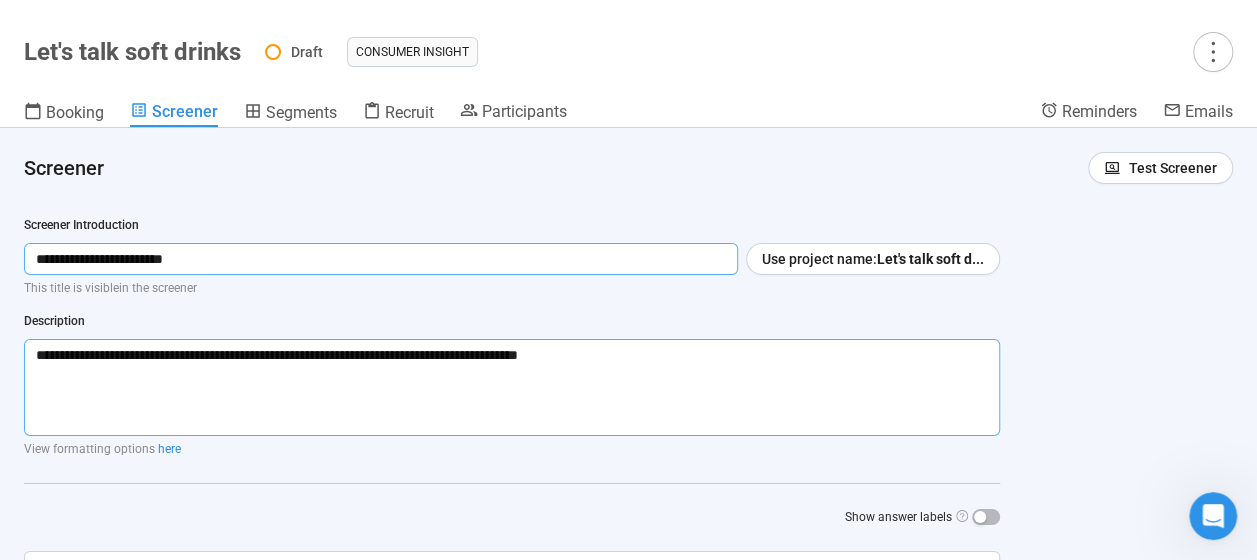 type on "**********" 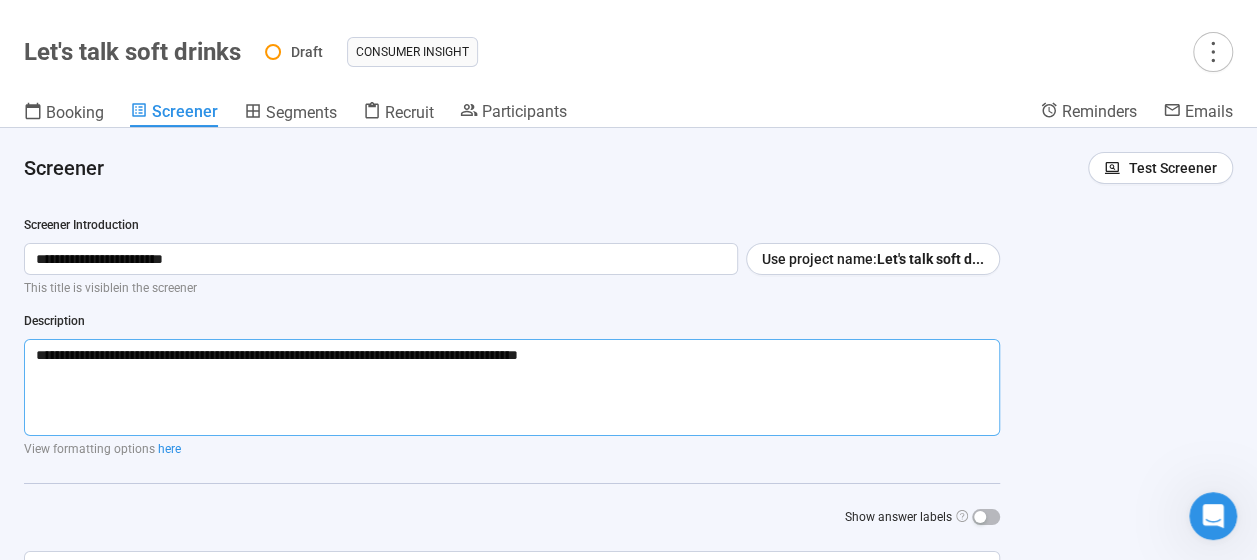 click on "**********" at bounding box center (512, 387) 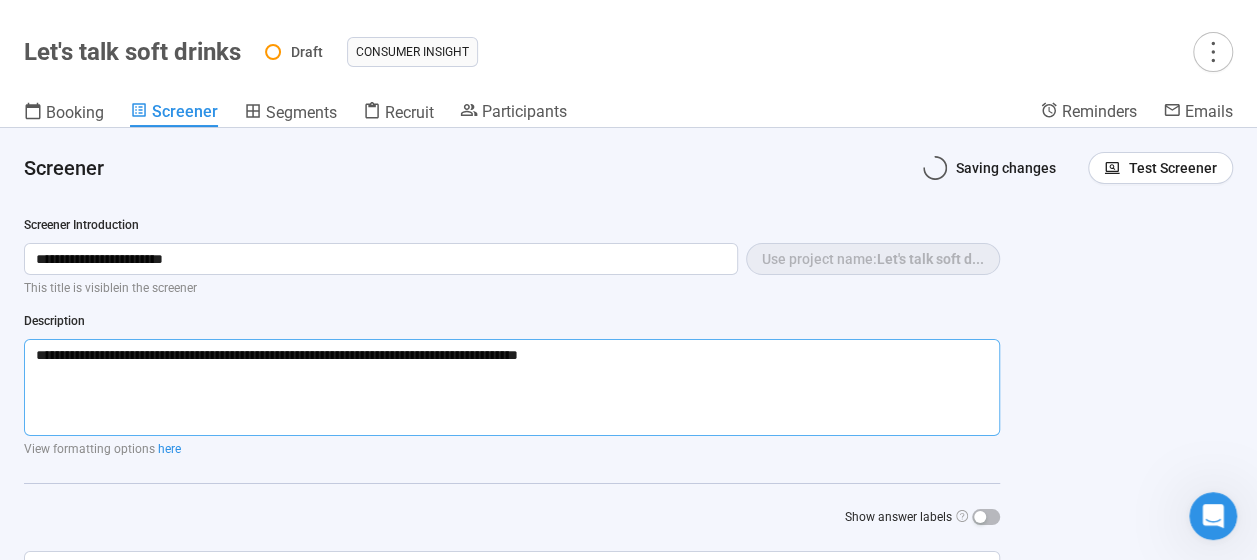 type on "**********" 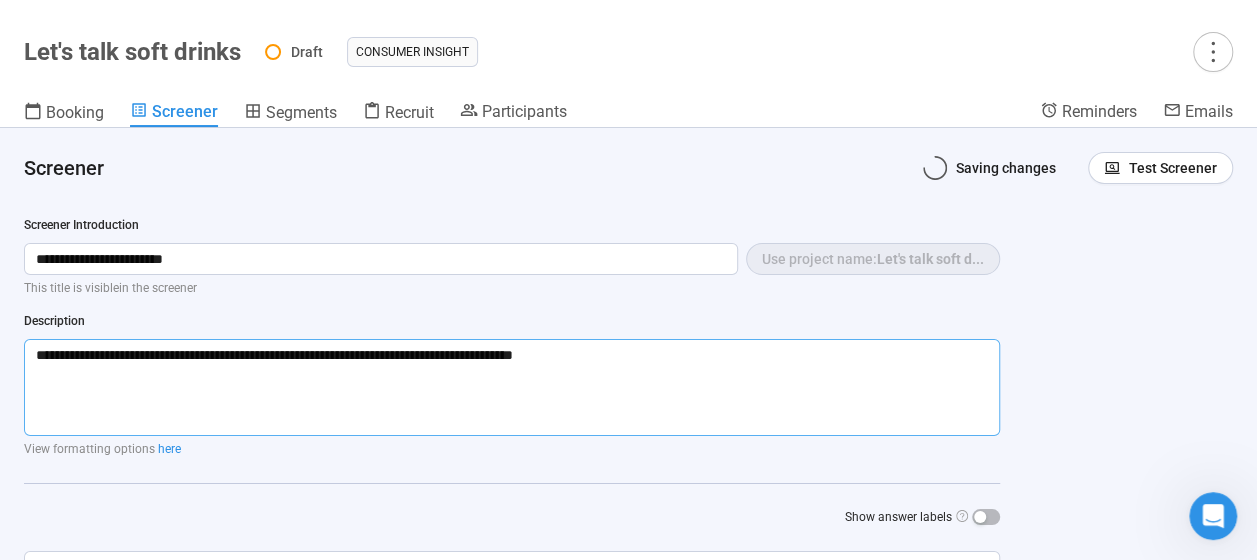type 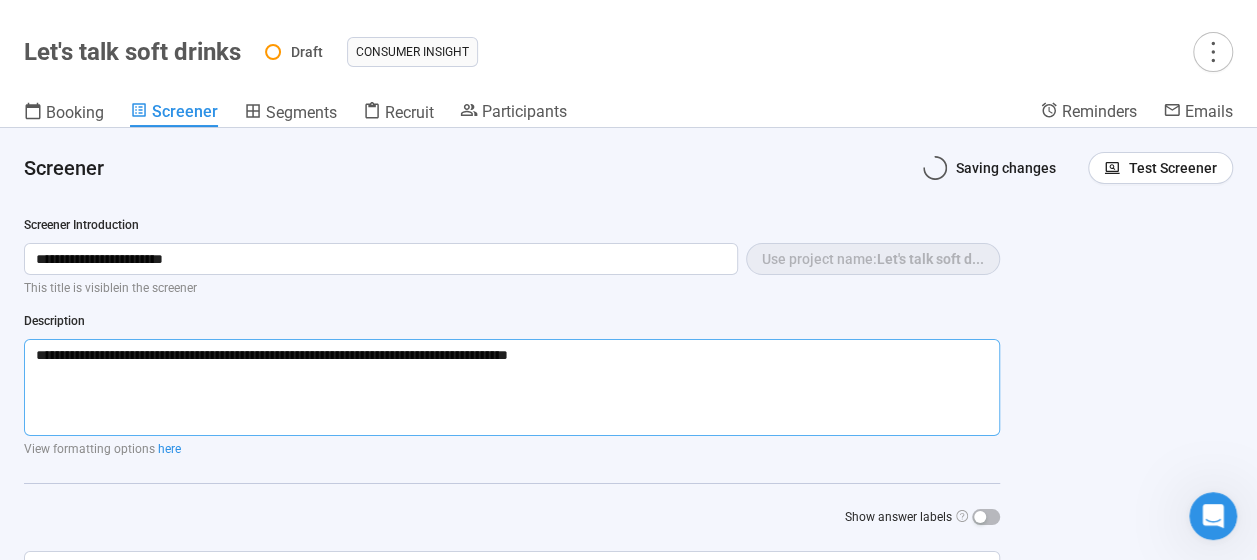 type on "**********" 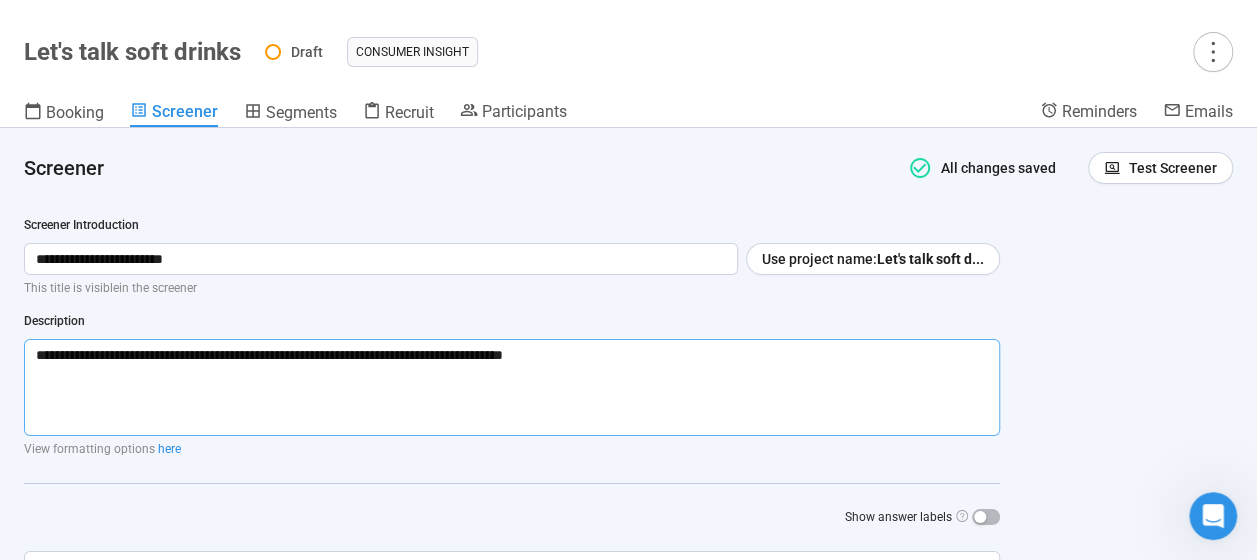 type 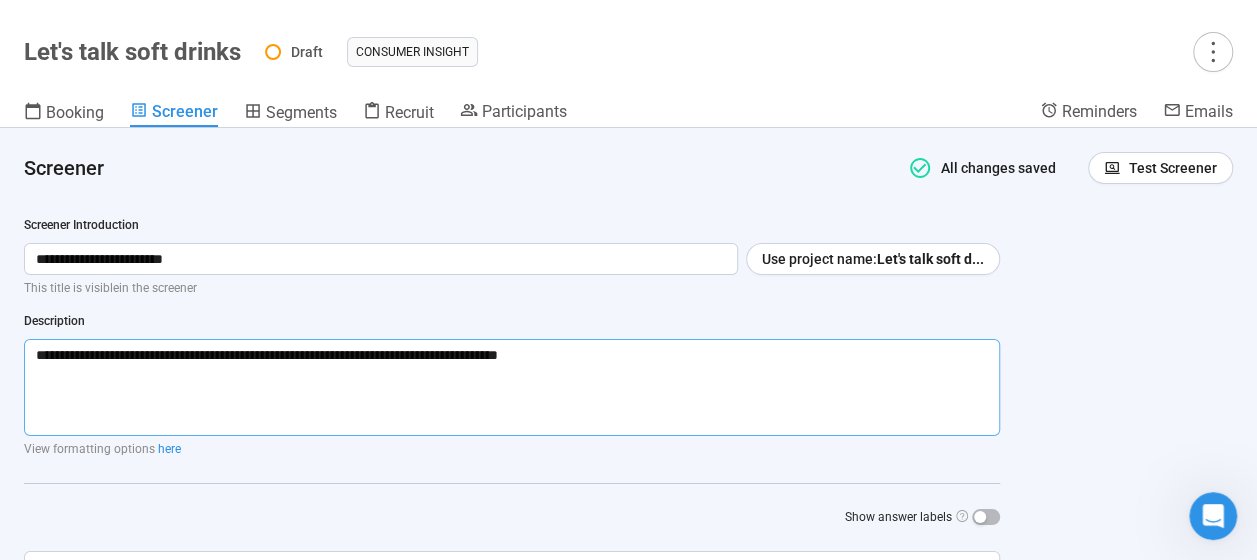 type 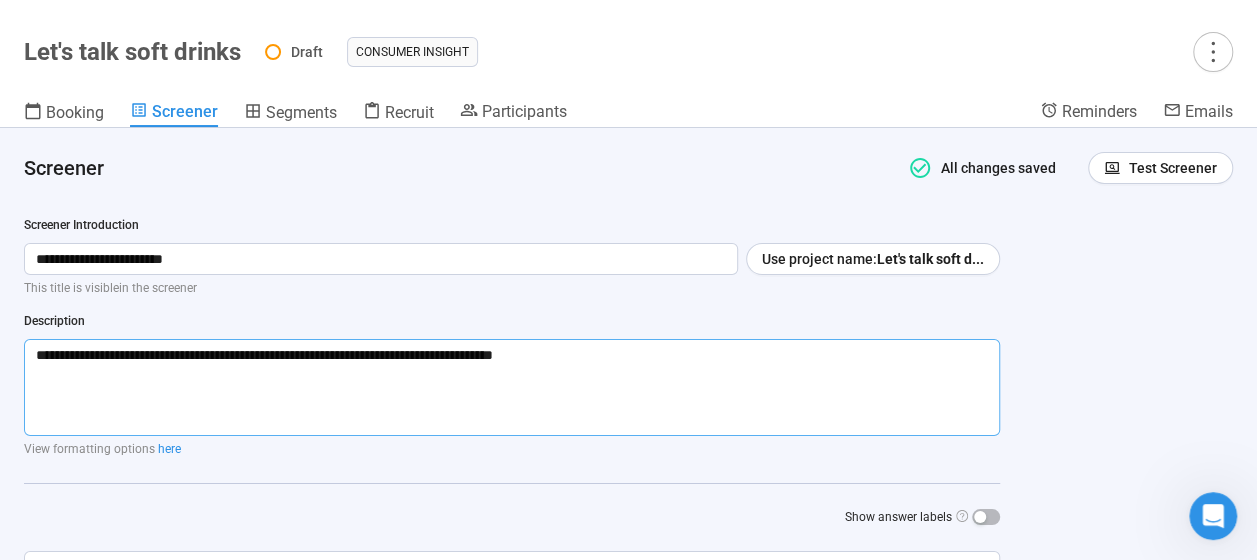type 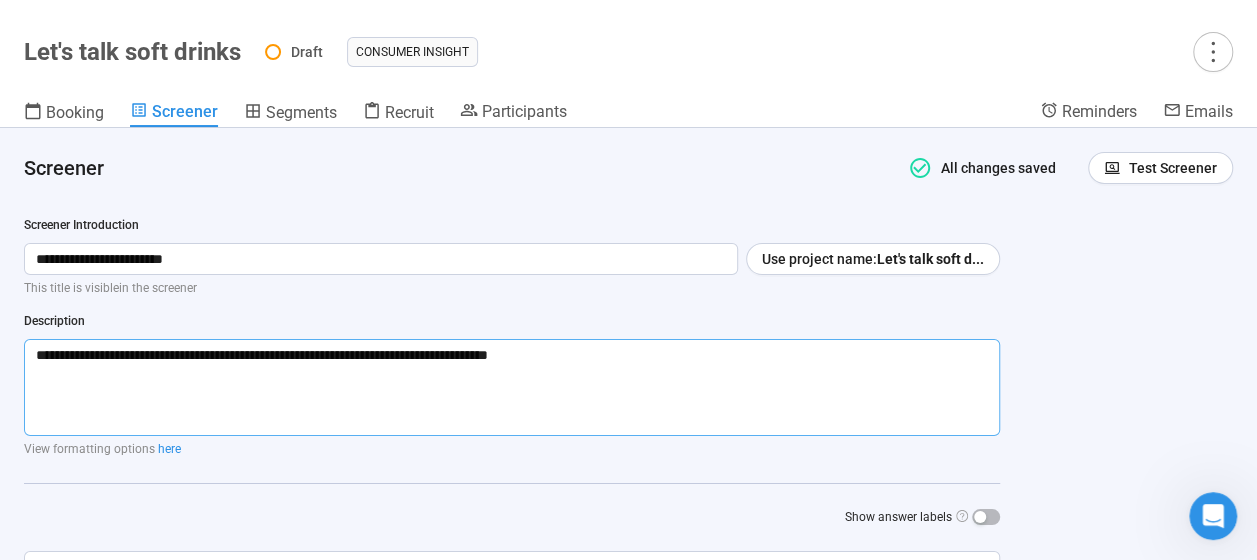 type 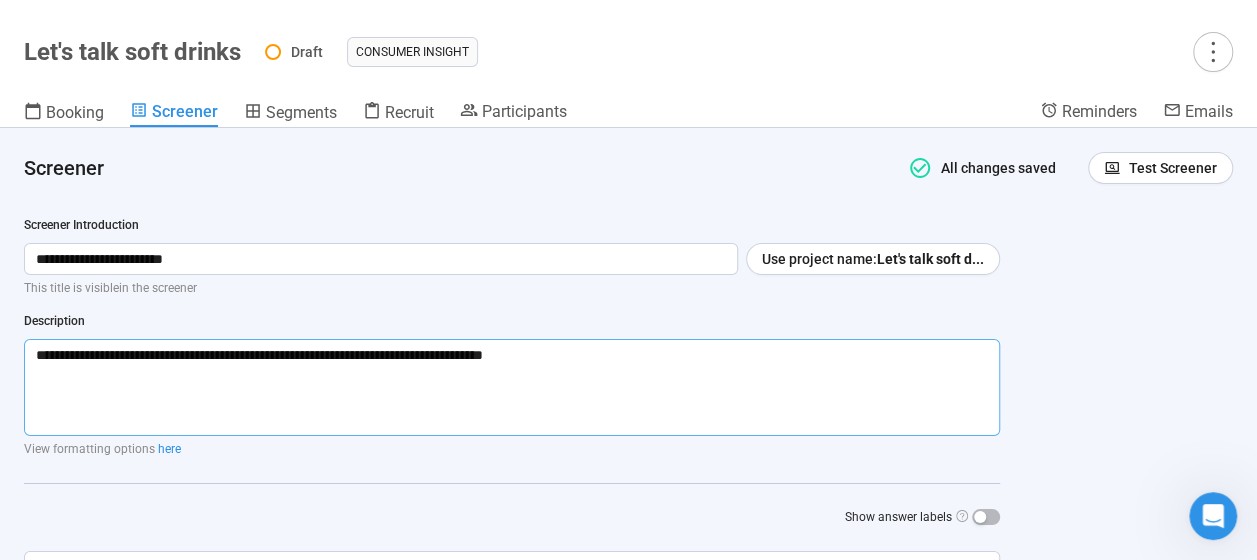 type 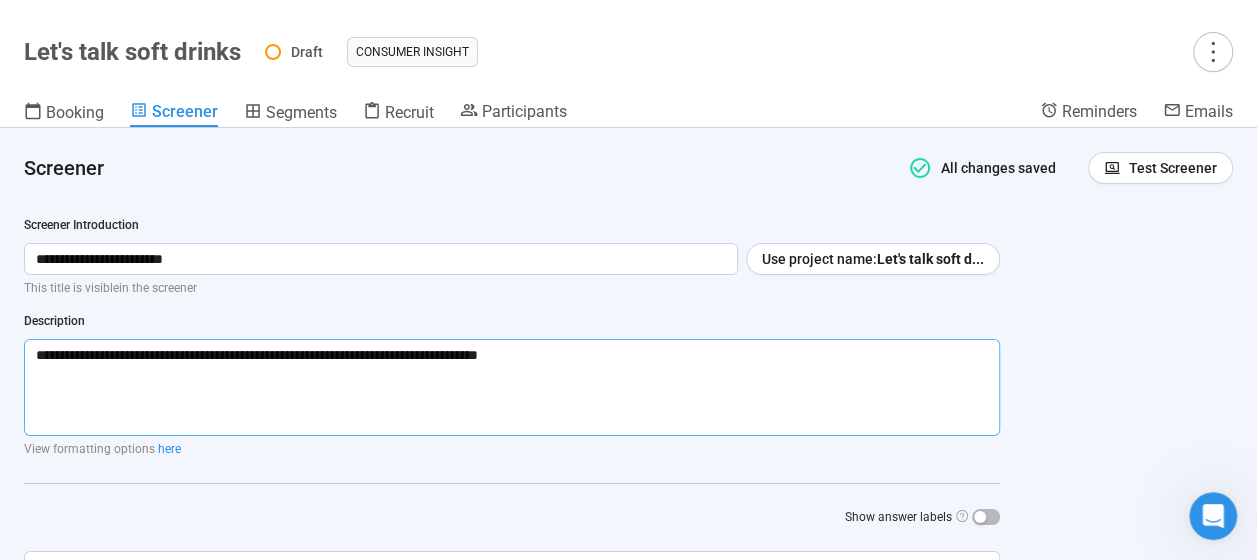 type 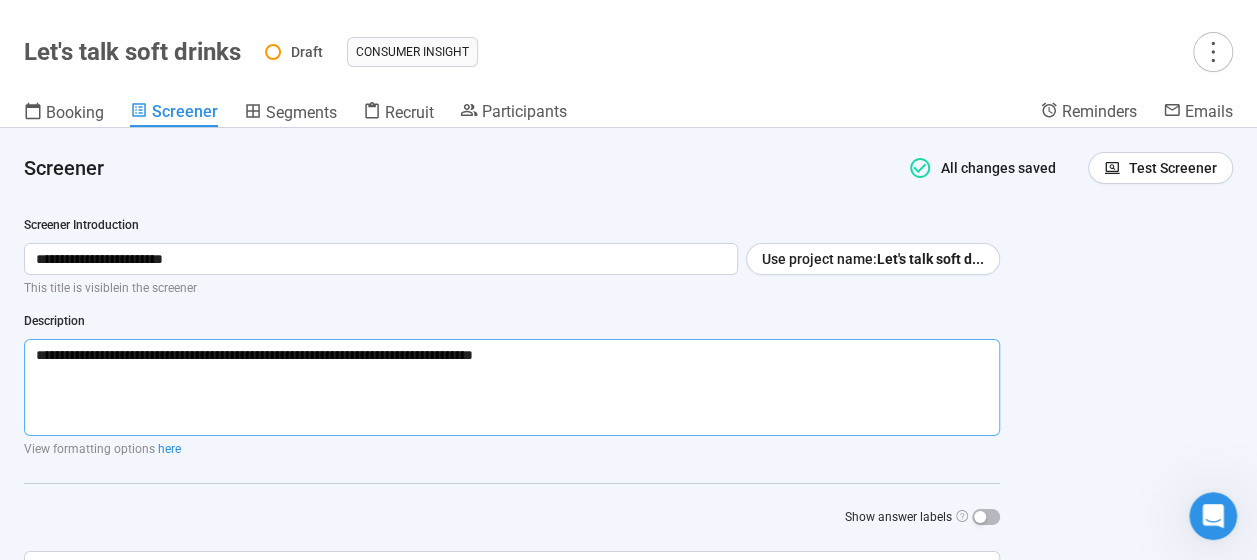 type 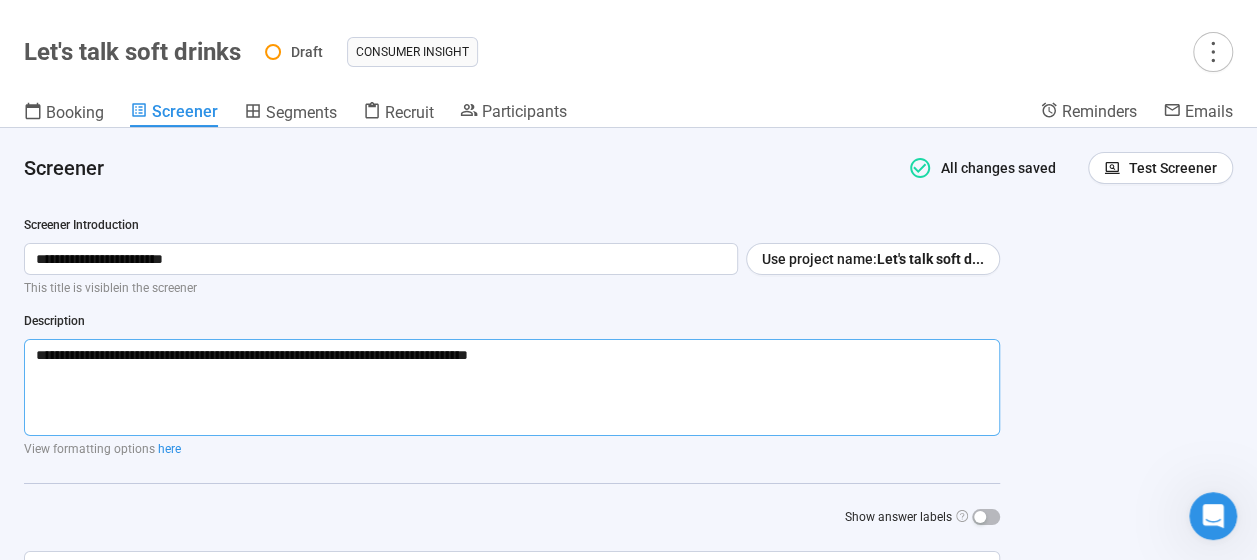 type 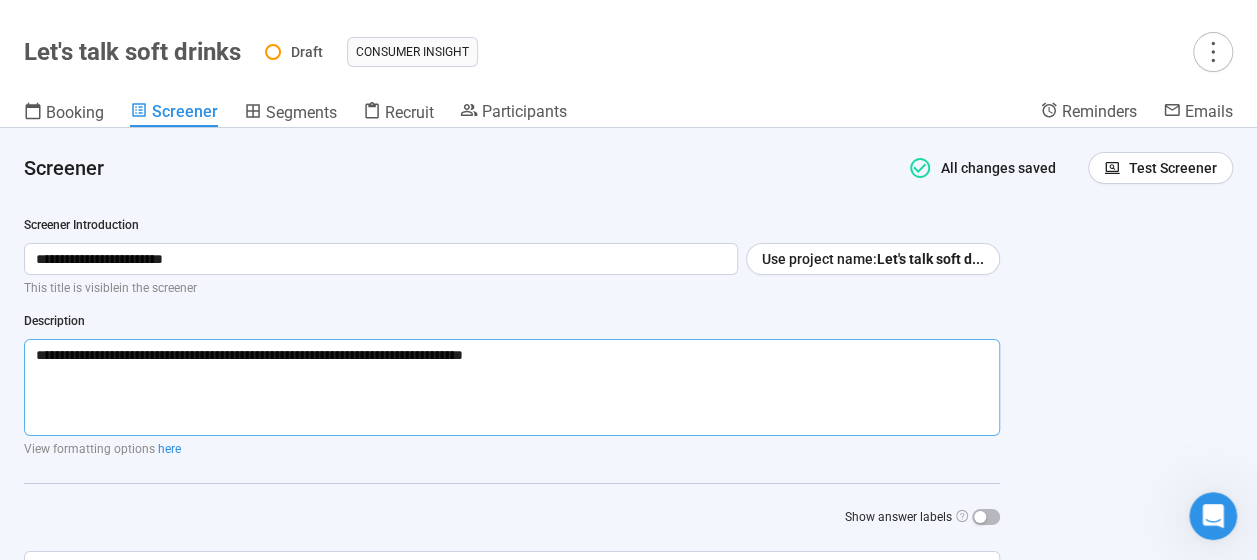 type 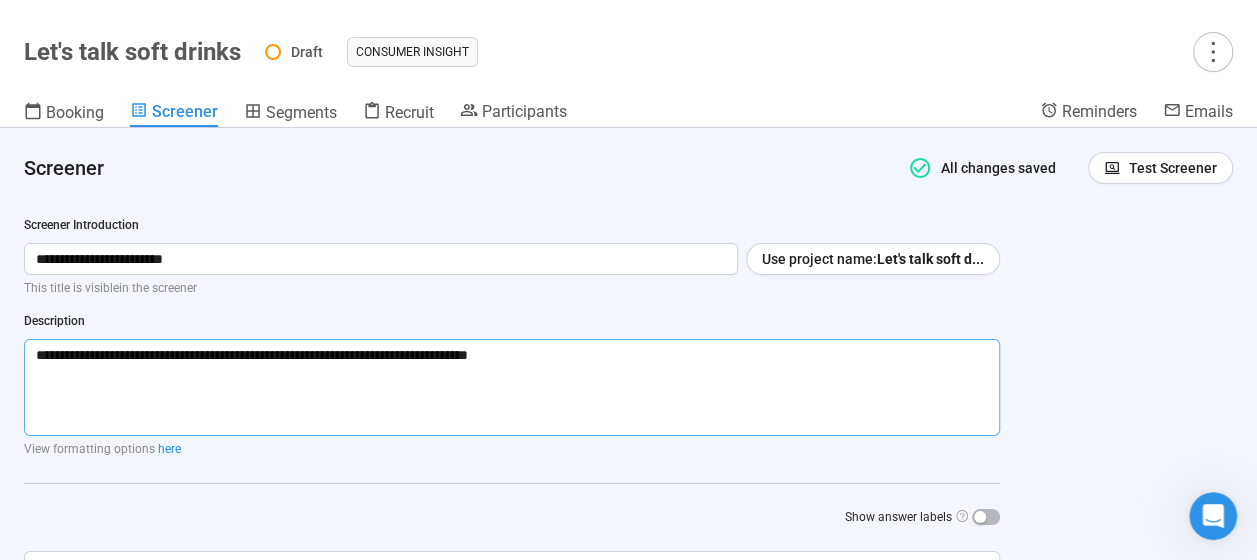 type 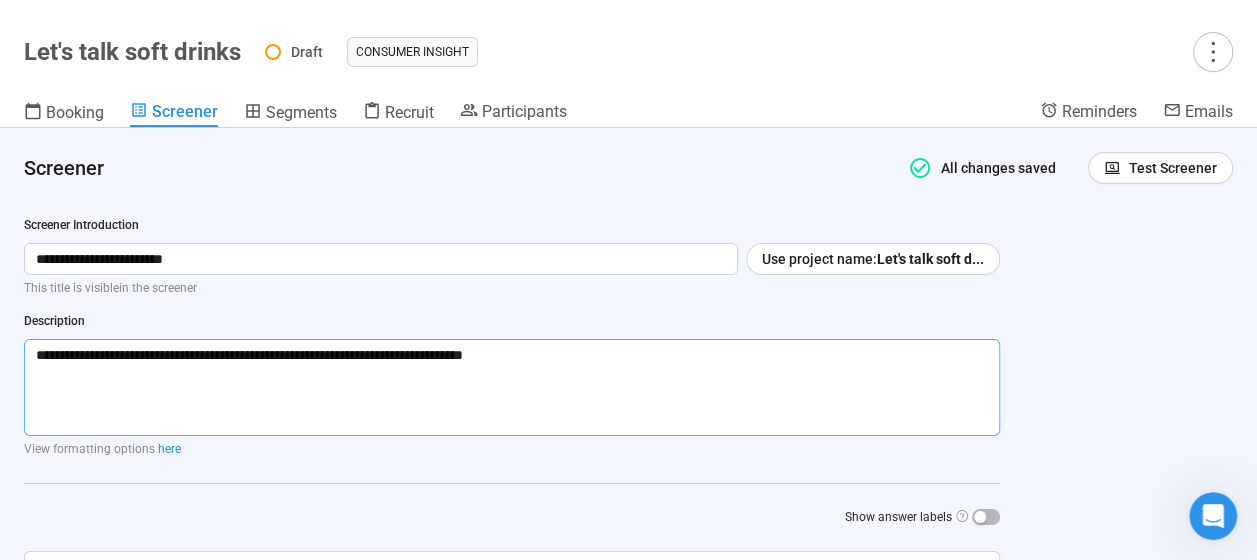 type 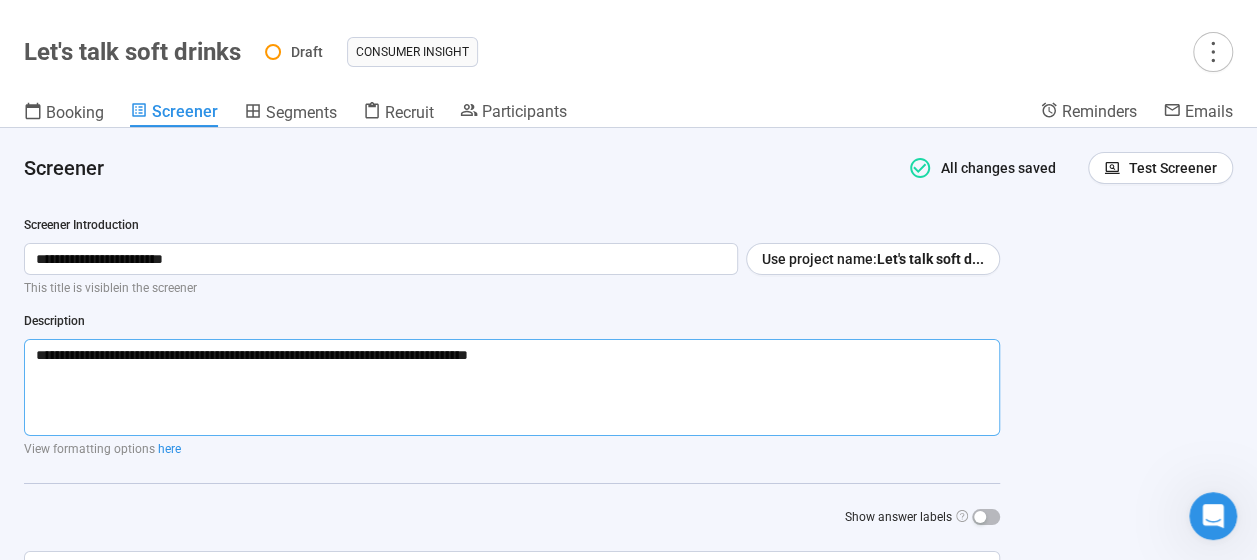 type 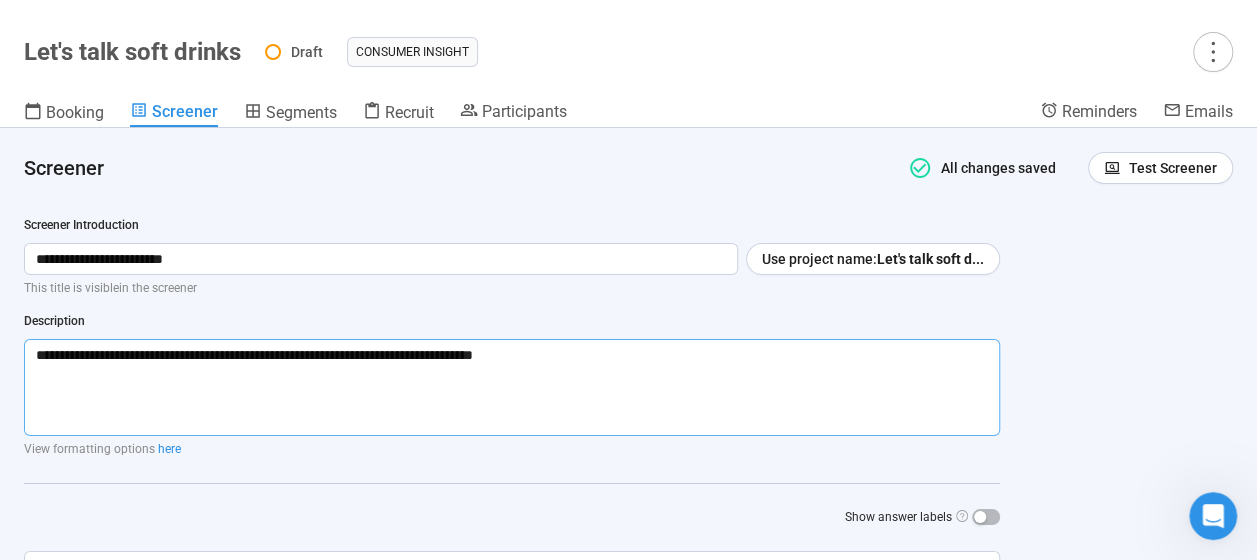 type 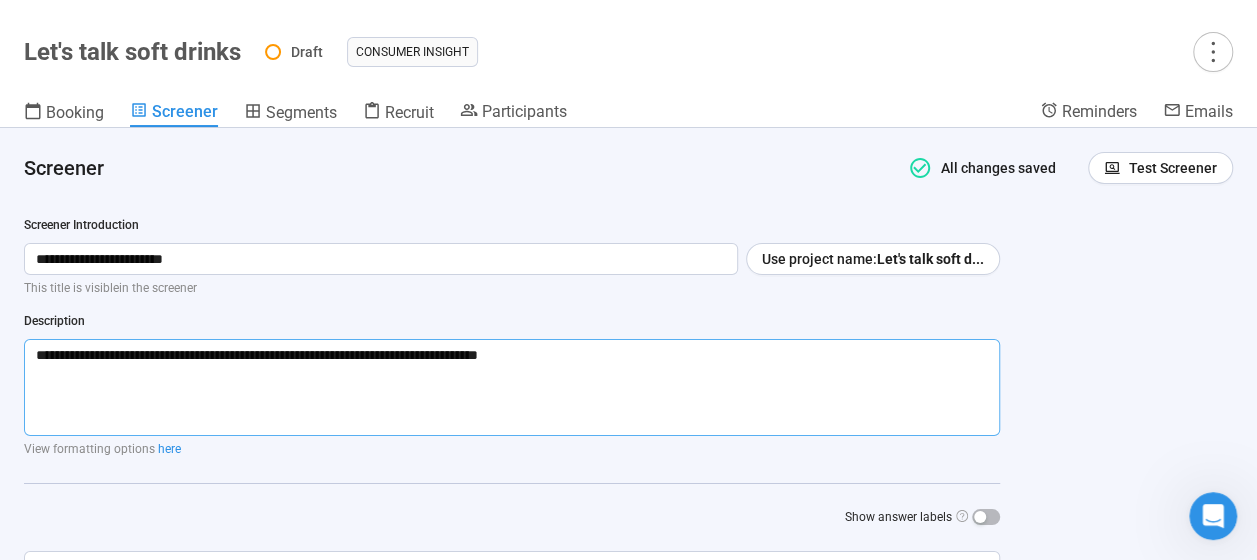 type 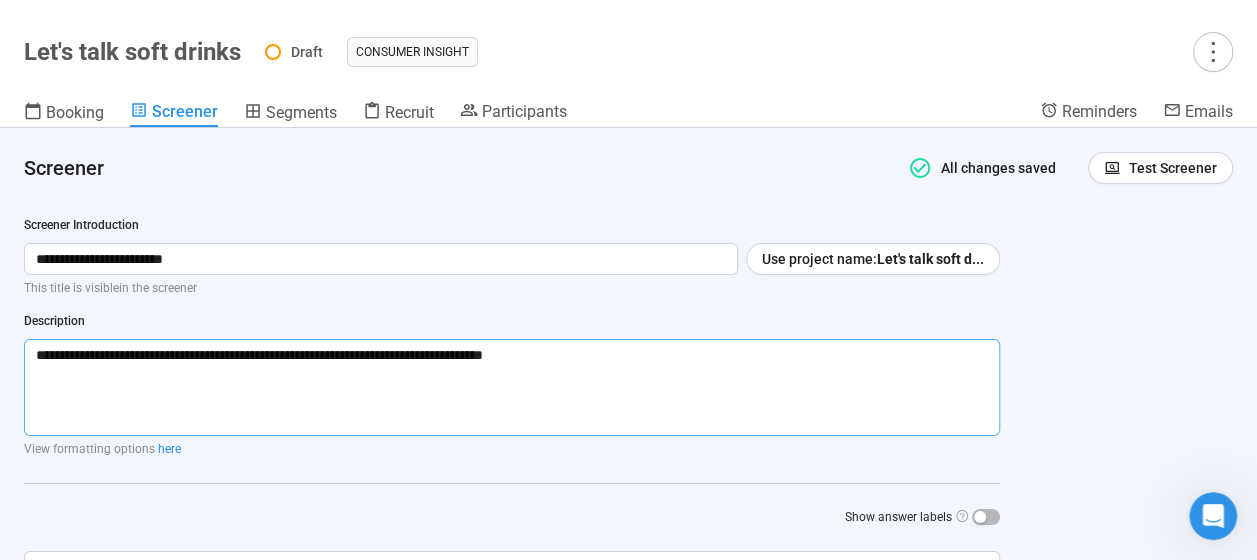 type on "**********" 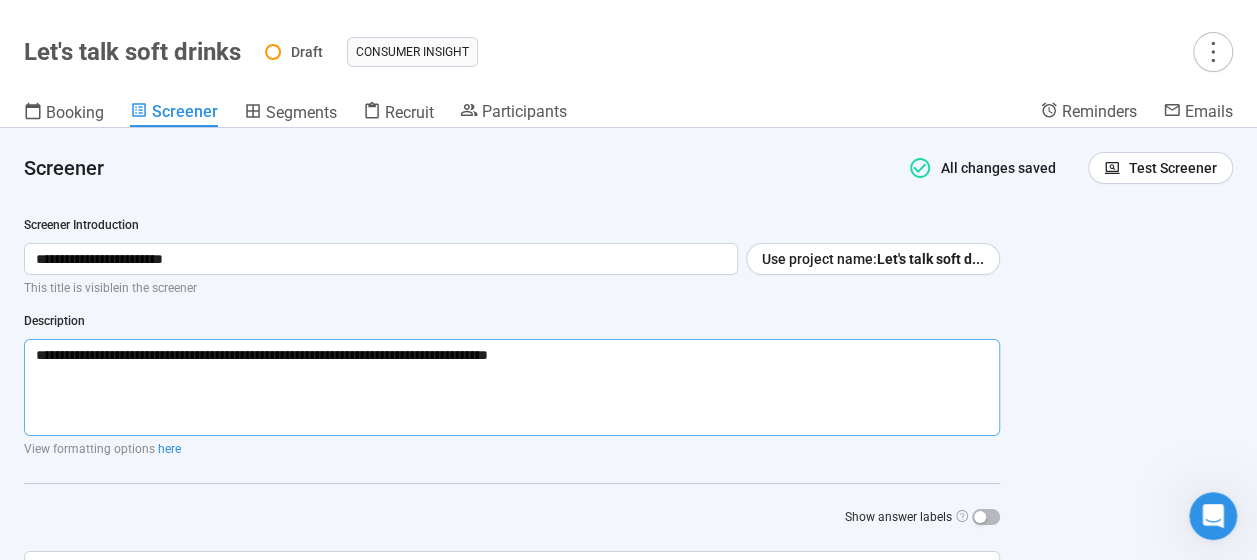 type 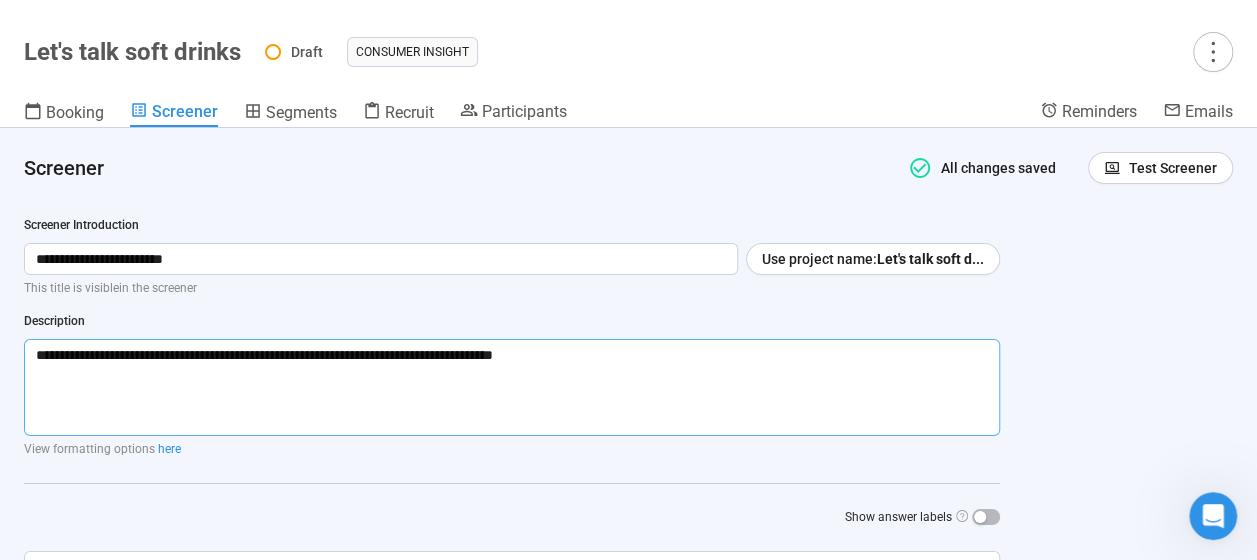 type 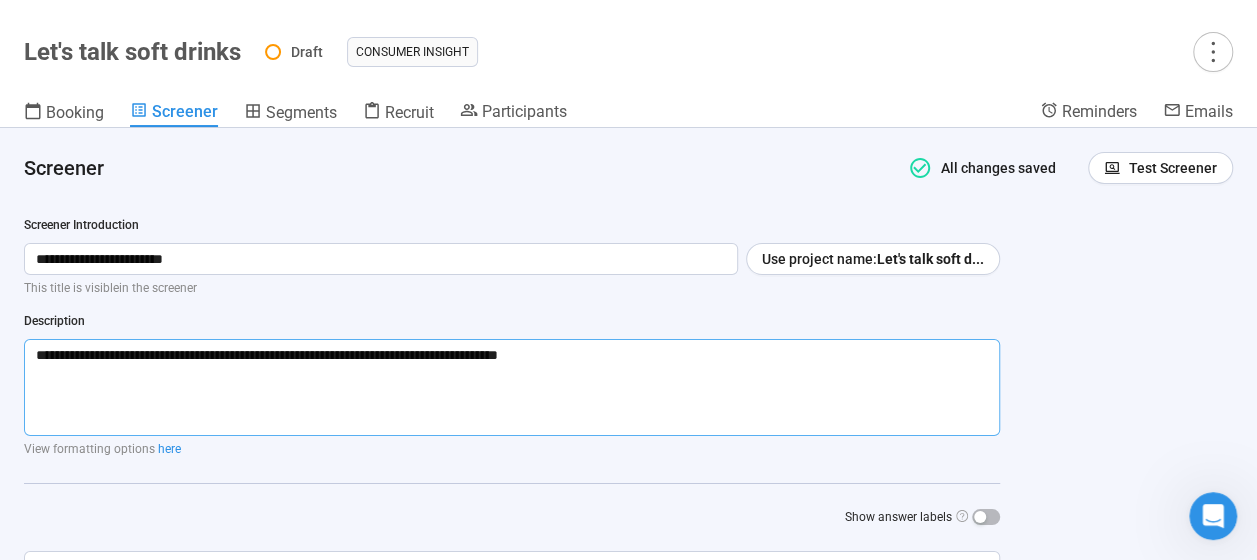 type 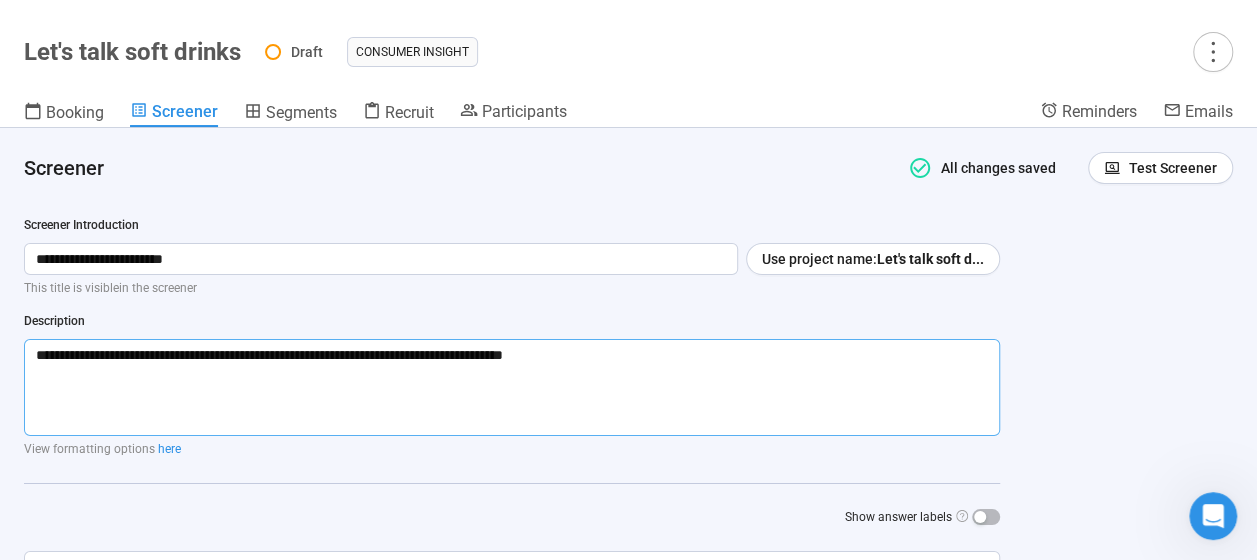 type 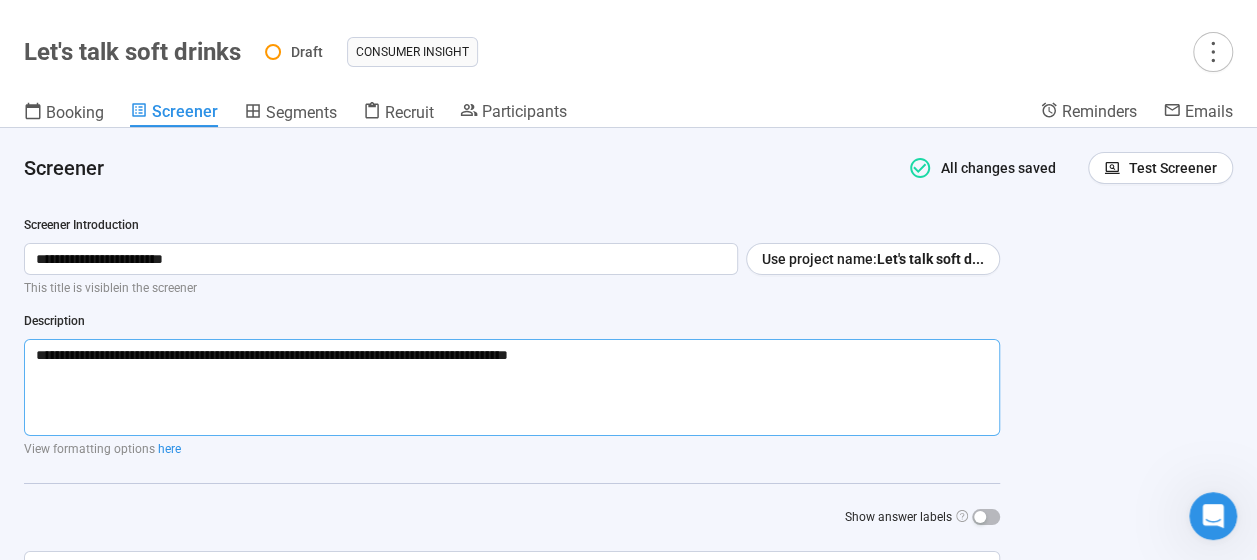 type 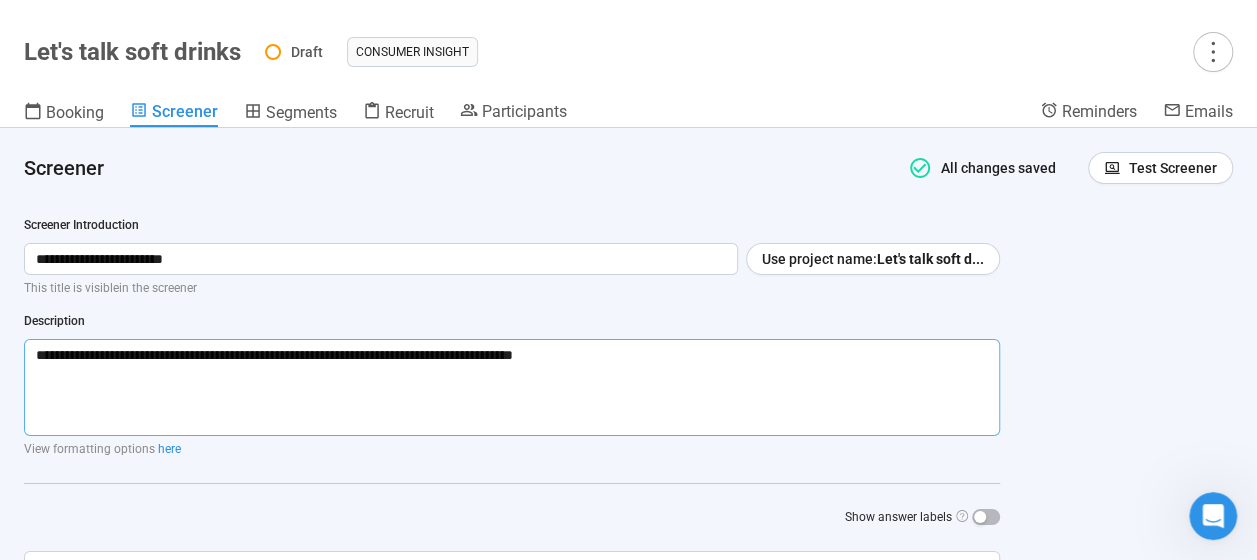 type 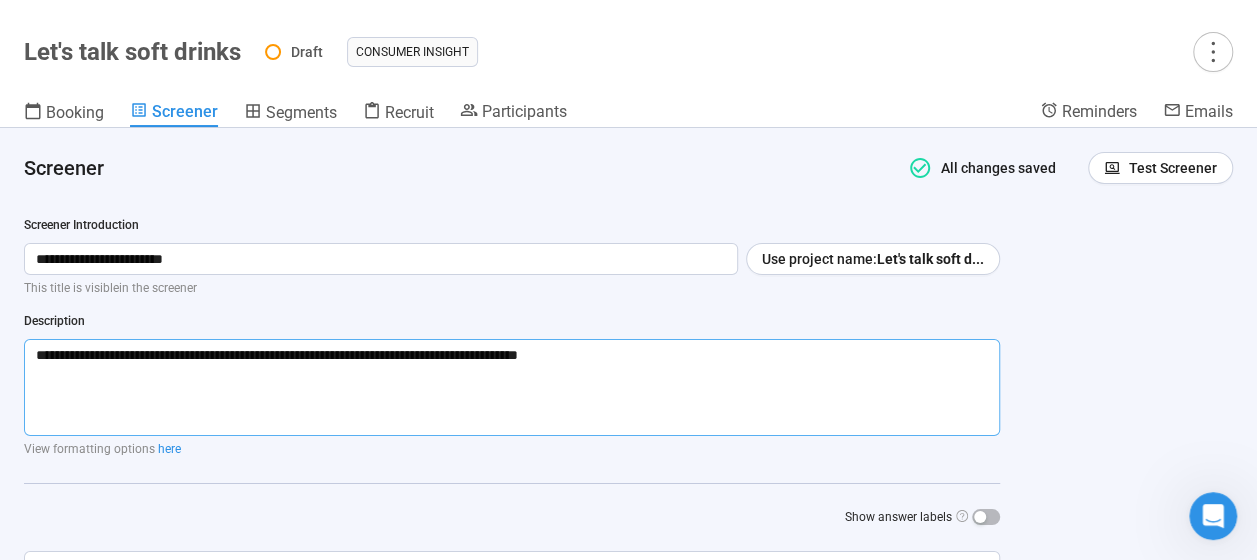type 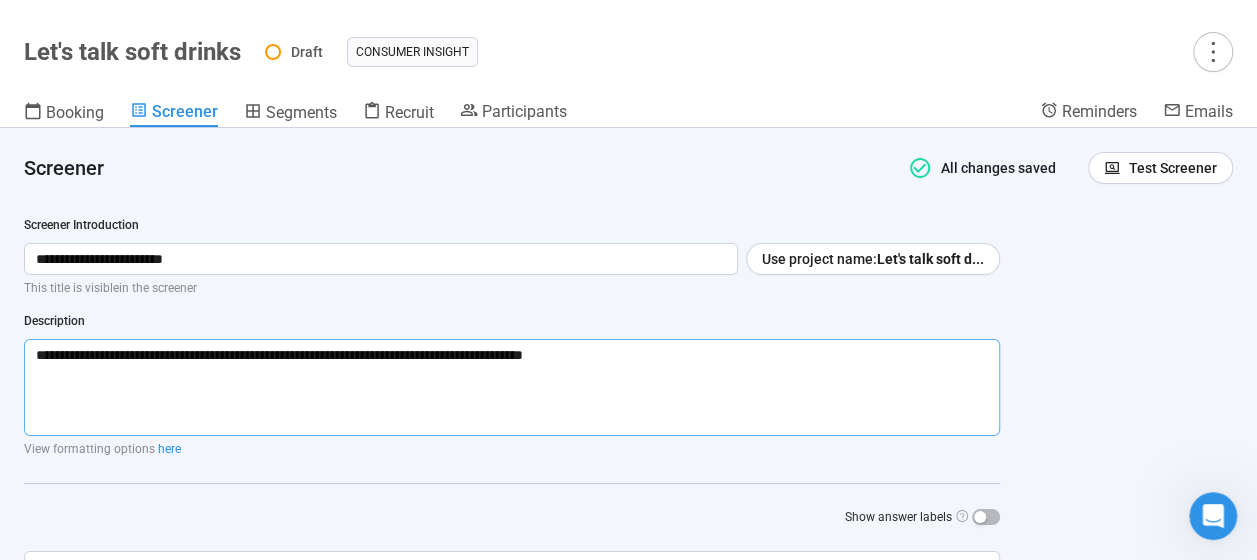 type on "**********" 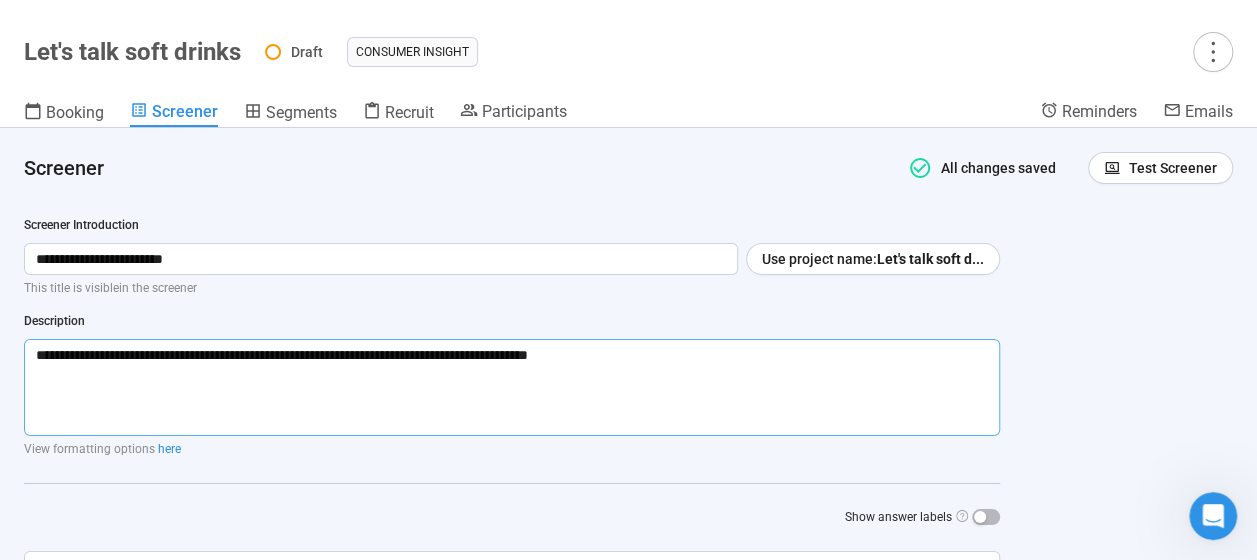 type 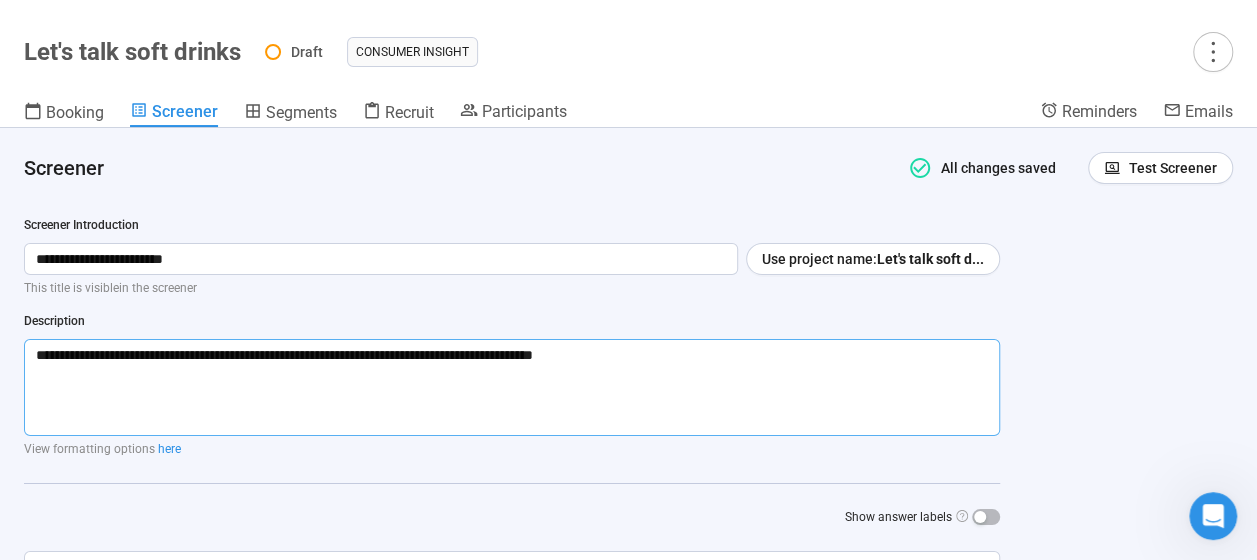type on "**********" 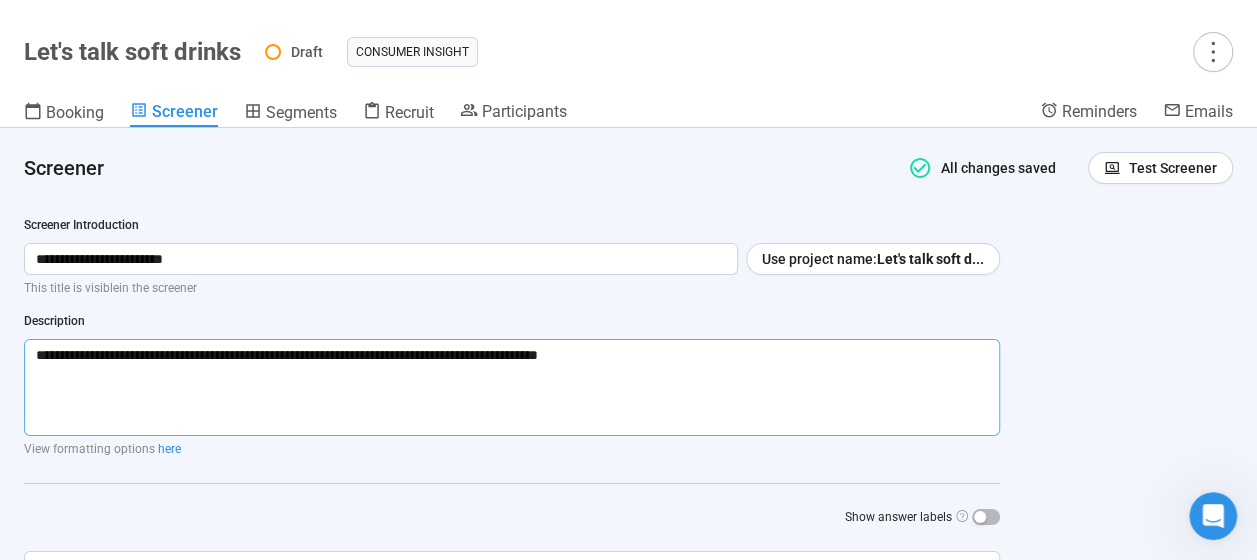 type 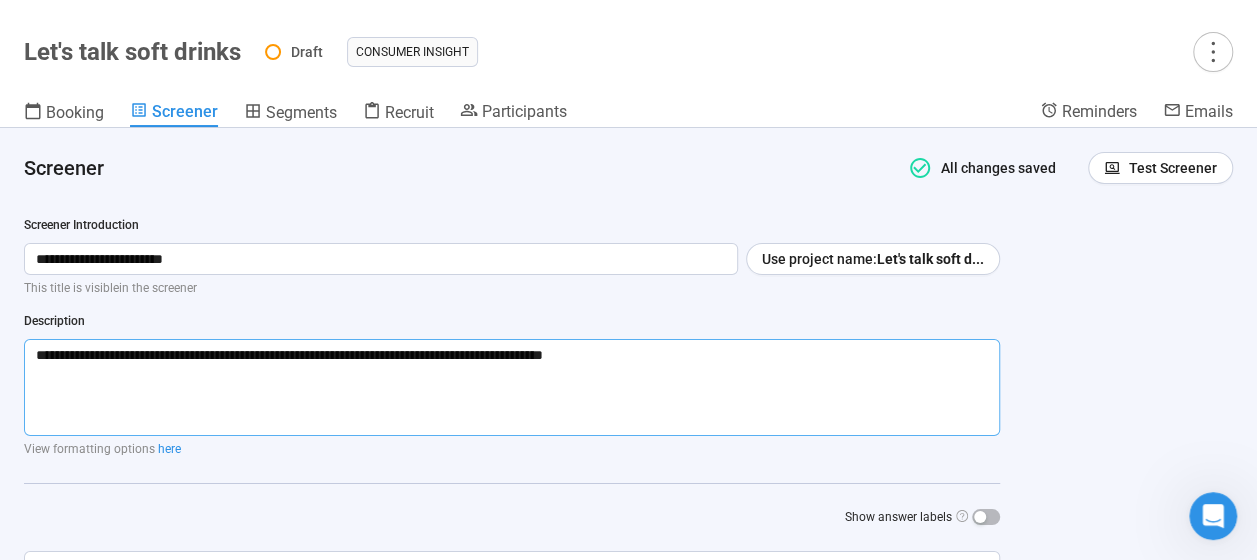 type 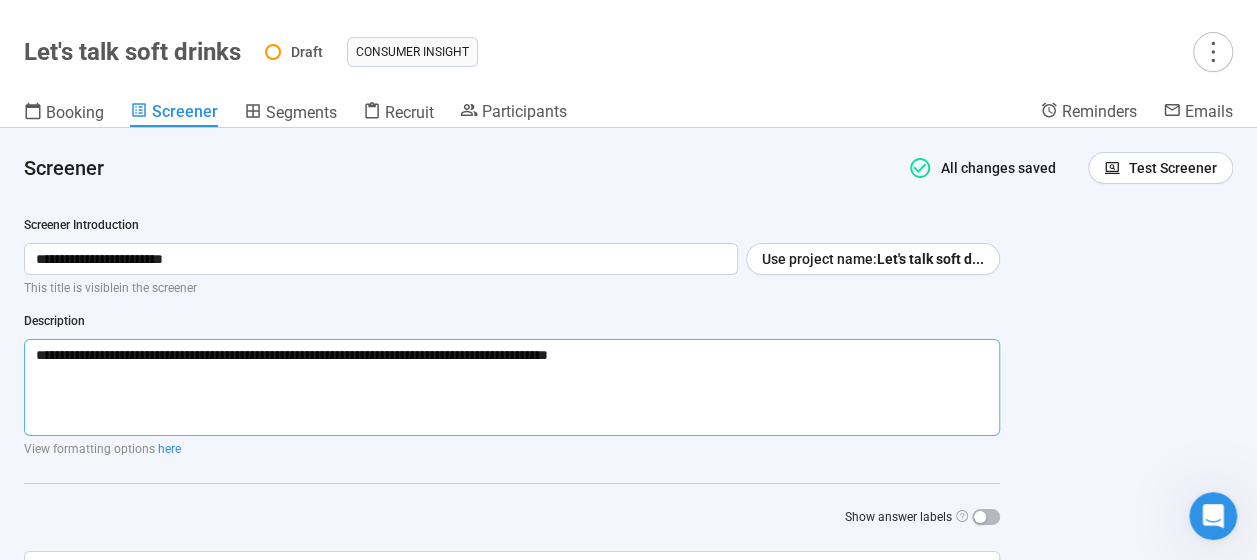 type 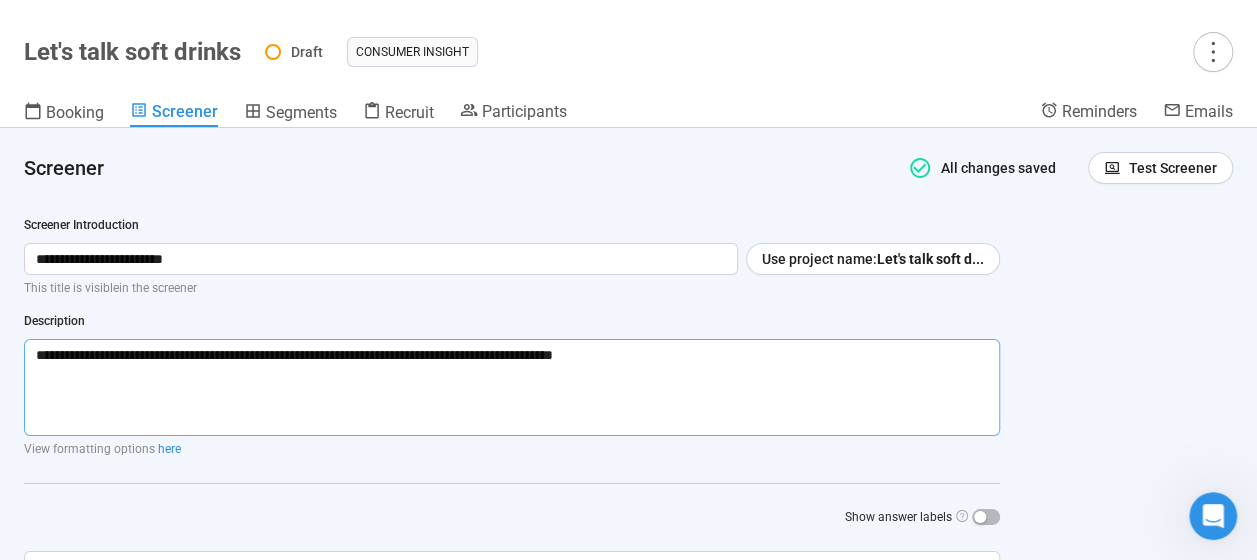 type 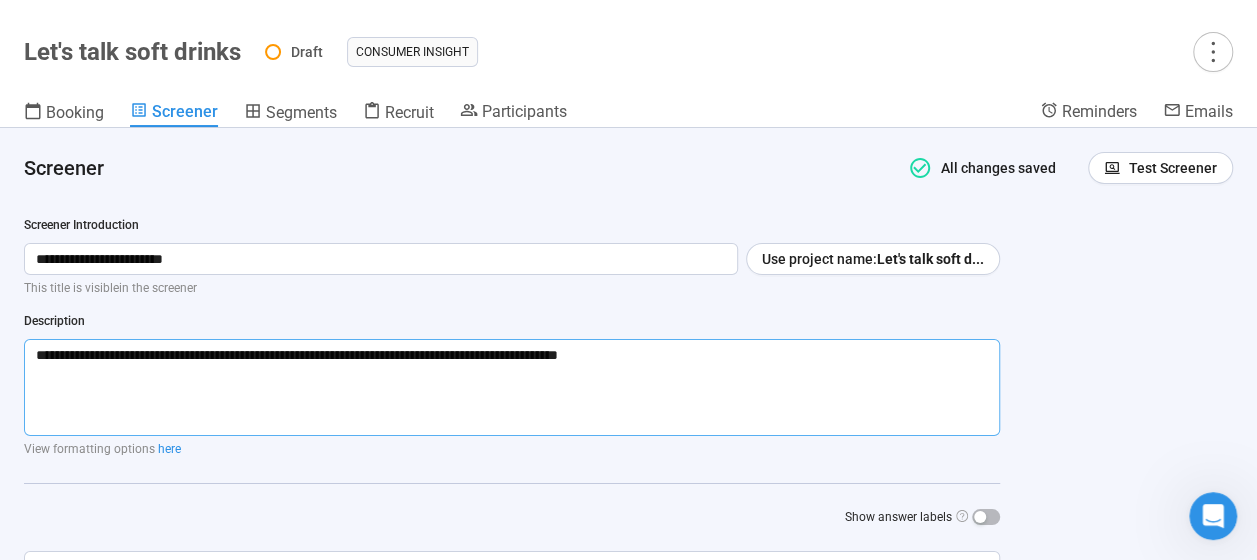type 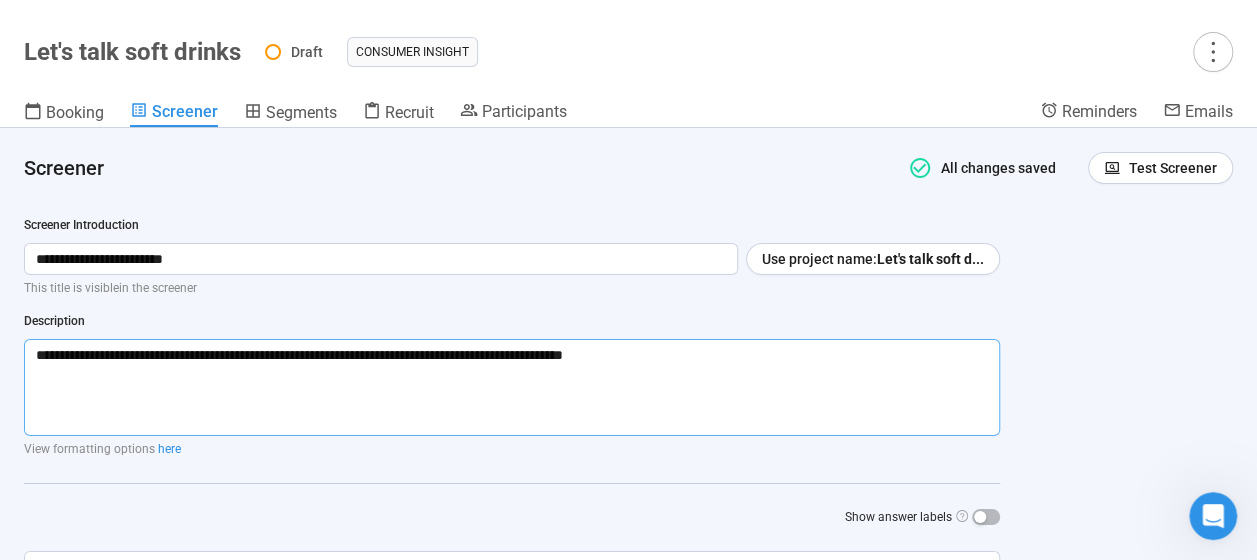 type 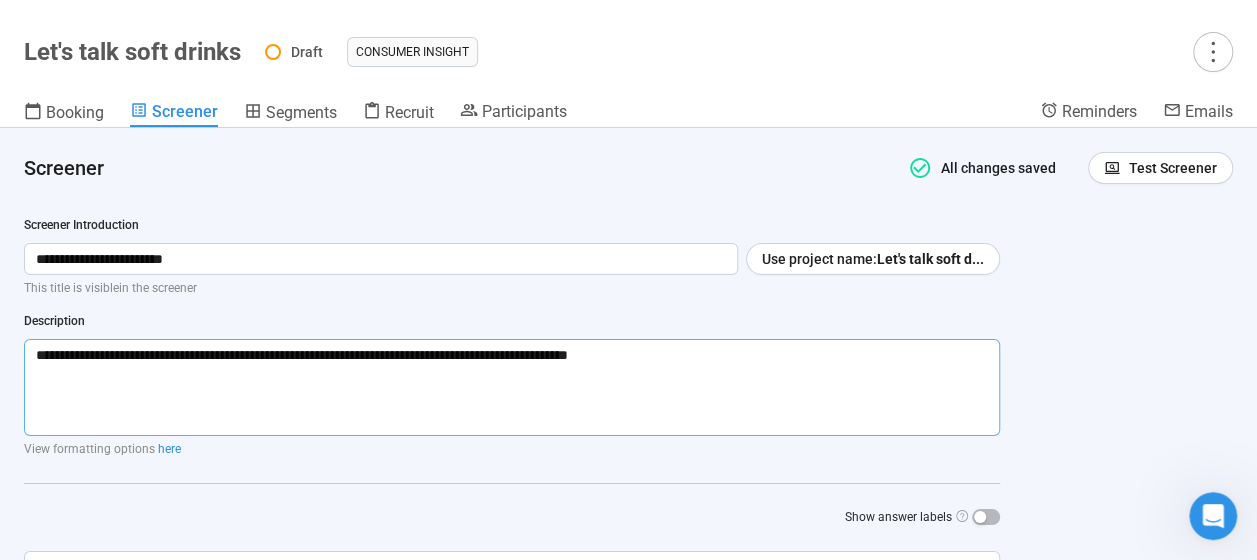 type 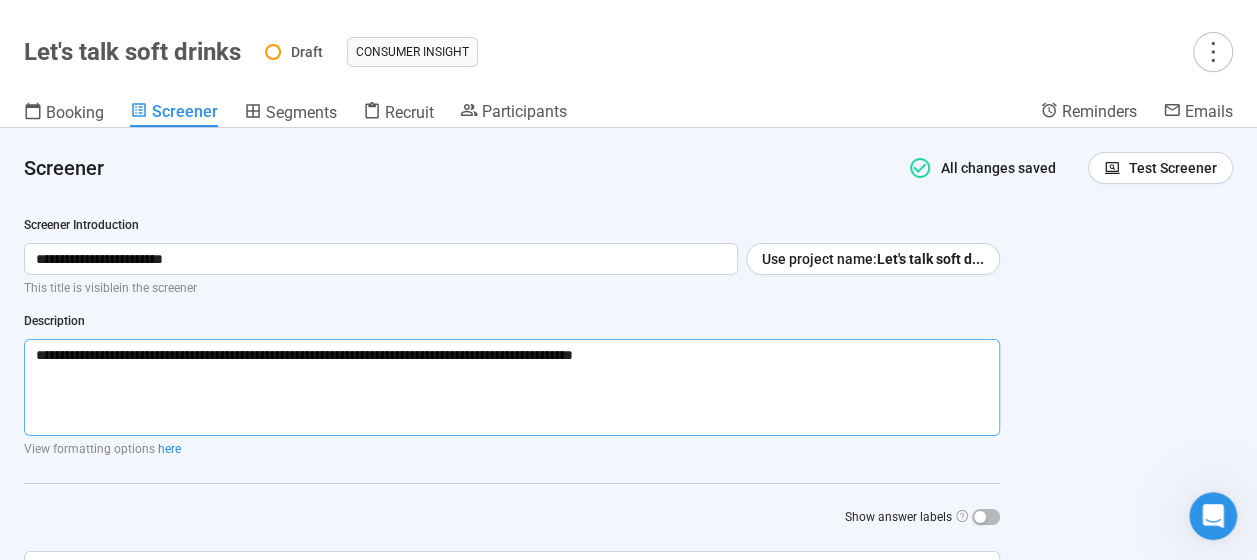 type 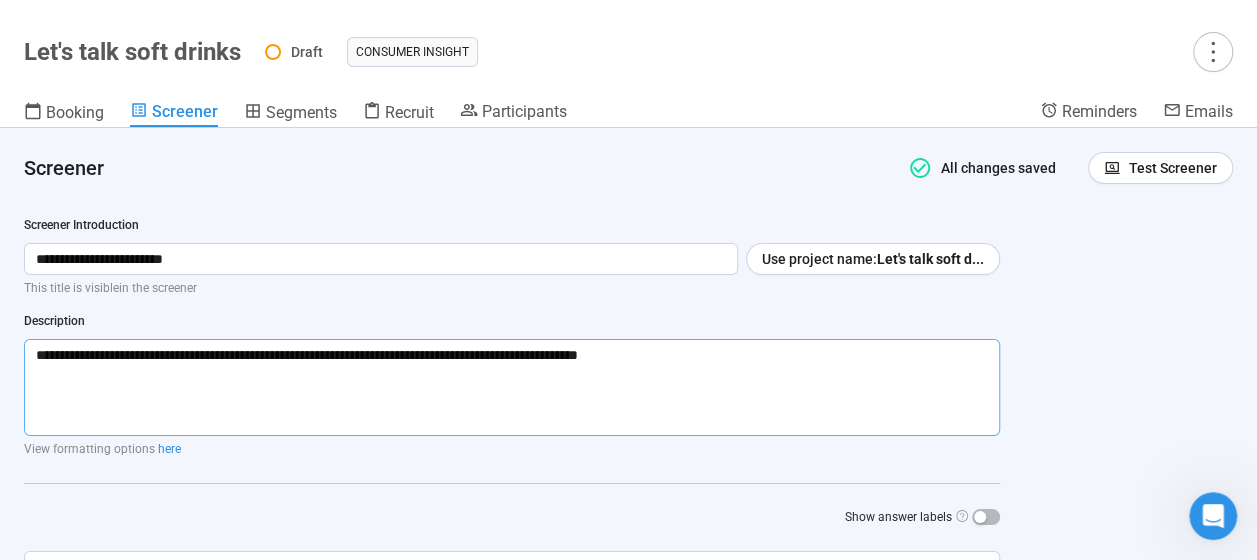 type on "**********" 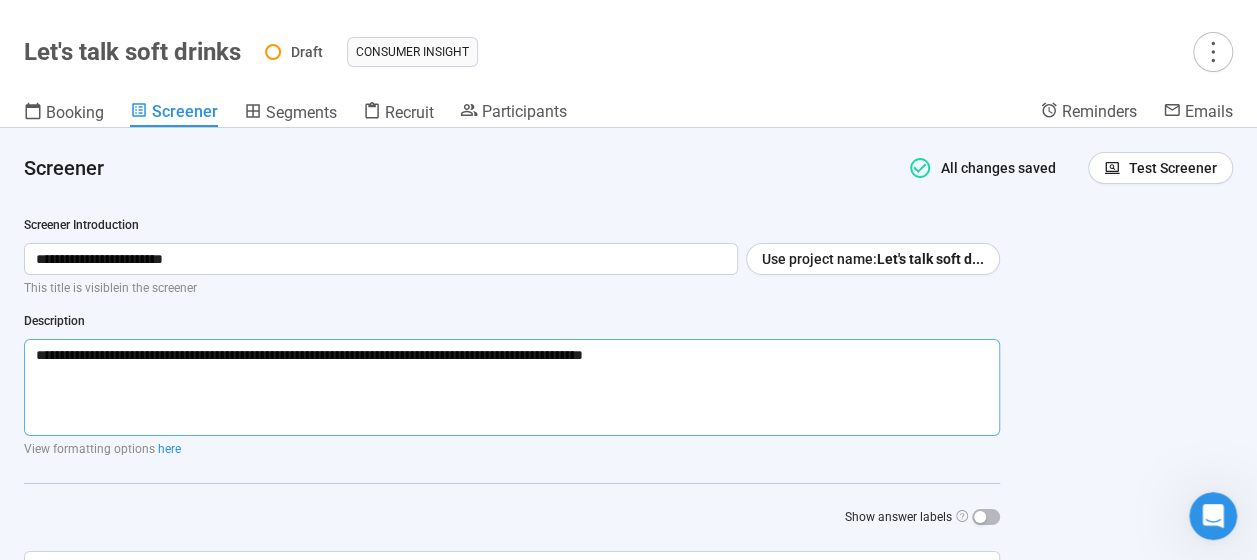 type 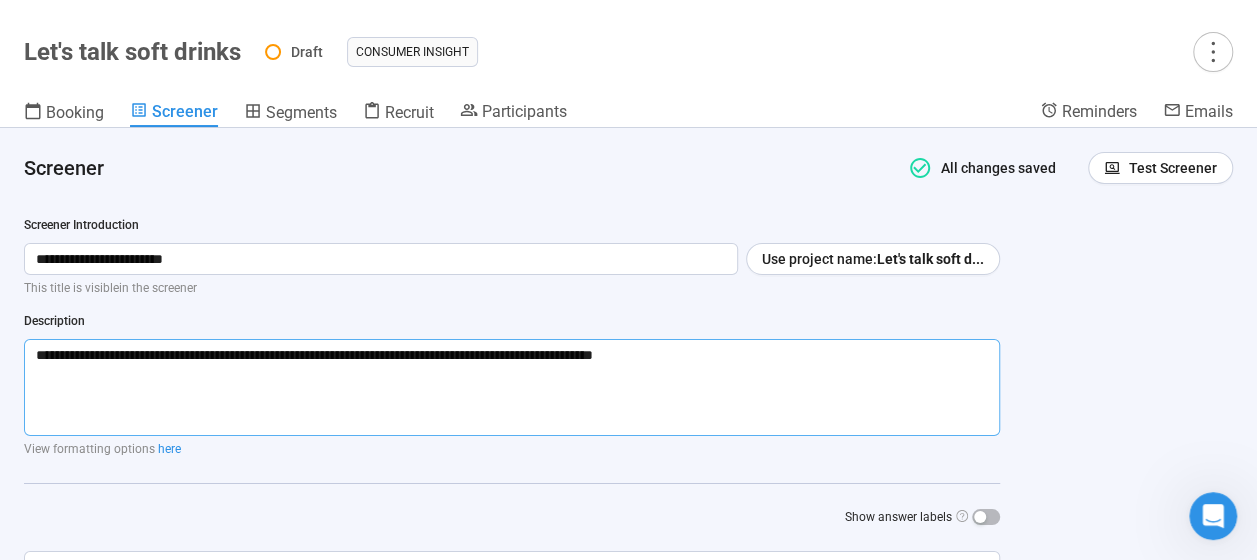 type on "**********" 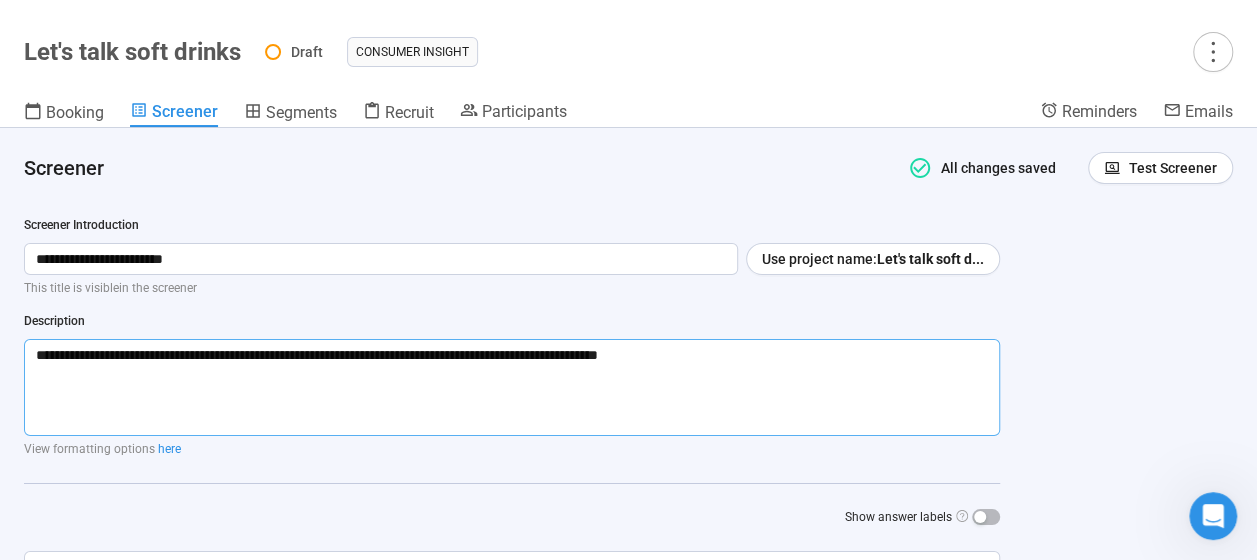 type 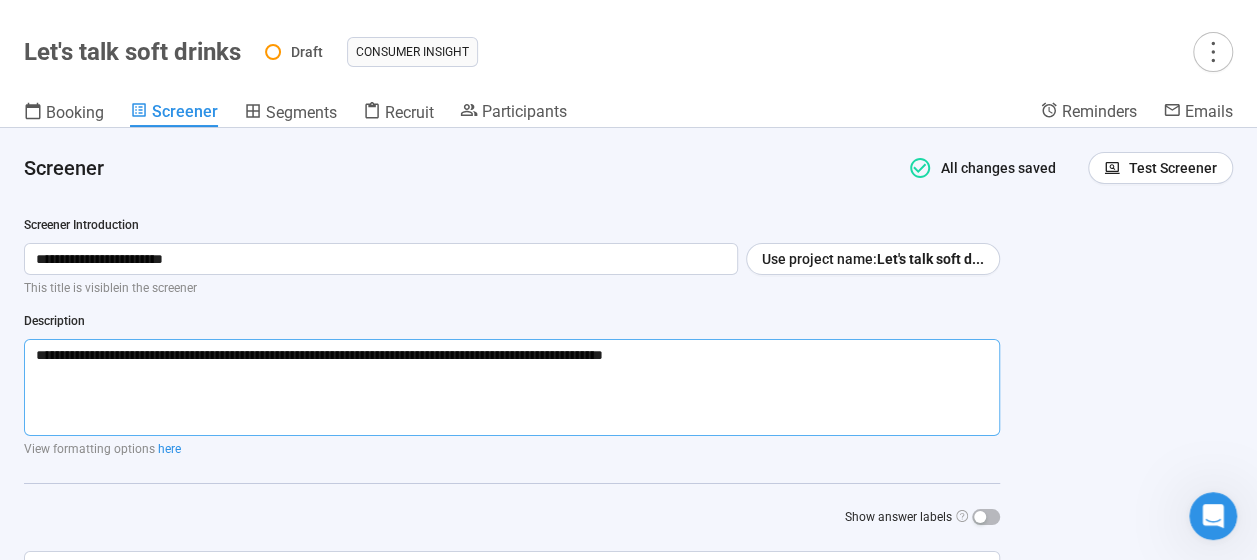type 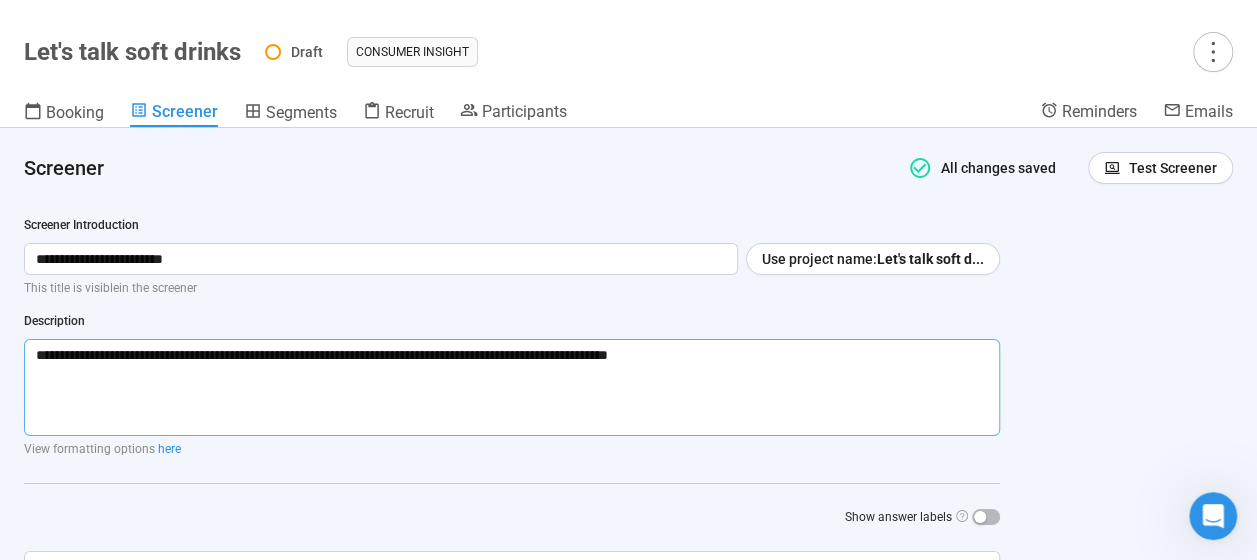 type 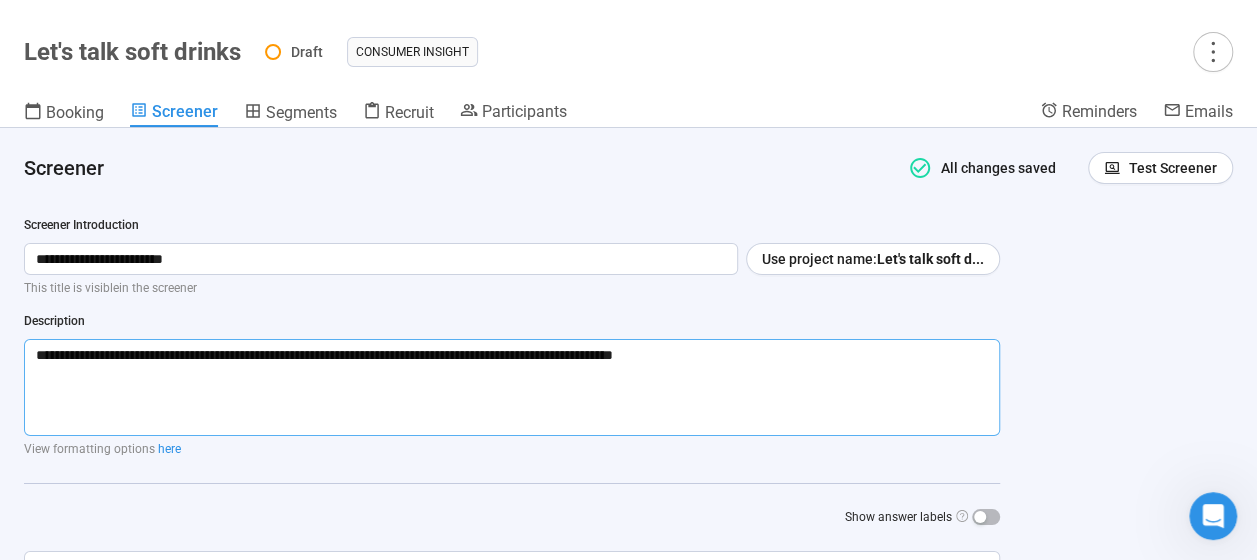 type 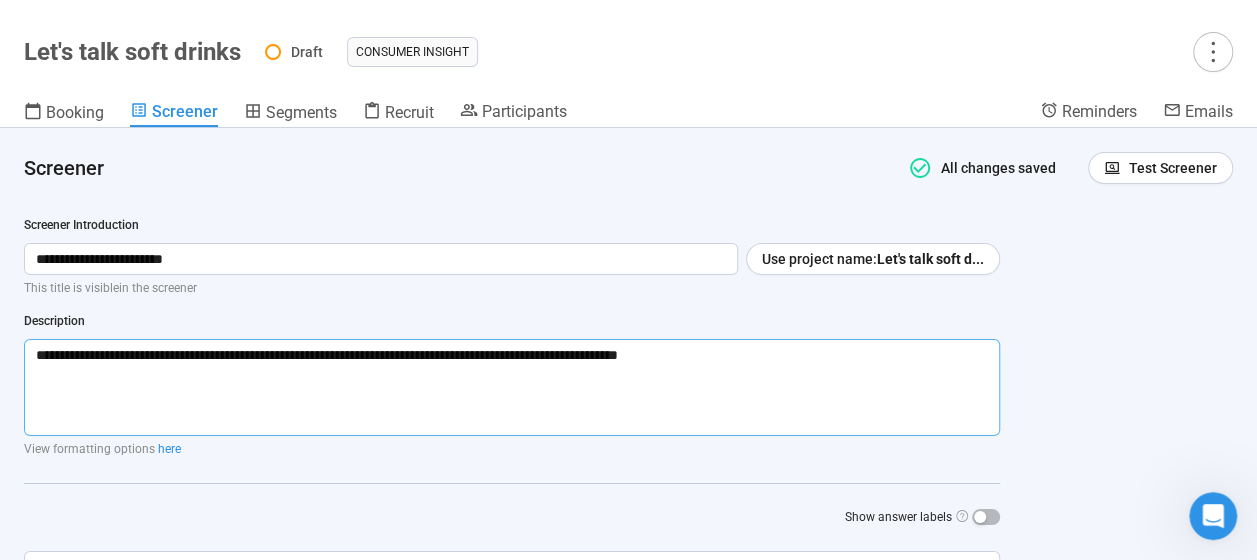 type on "**********" 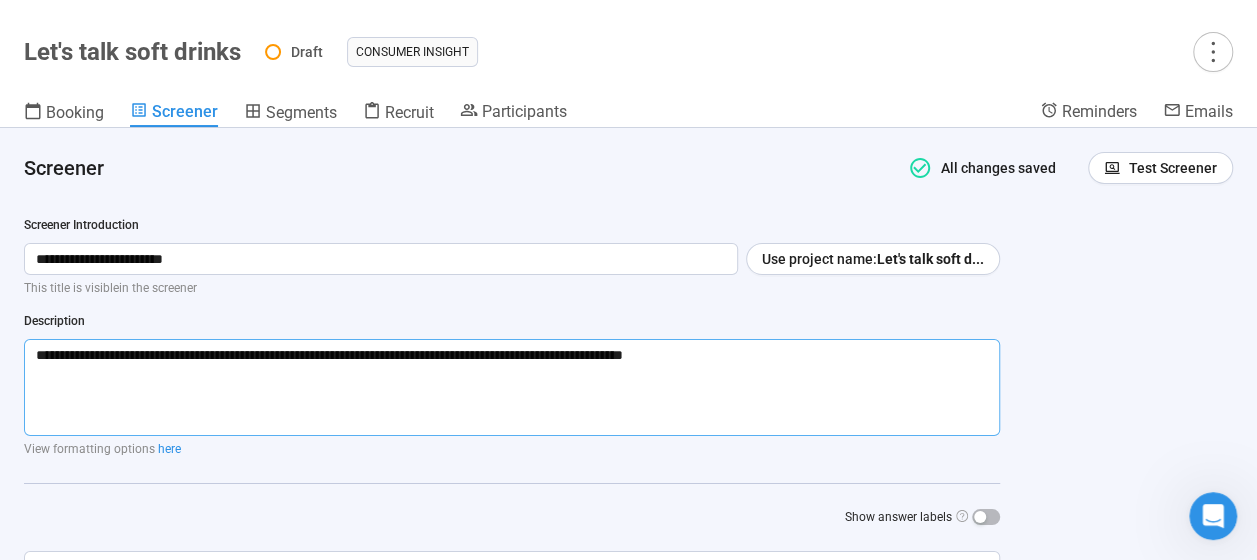 type 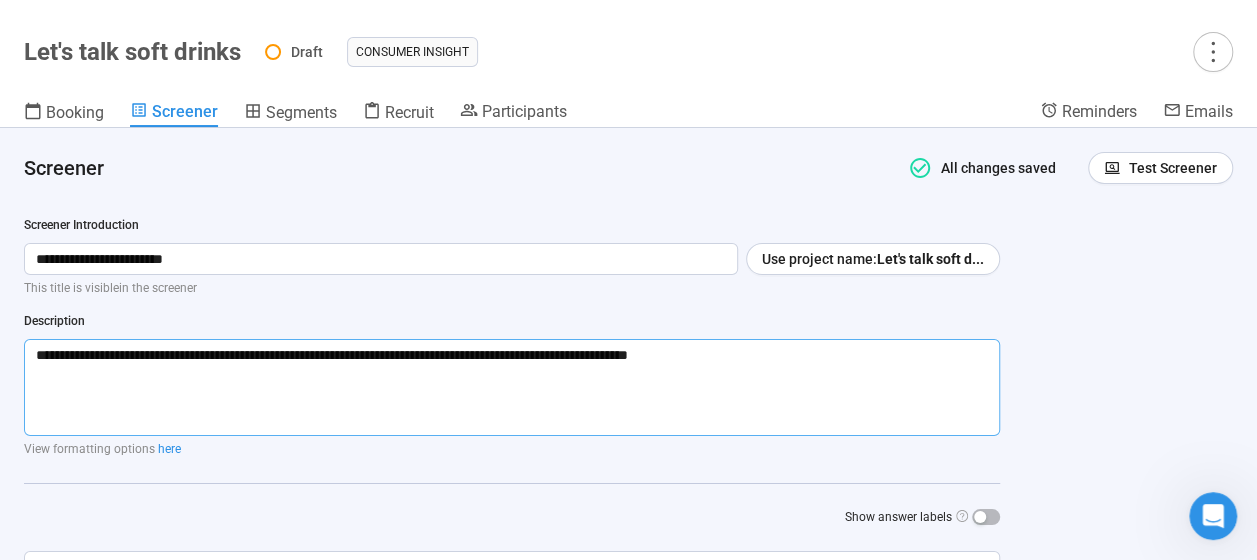 type on "**********" 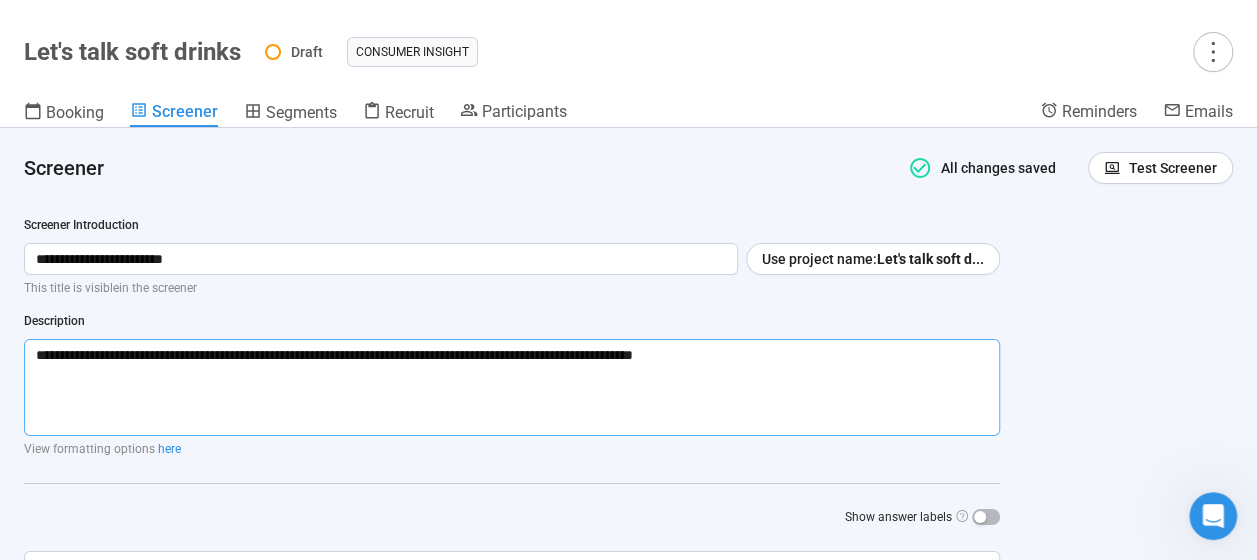 type 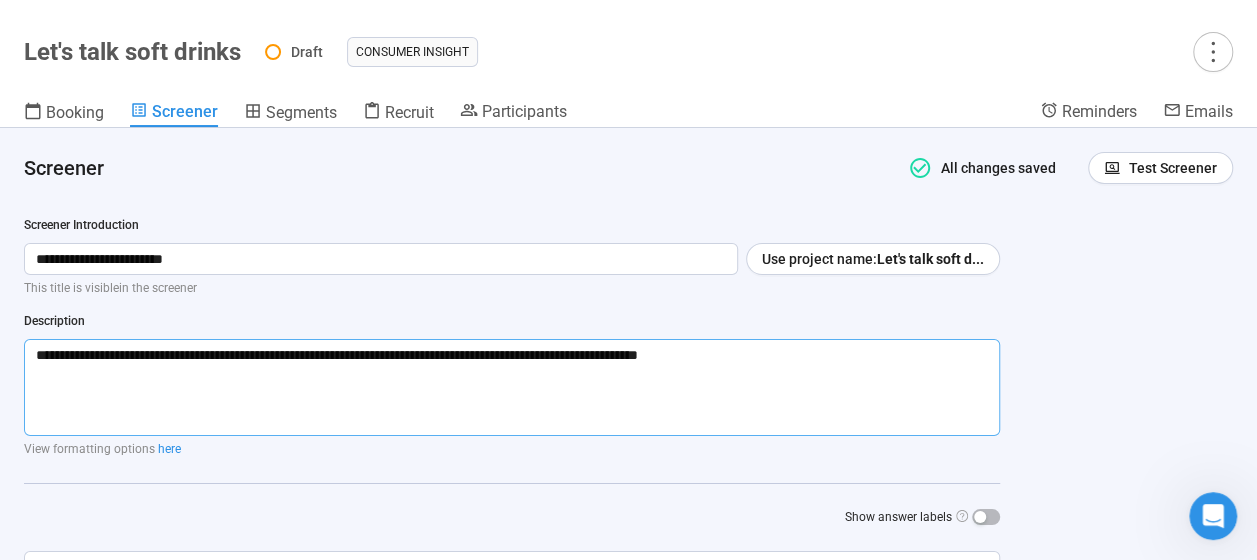 type 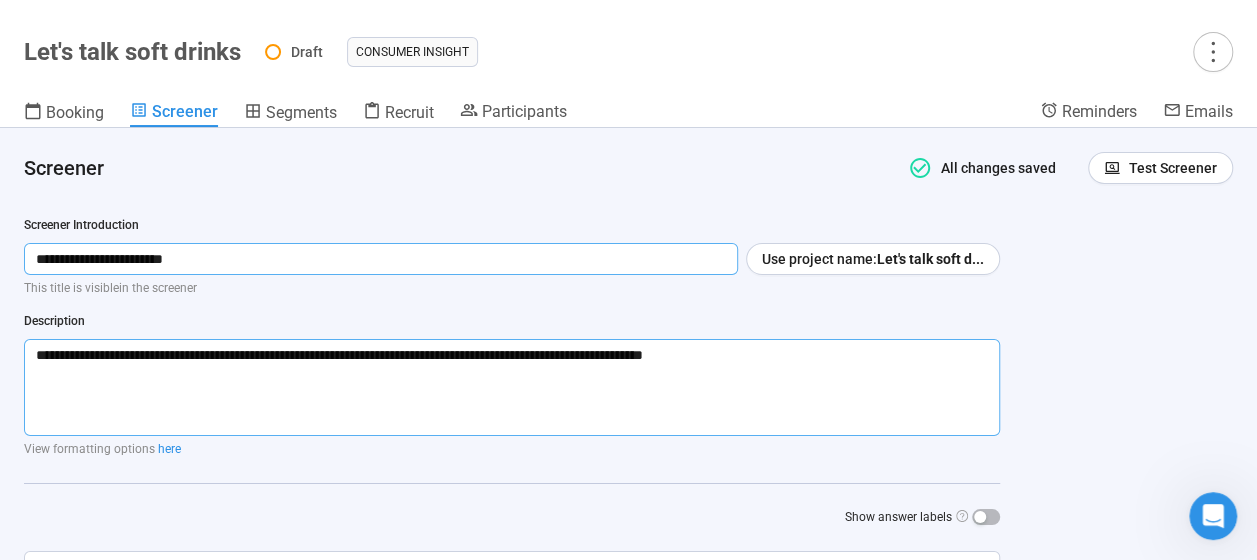 type on "**********" 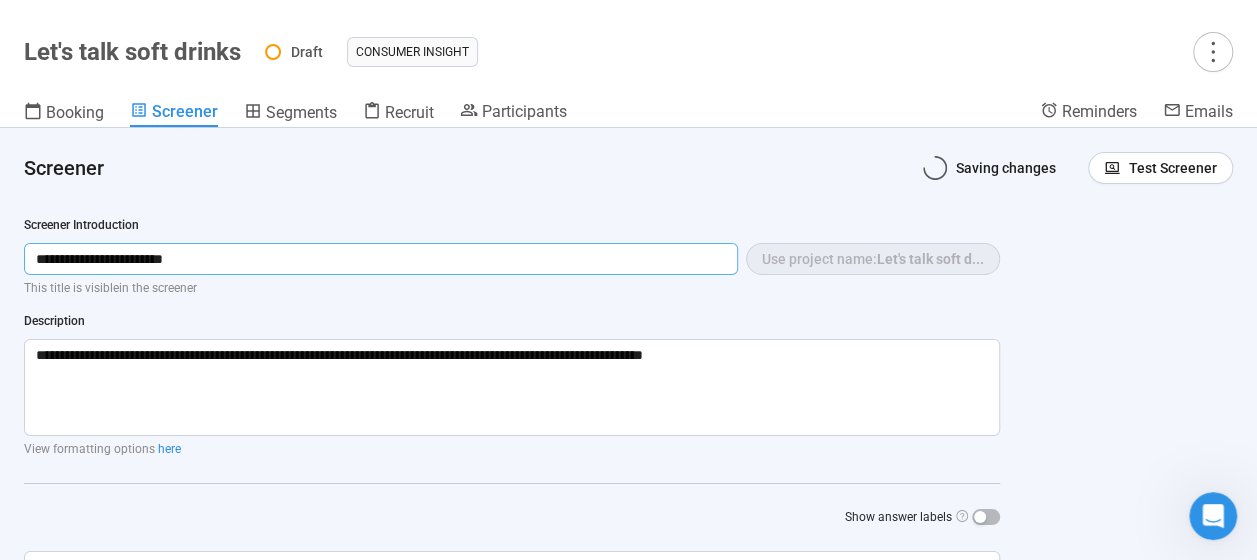 click on "**********" at bounding box center [381, 259] 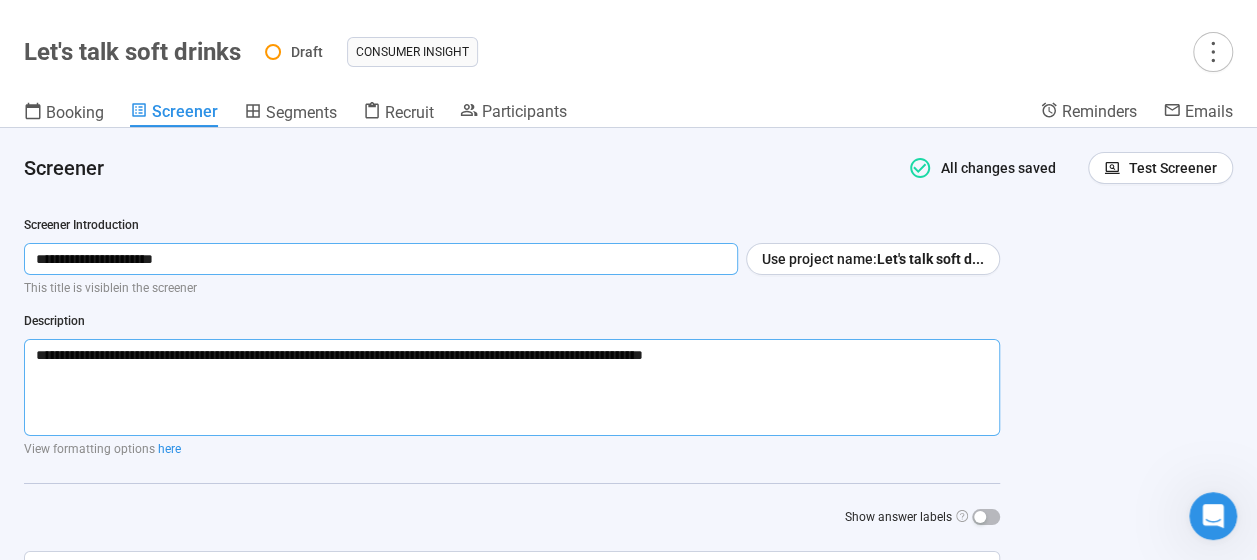 type on "**********" 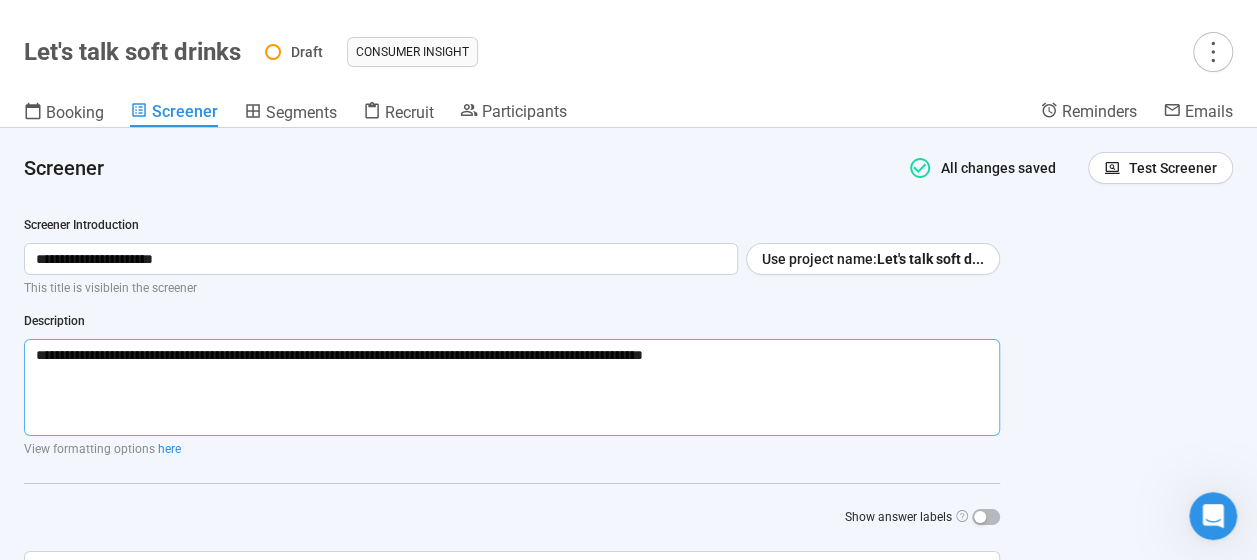 click on "**********" at bounding box center (512, 387) 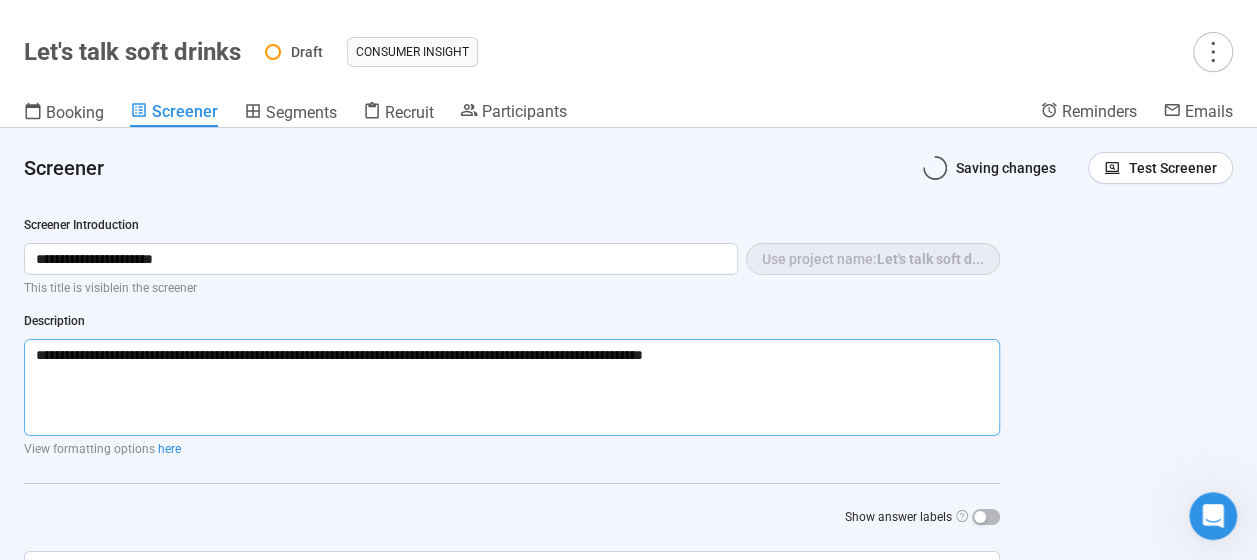 type on "**********" 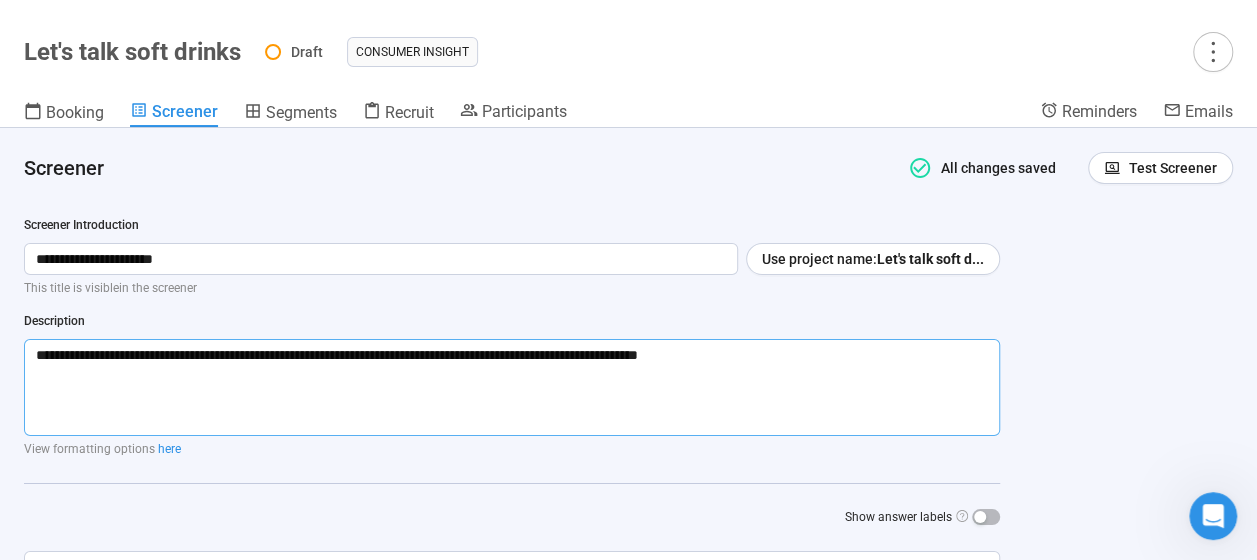 type 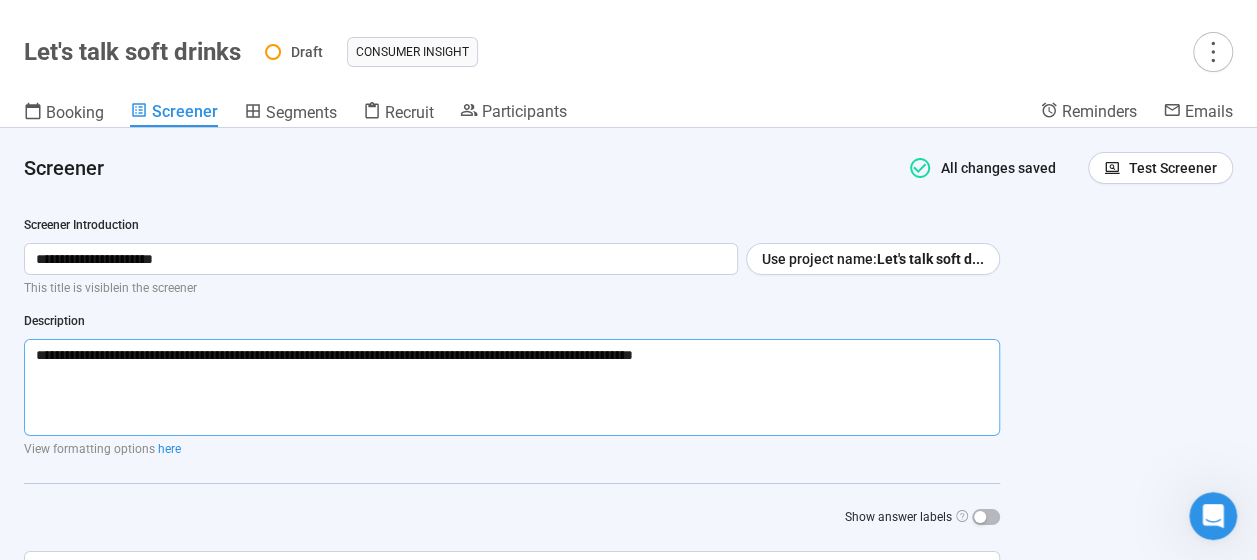 type 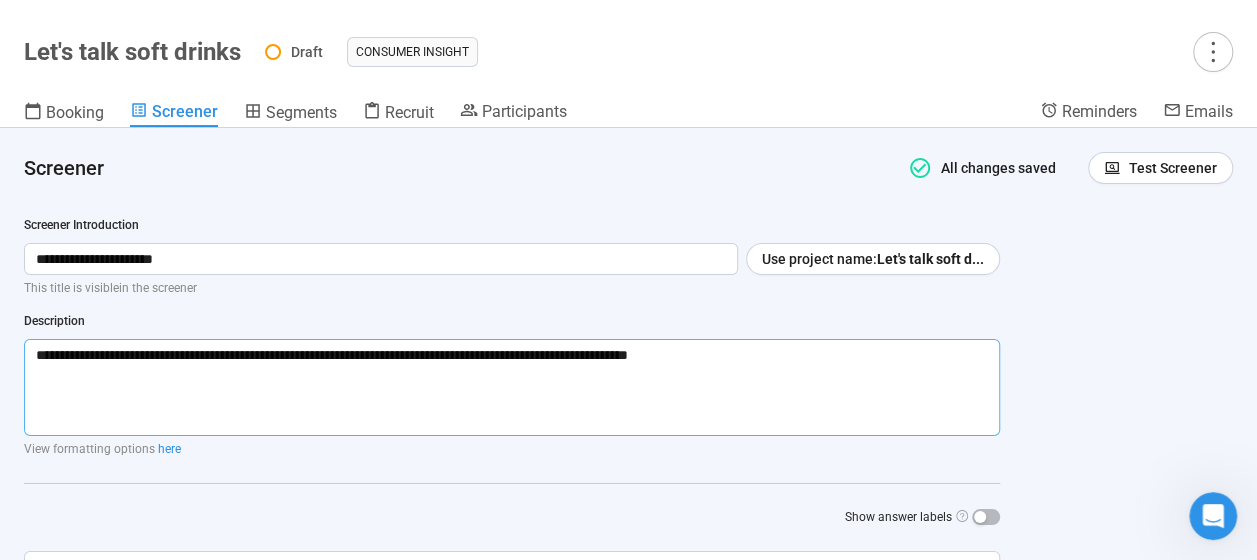type 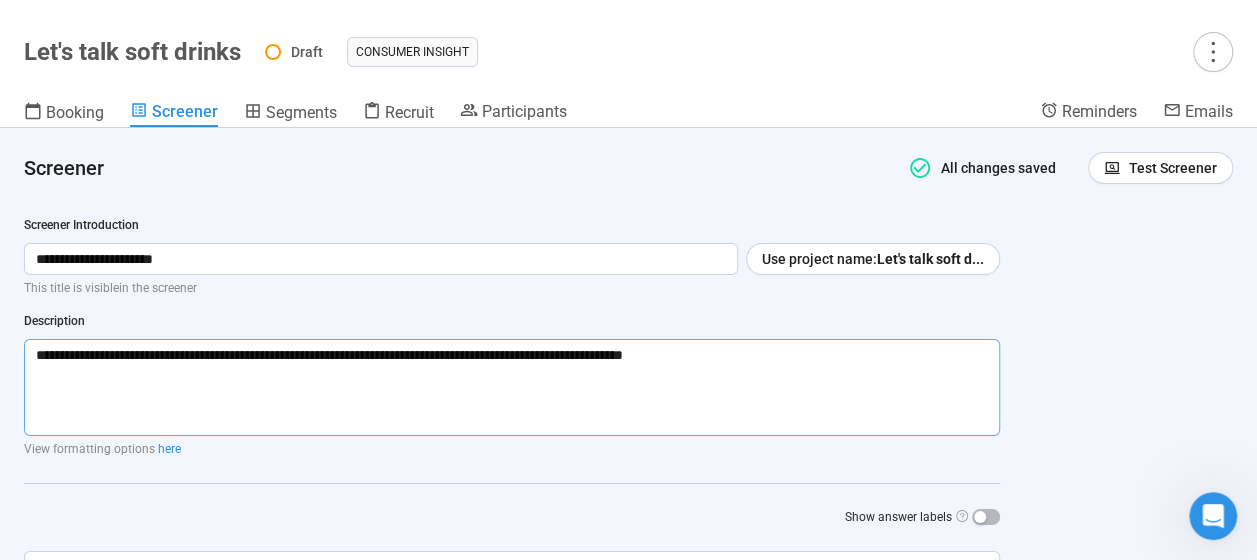 type 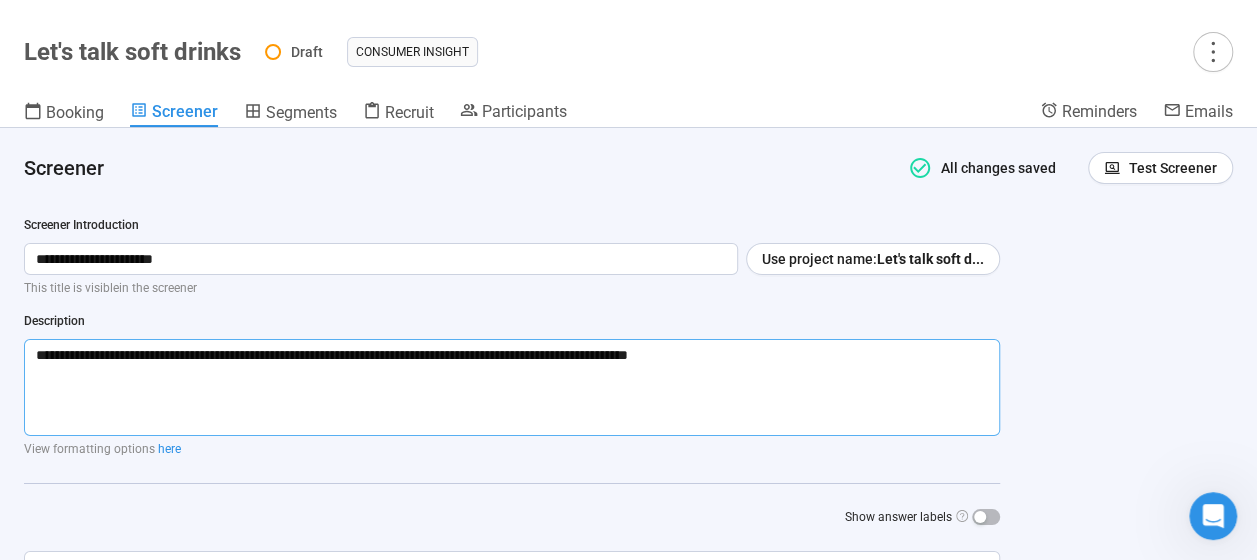 type 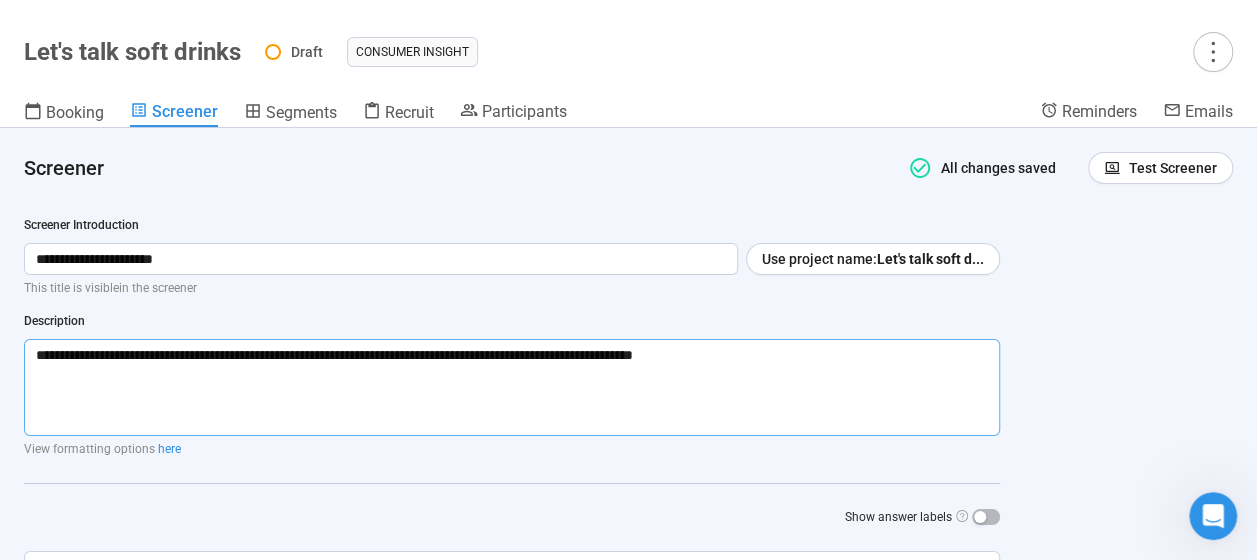 type 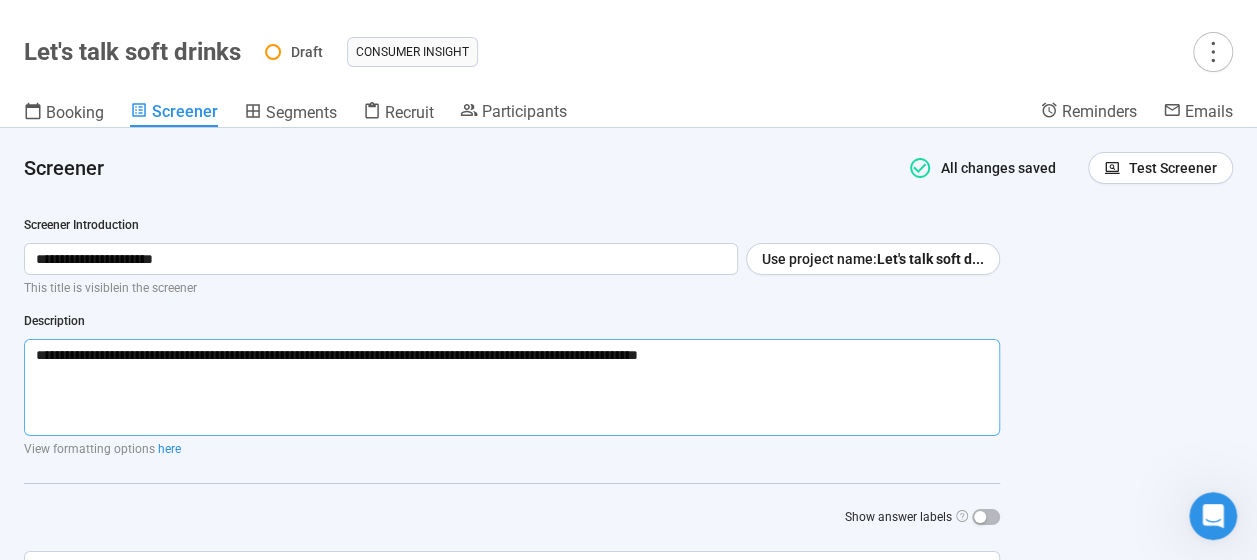 type 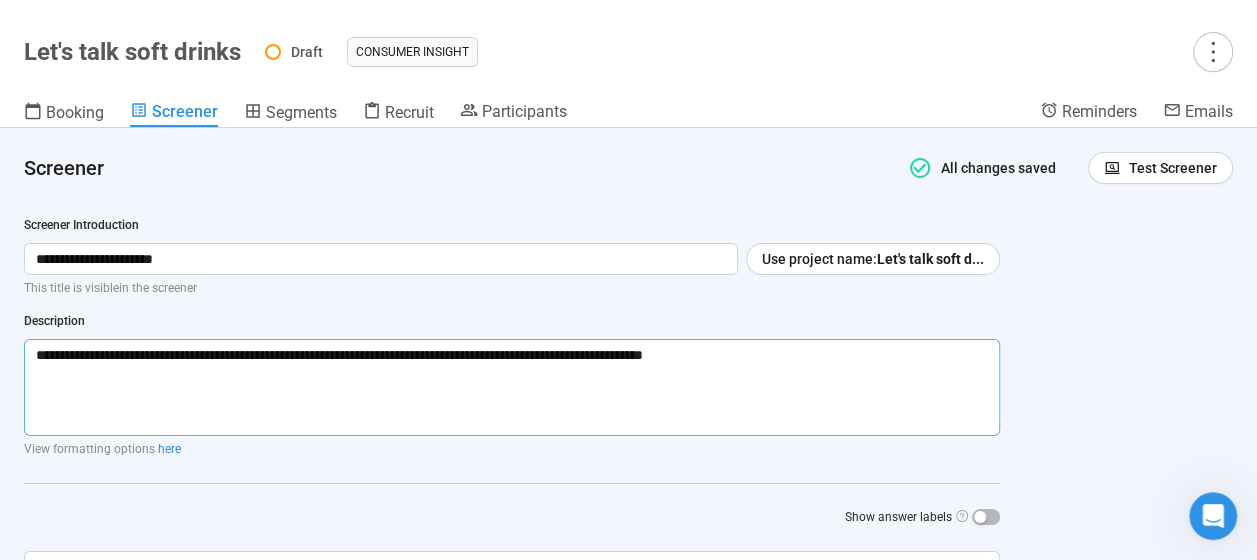 type 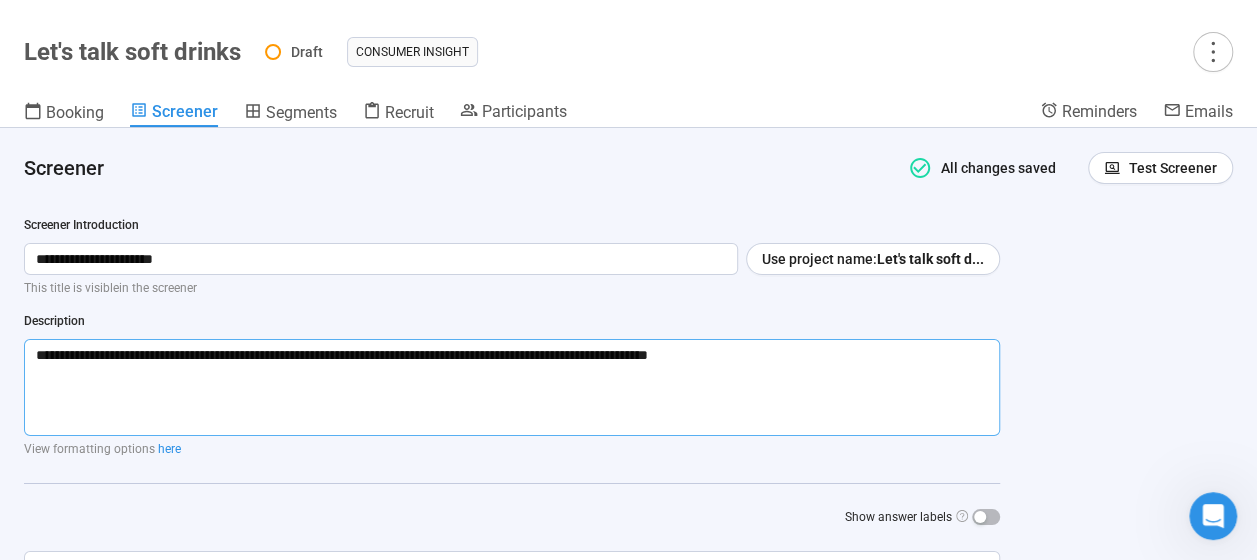 drag, startPoint x: 445, startPoint y: 354, endPoint x: 493, endPoint y: 355, distance: 48.010414 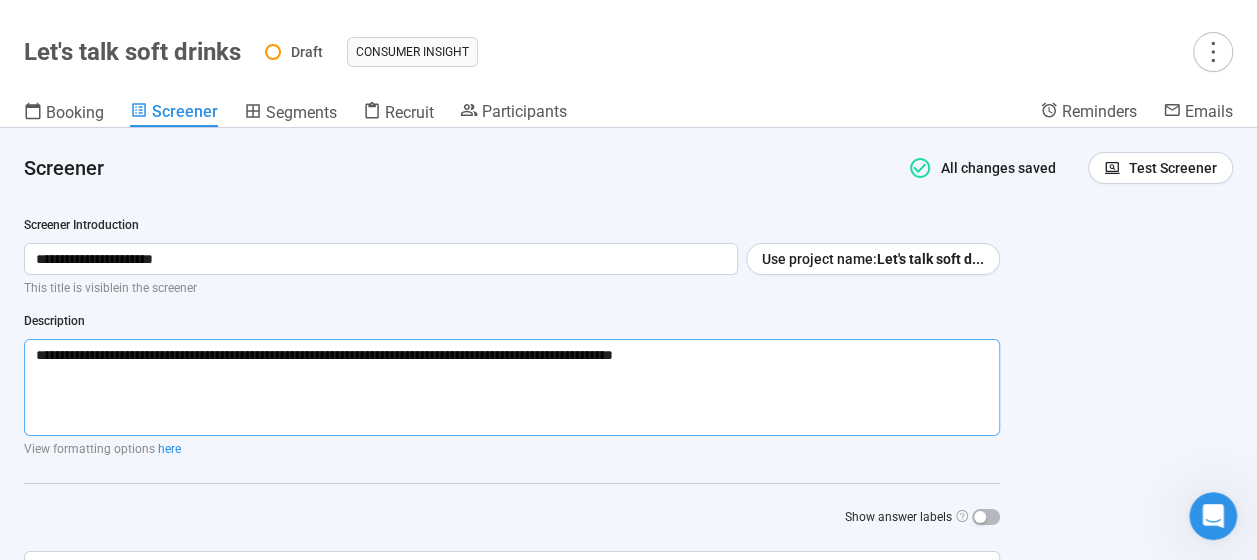 type 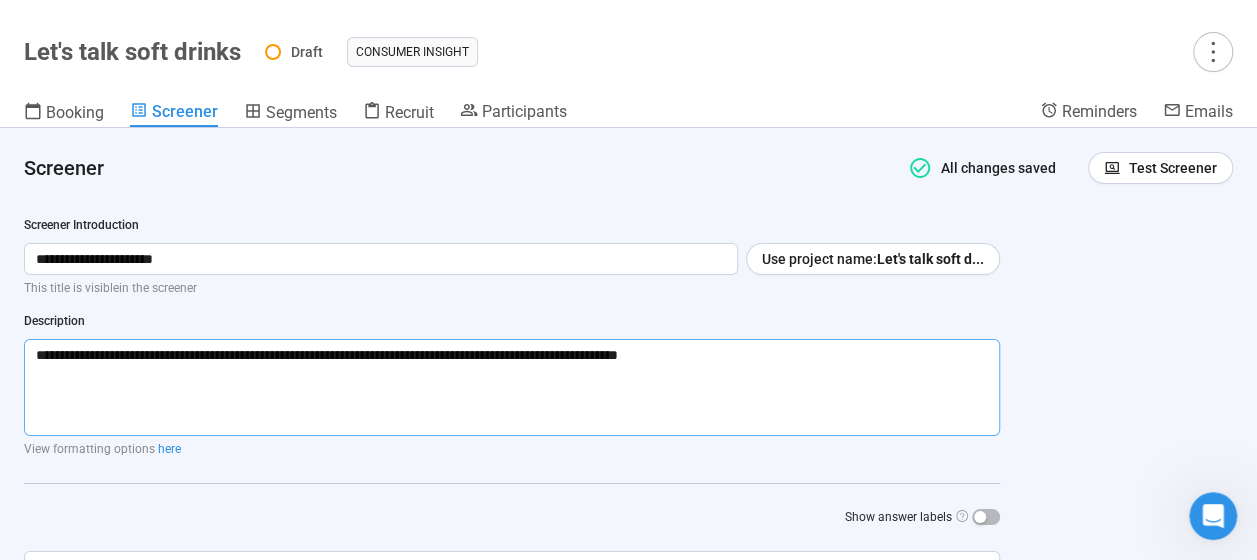 type 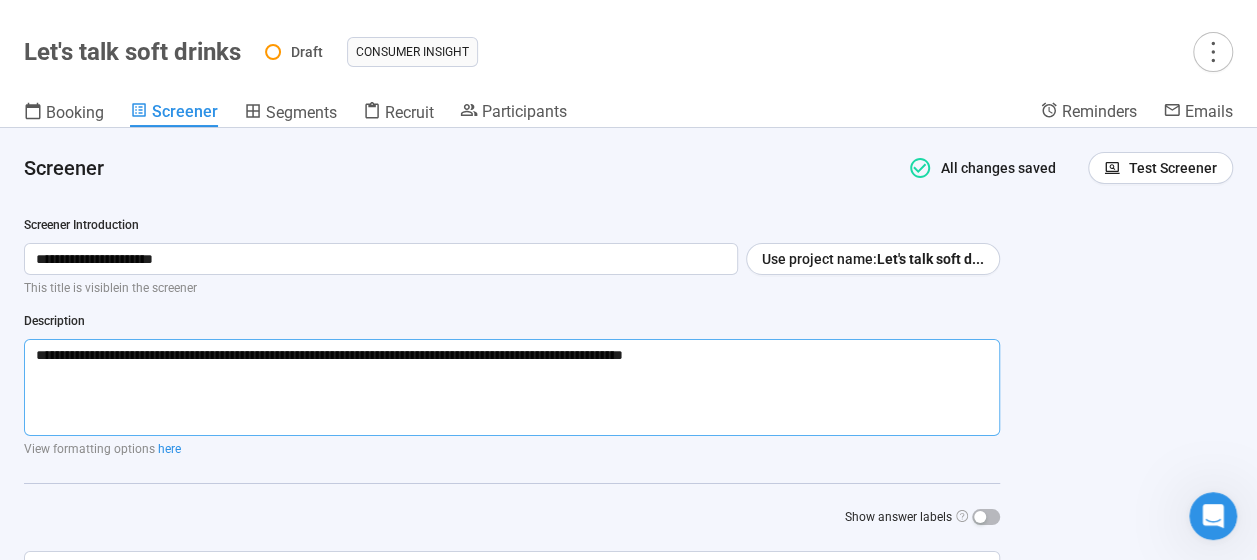 type 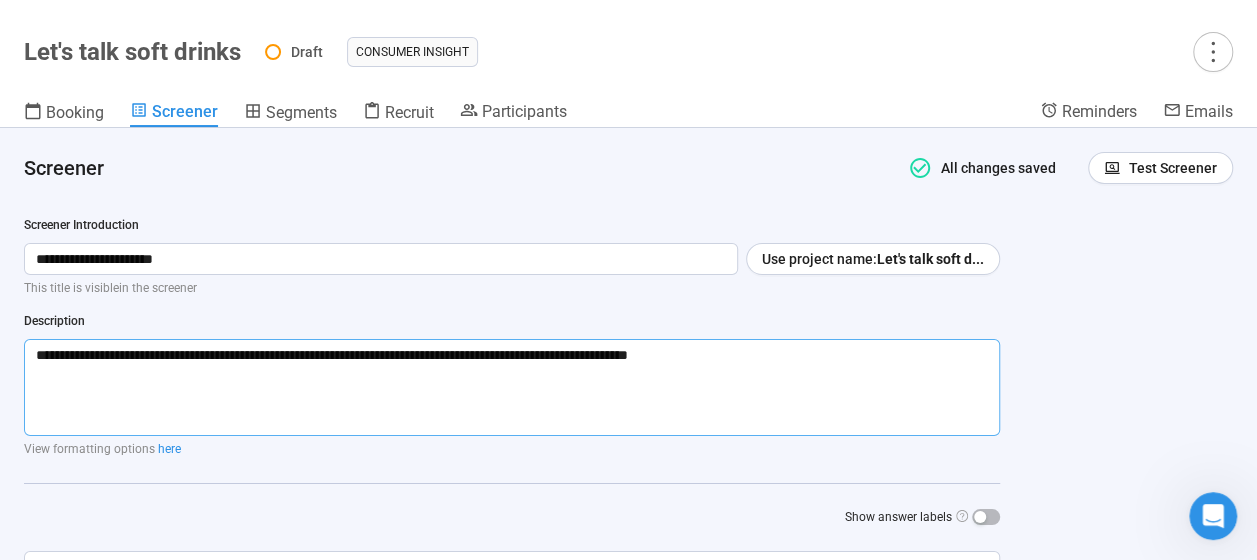 type on "**********" 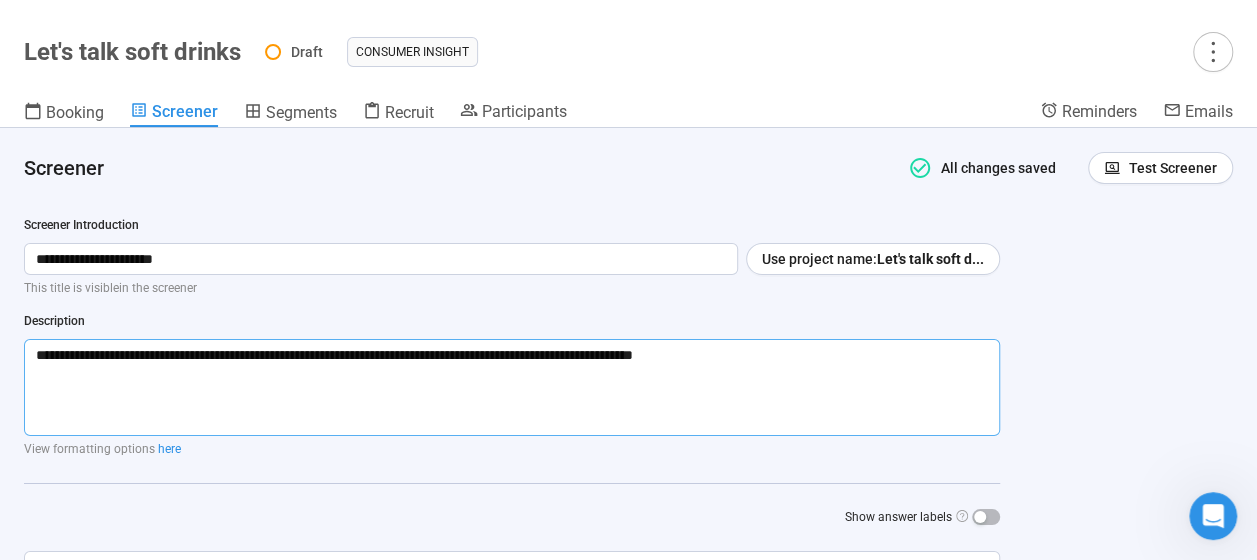 type 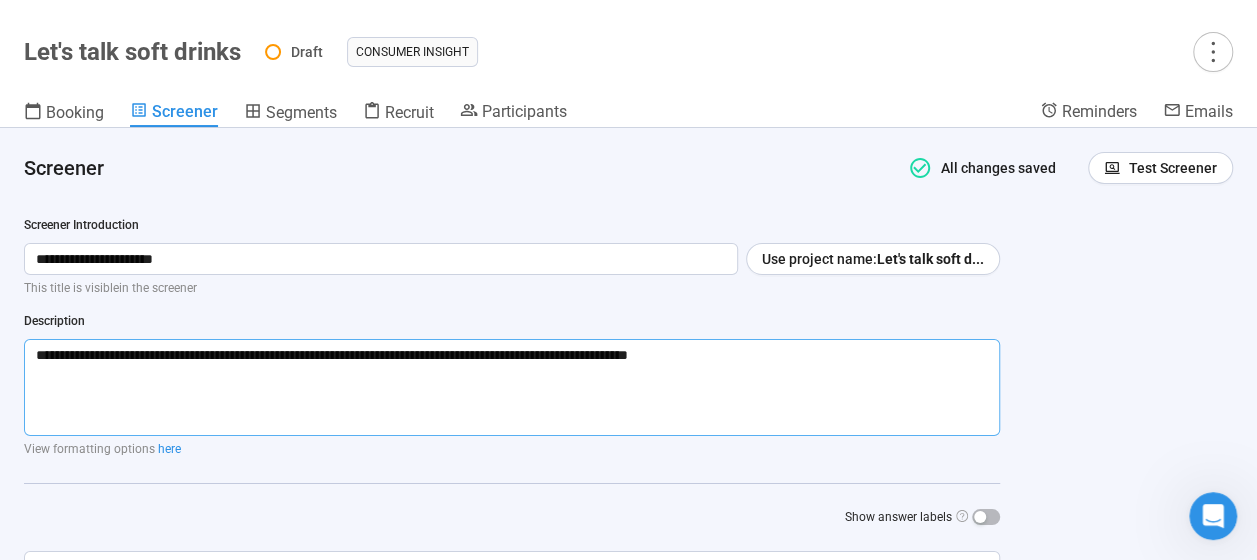 type 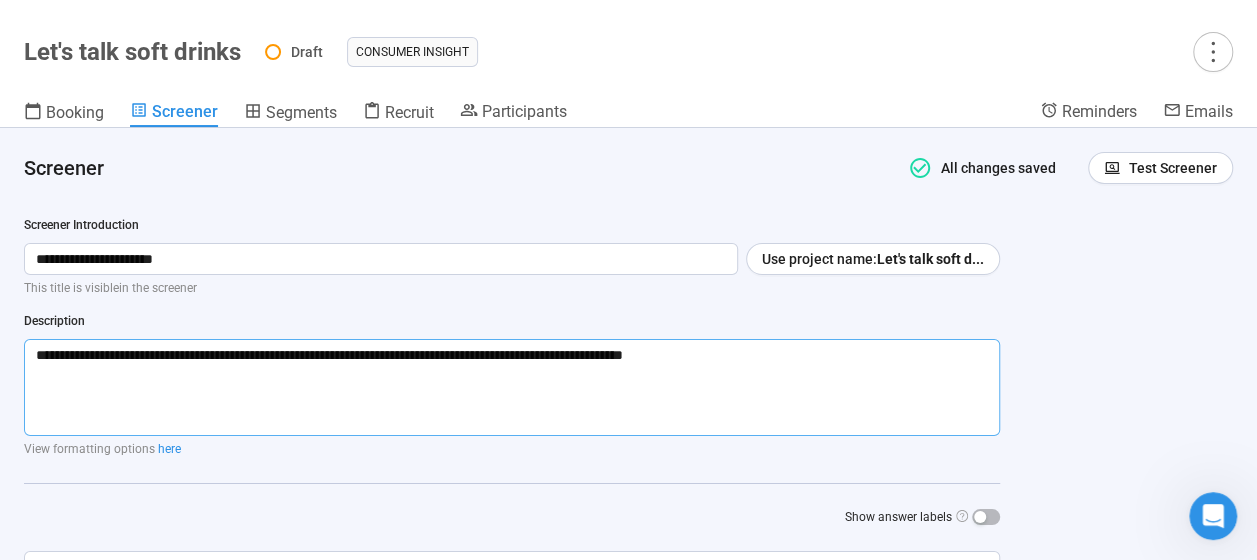 type 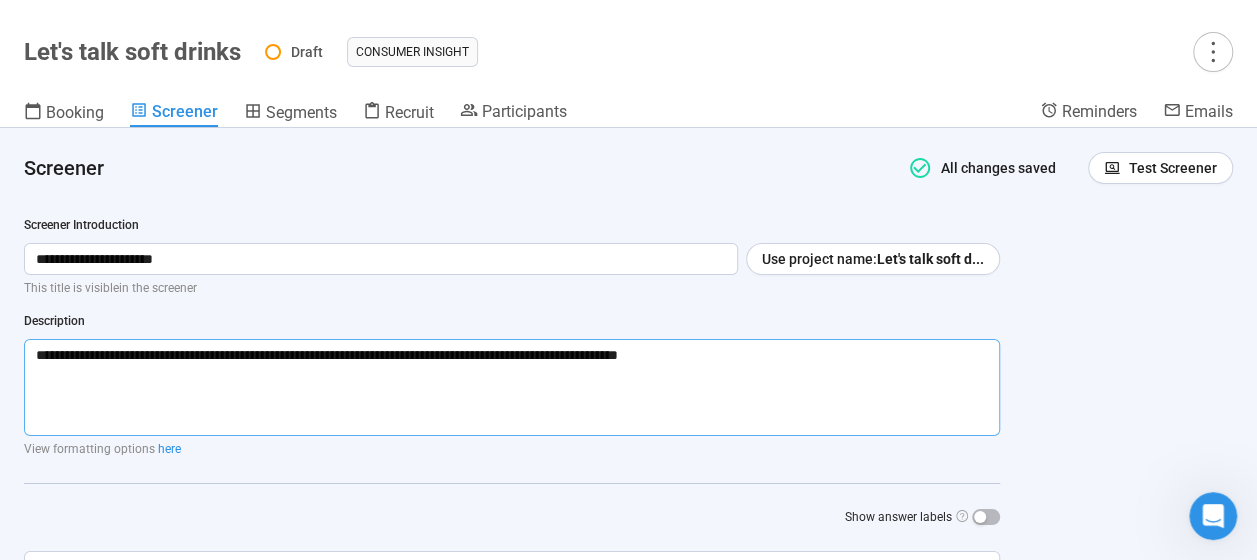 type 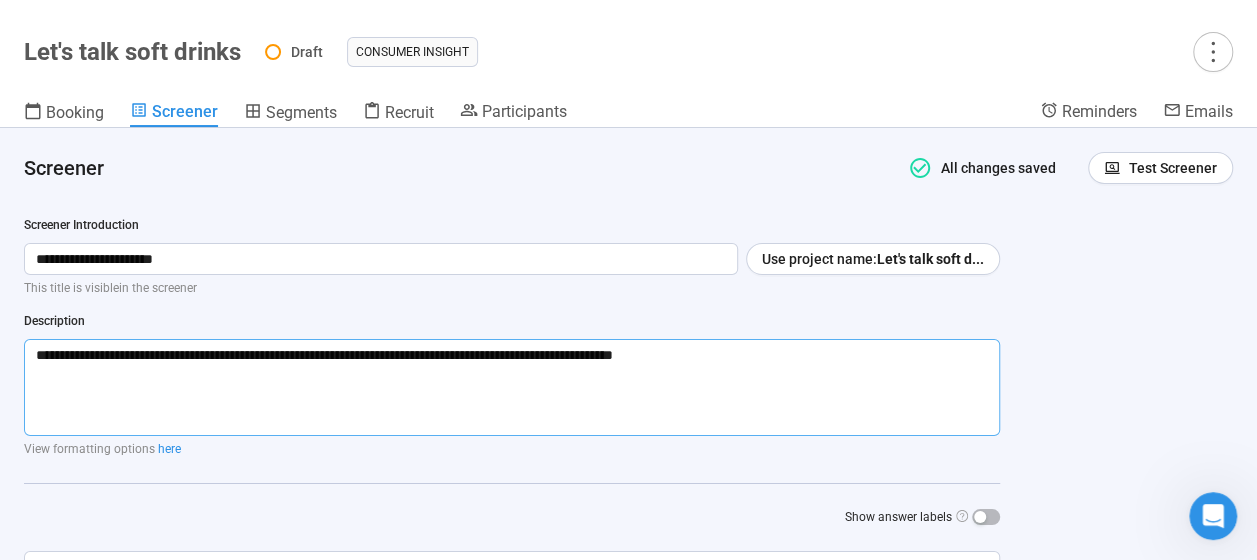 type 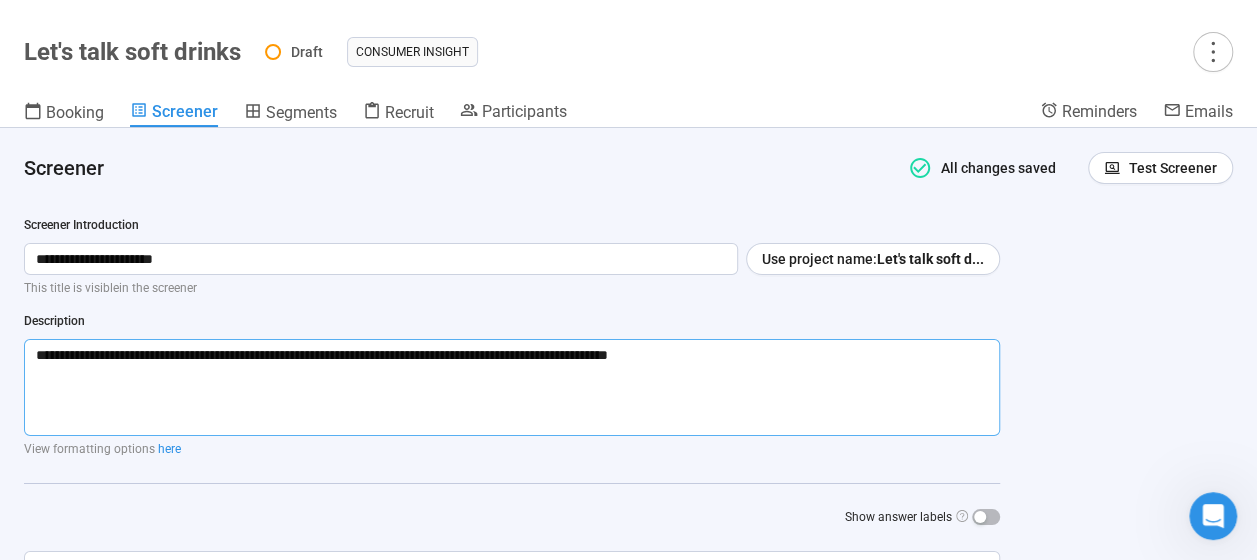 type 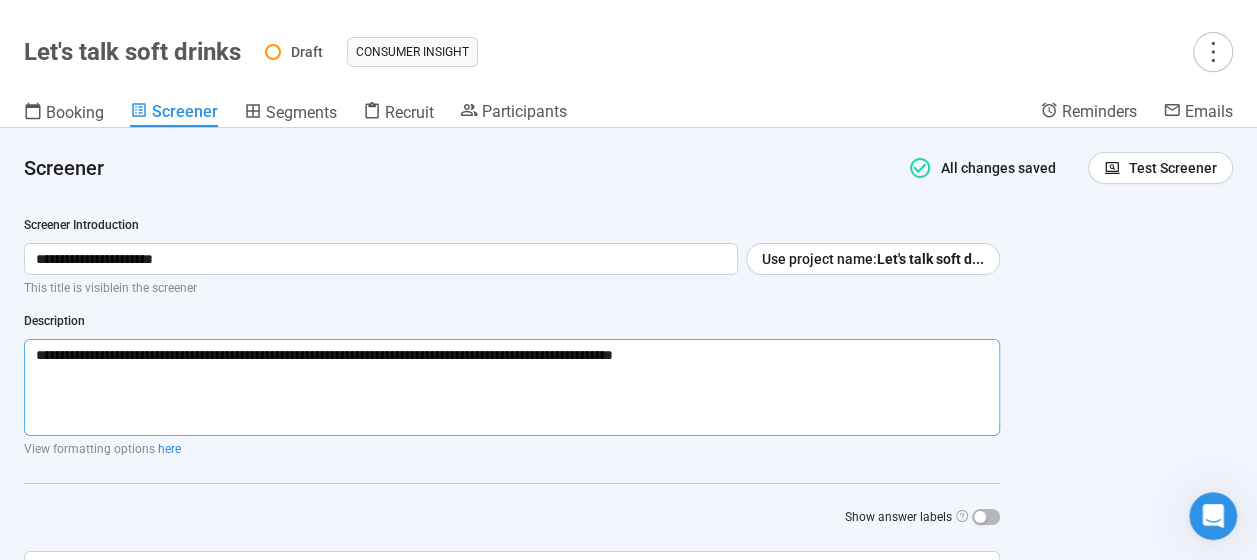 type 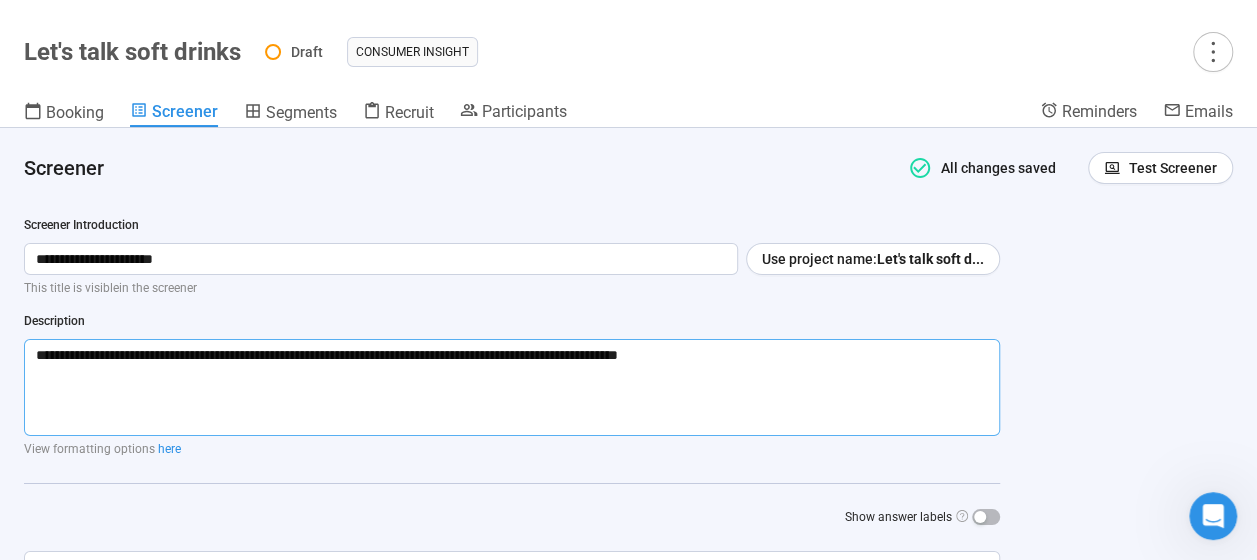 type 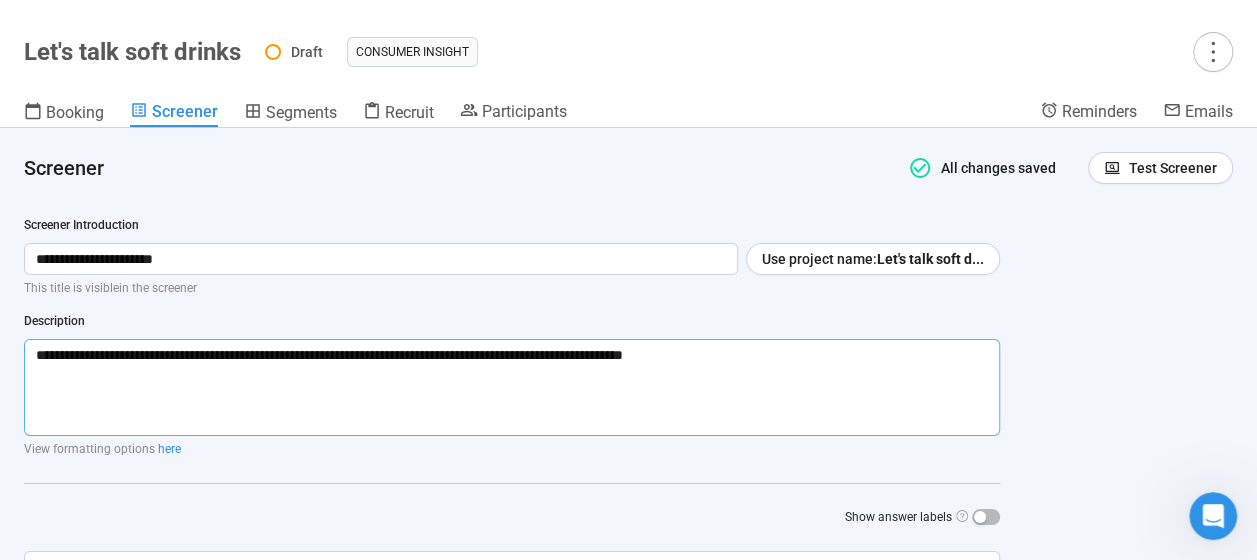 type 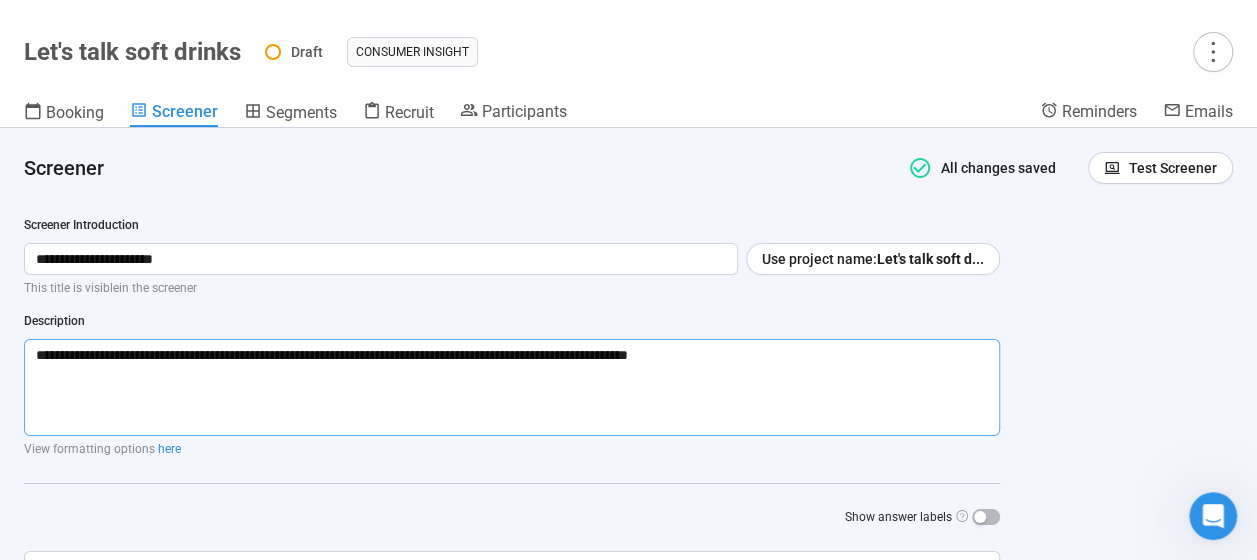 type 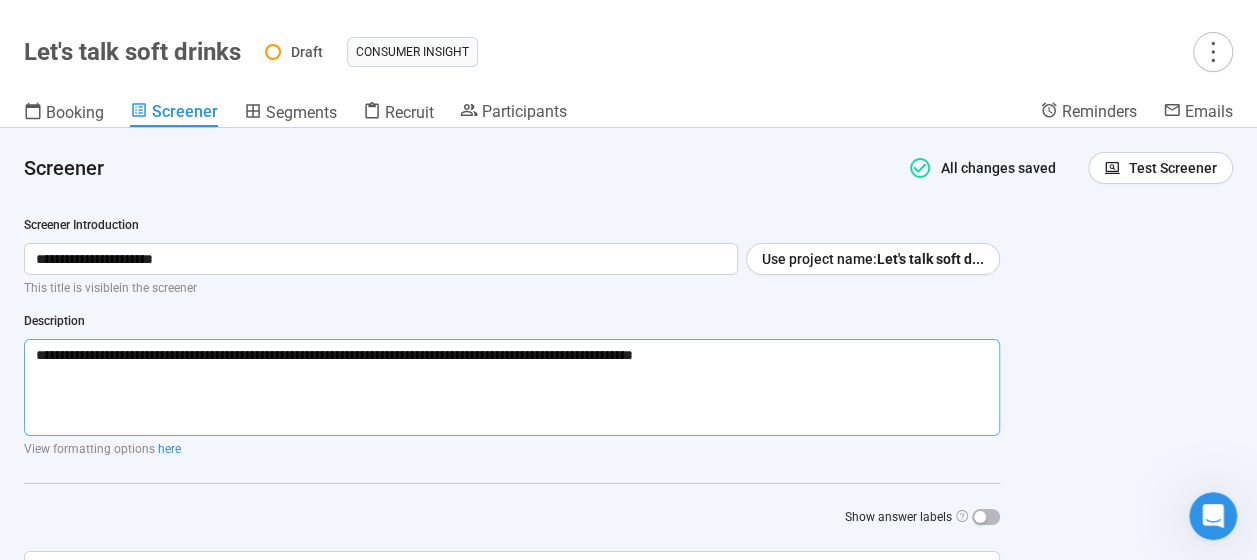 type 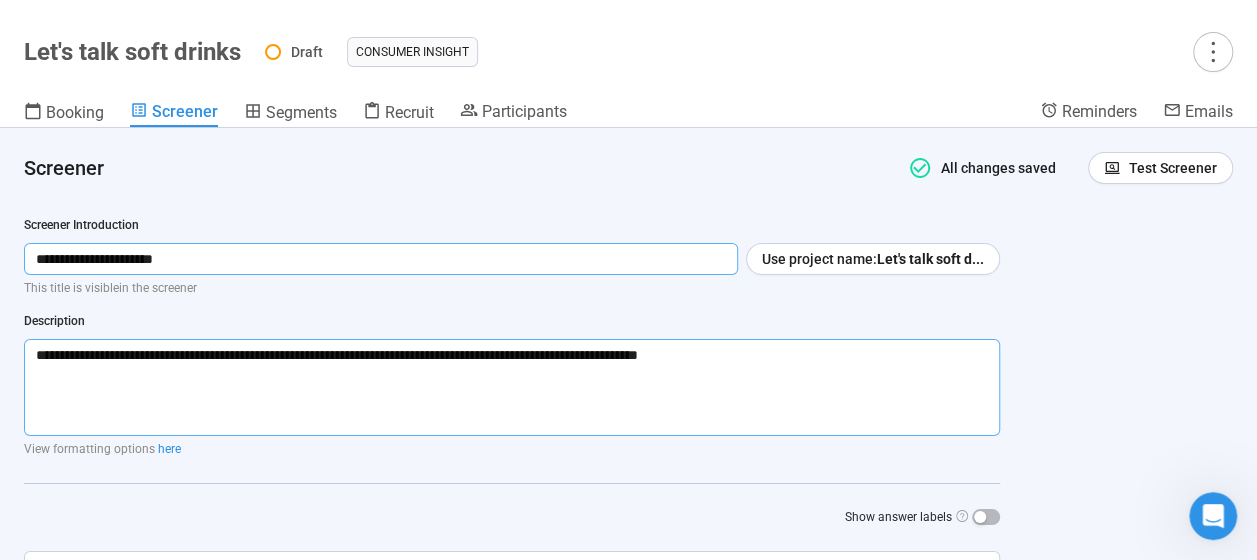 type on "**********" 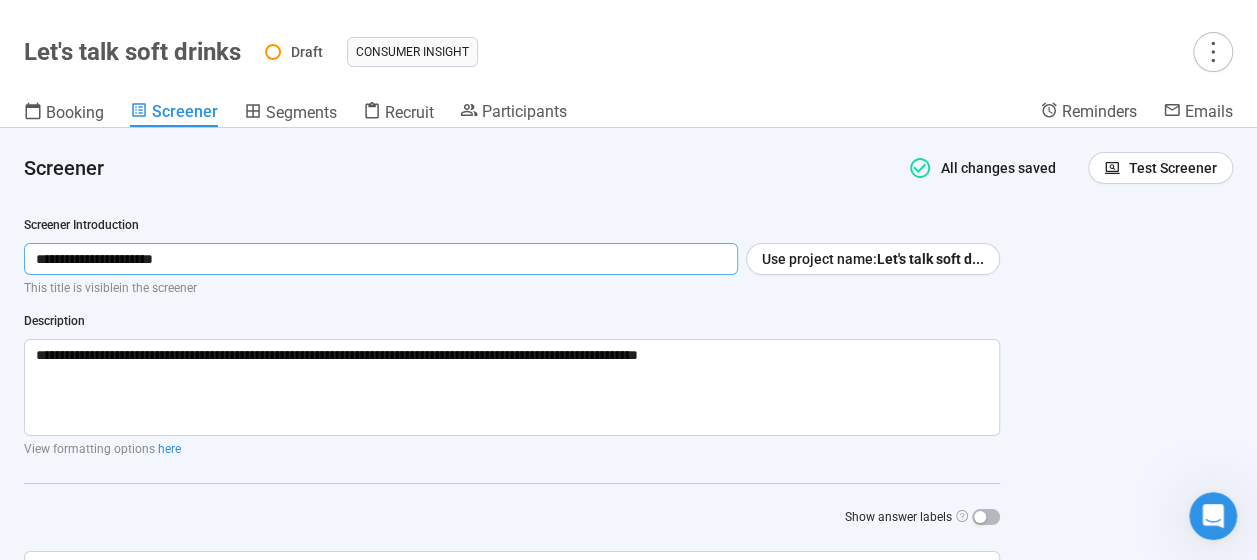 click on "**********" at bounding box center [381, 259] 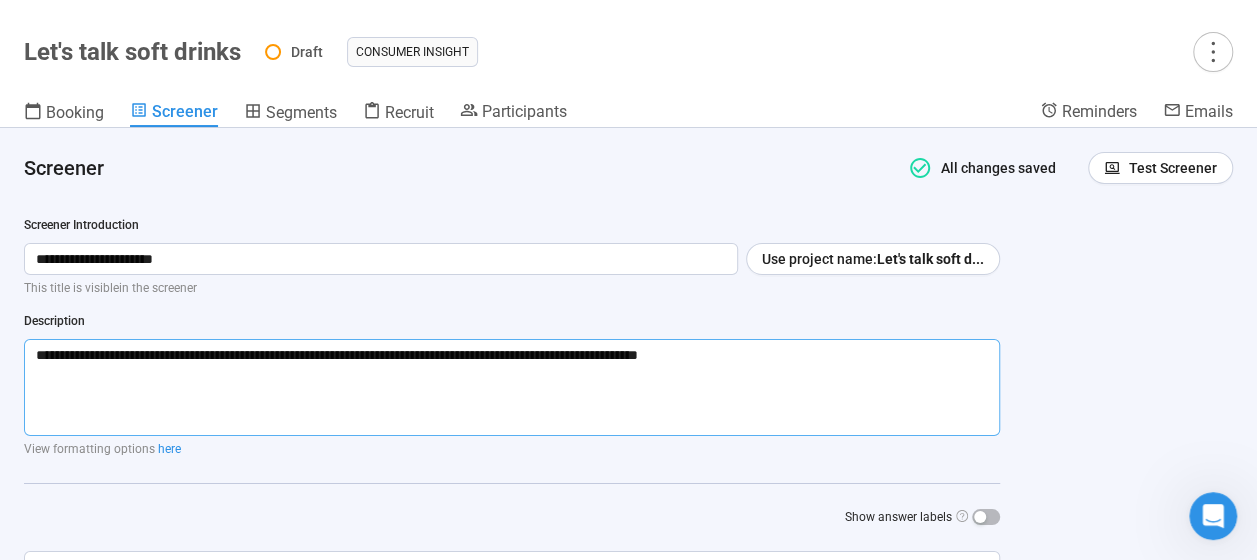 click on "**********" at bounding box center (512, 387) 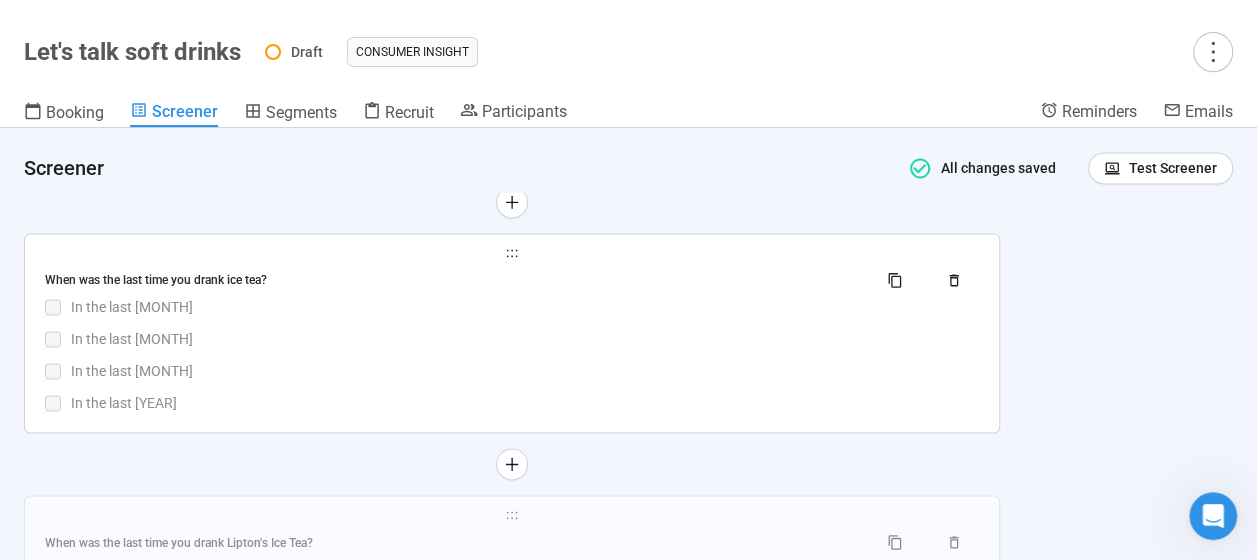 scroll, scrollTop: 1486, scrollLeft: 0, axis: vertical 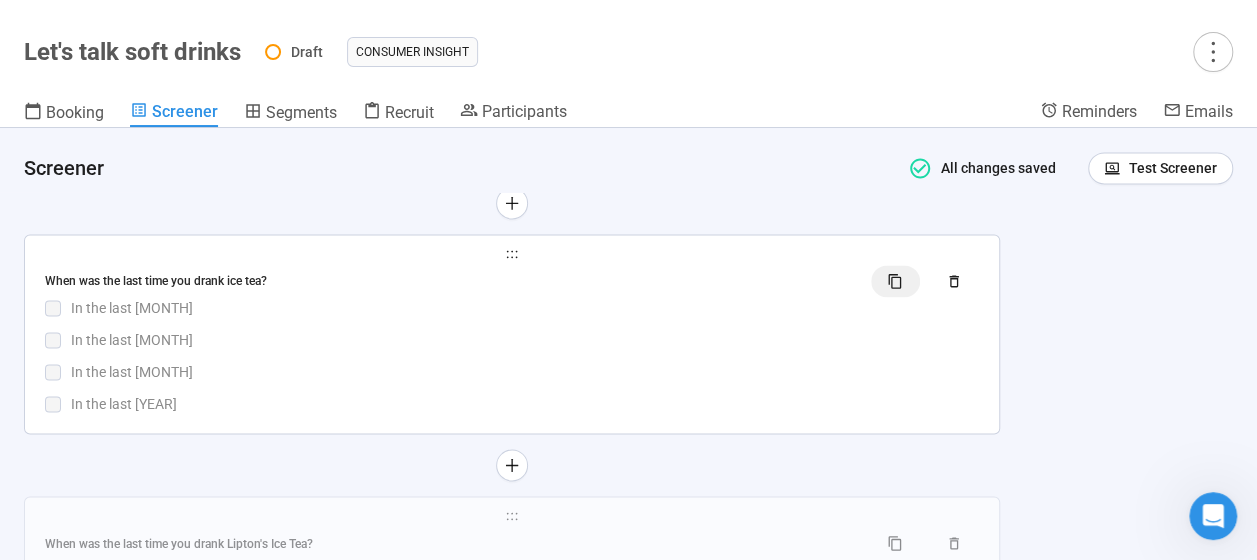 click 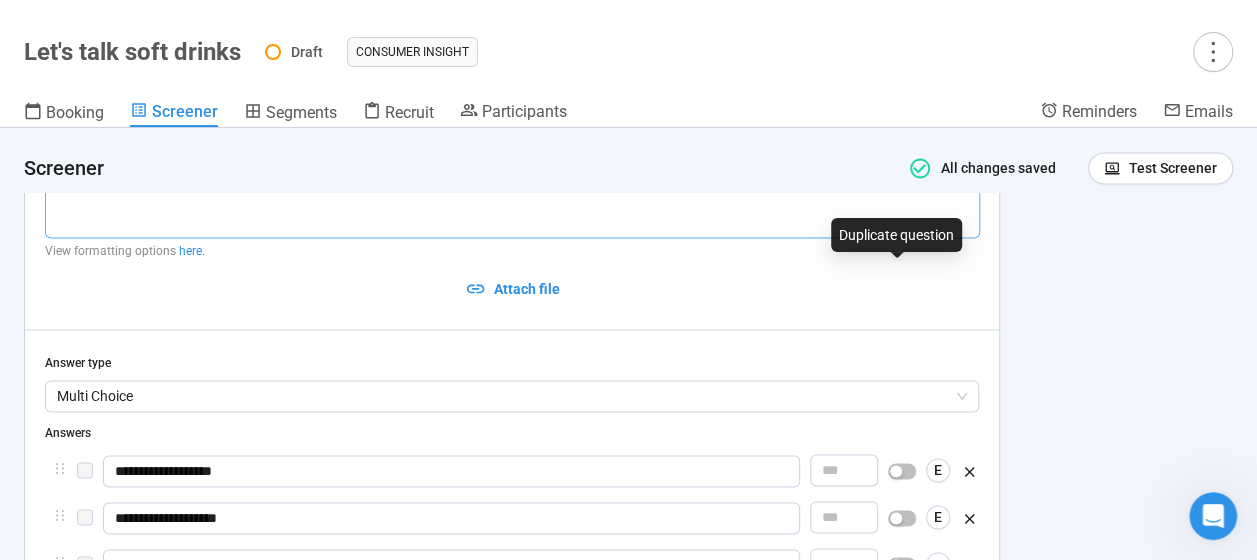 scroll, scrollTop: 1430, scrollLeft: 0, axis: vertical 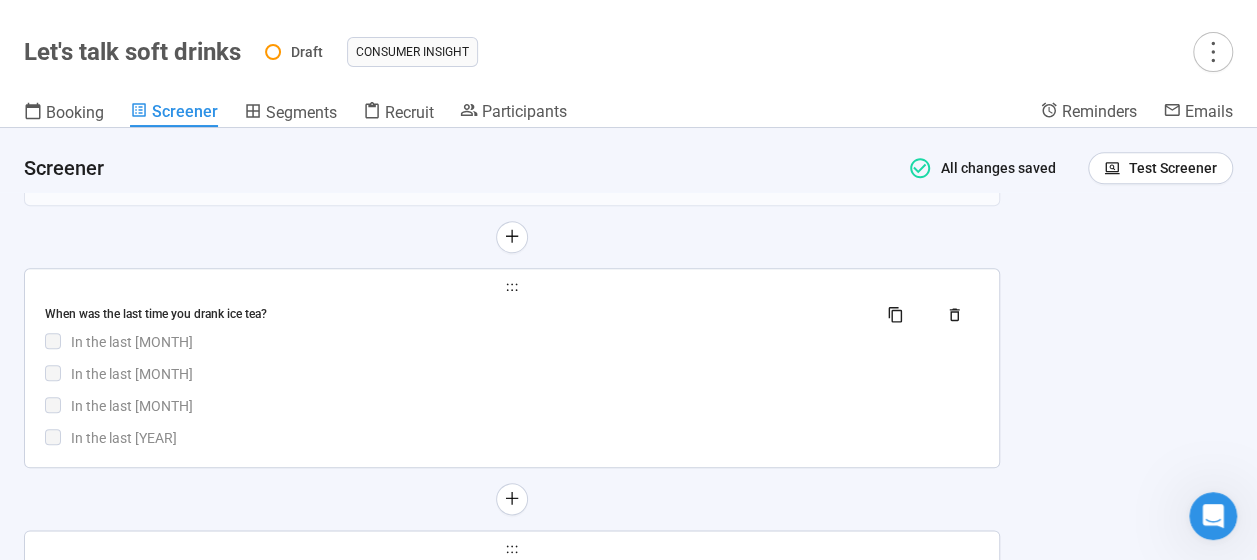 click on "In the last 3 months" at bounding box center [525, 374] 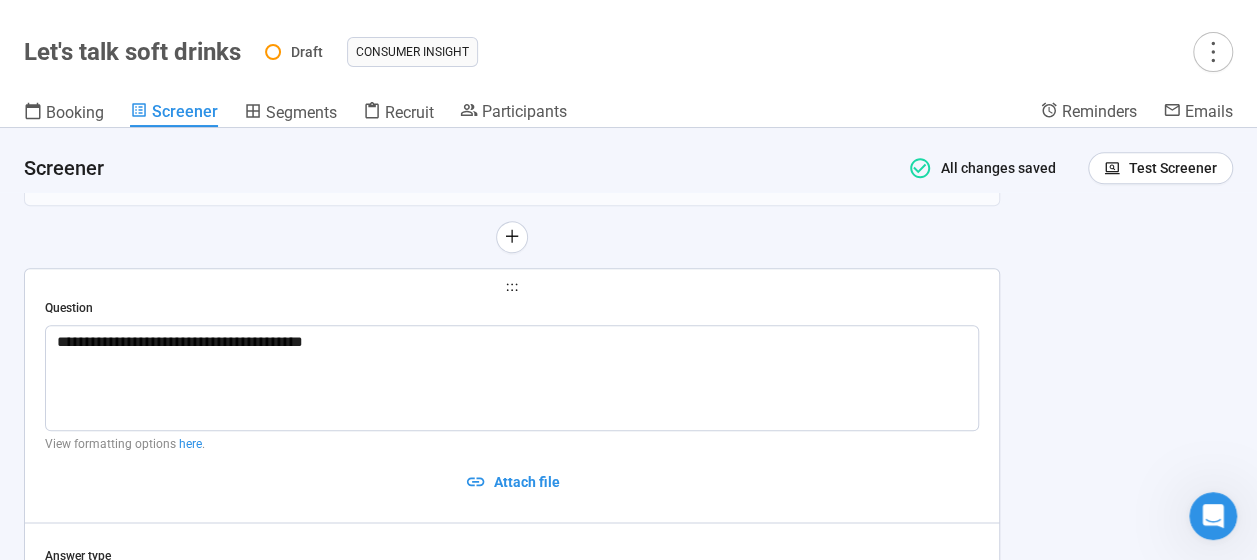 type 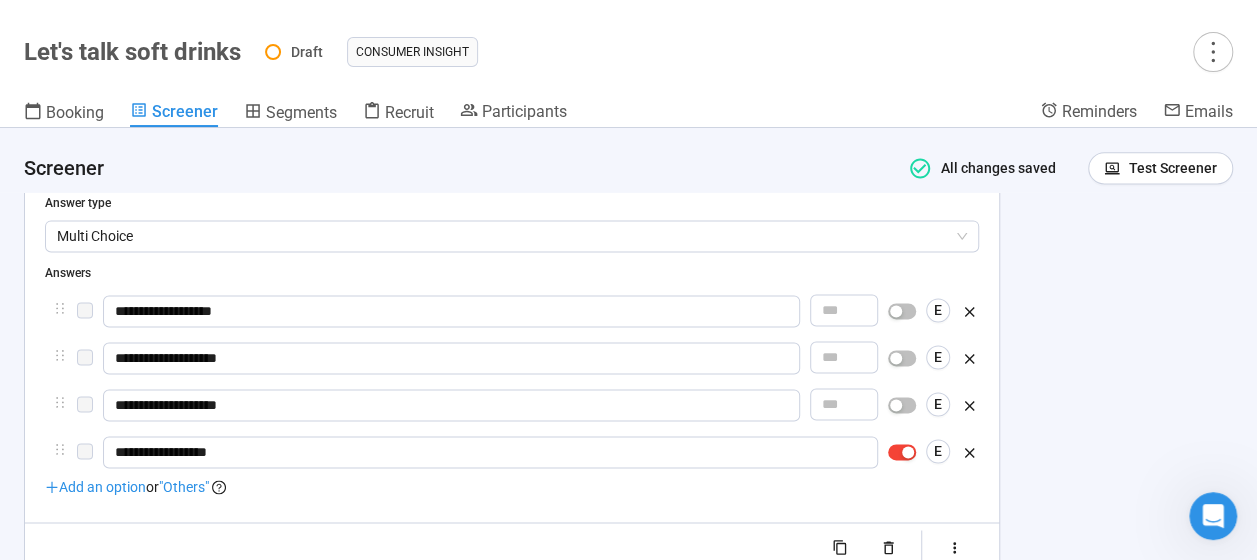 scroll, scrollTop: 1386, scrollLeft: 0, axis: vertical 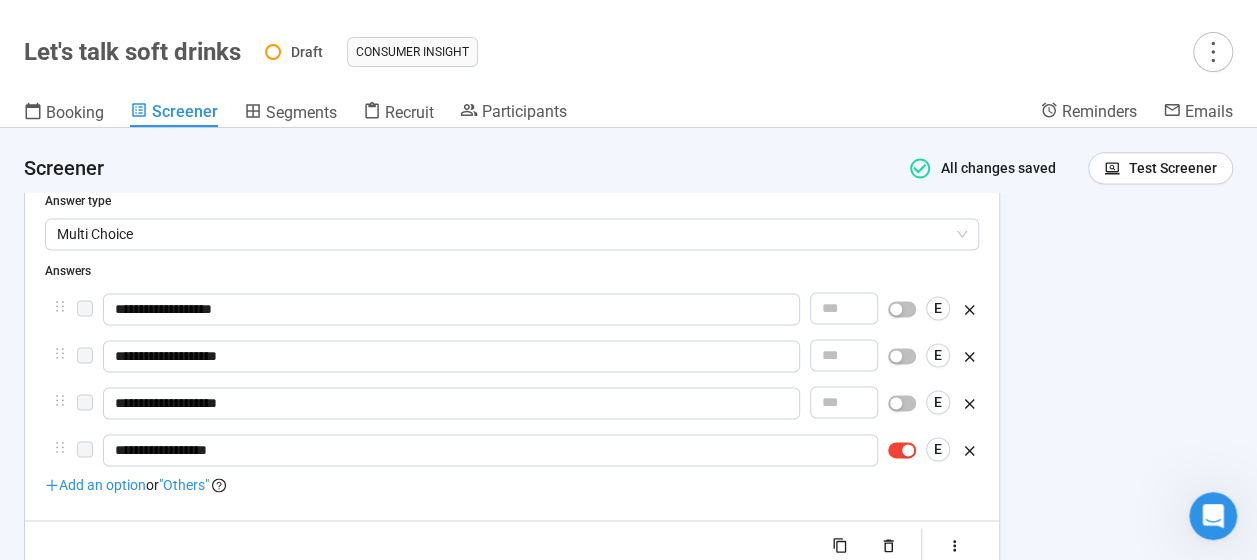 click 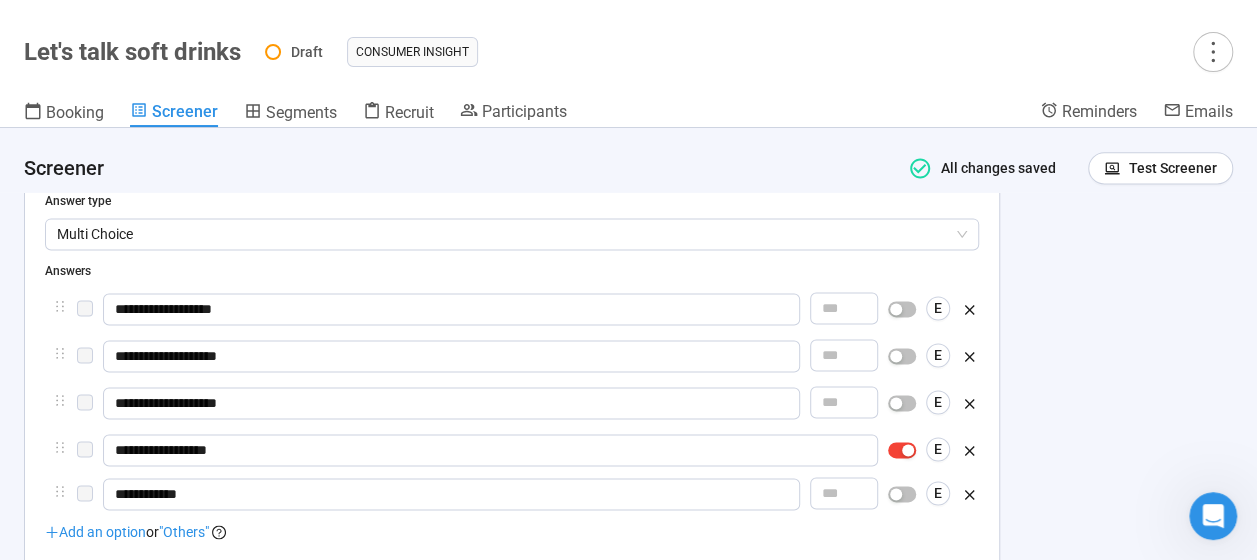 type on "**********" 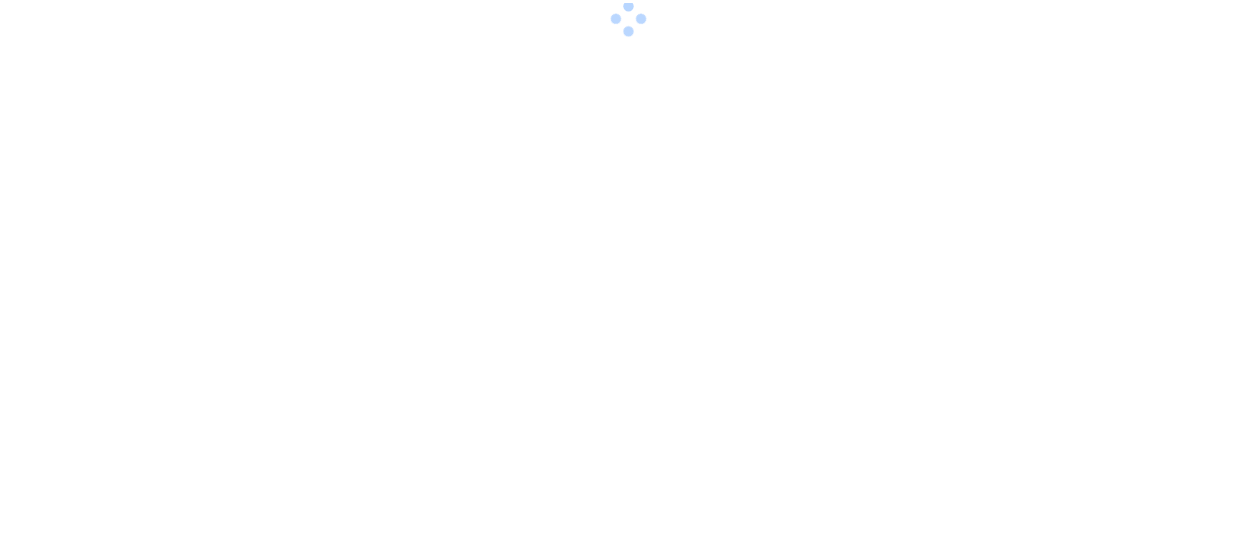 scroll, scrollTop: 0, scrollLeft: 0, axis: both 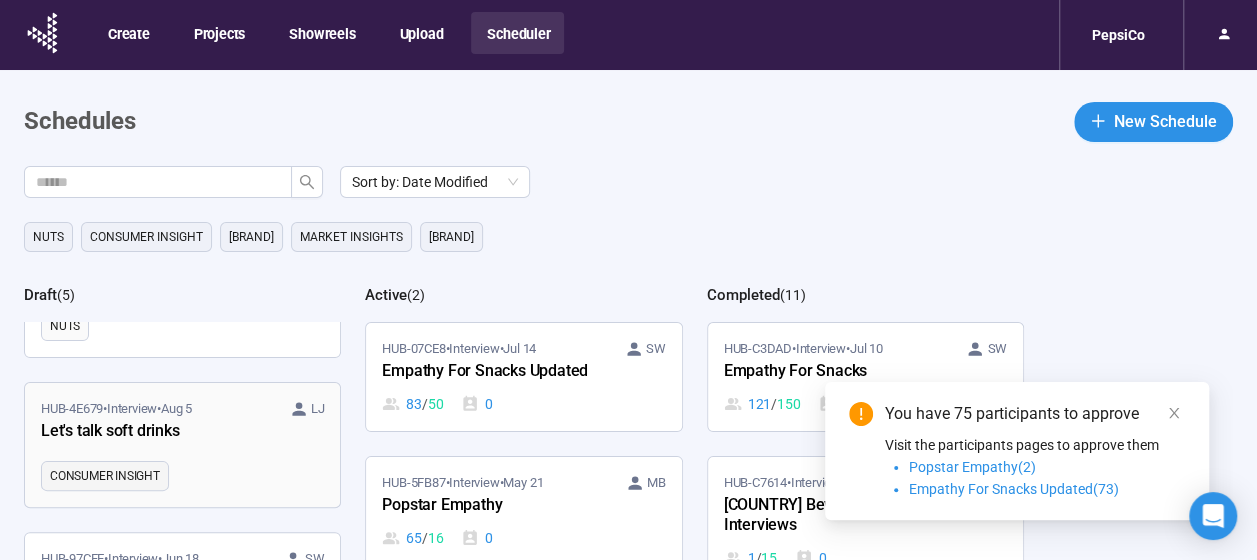 click on "Let's talk soft drinks" at bounding box center (151, 432) 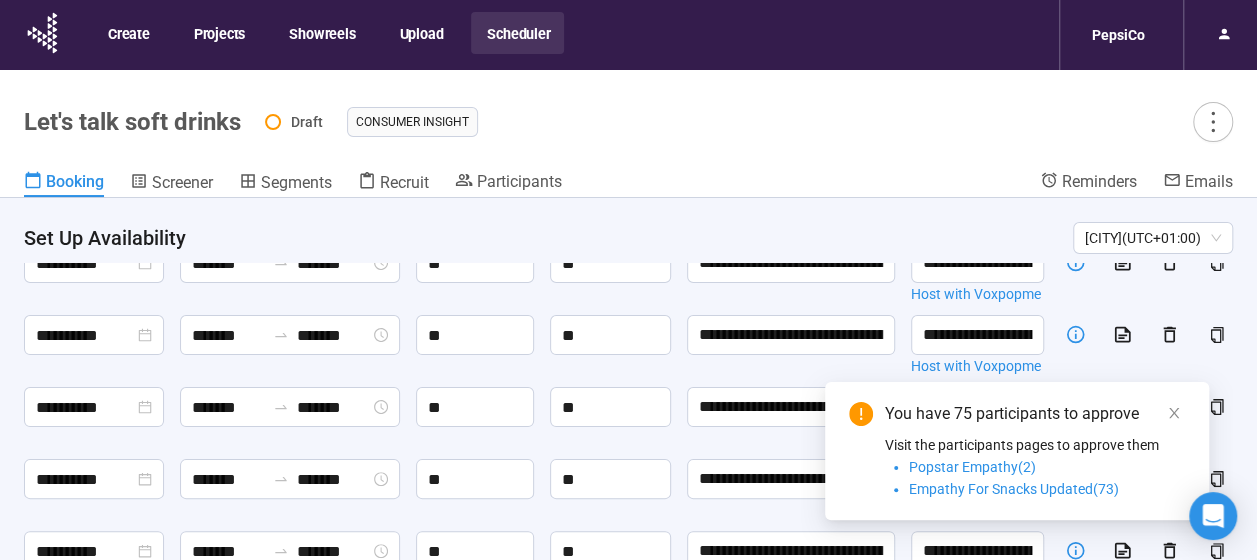 scroll, scrollTop: 0, scrollLeft: 0, axis: both 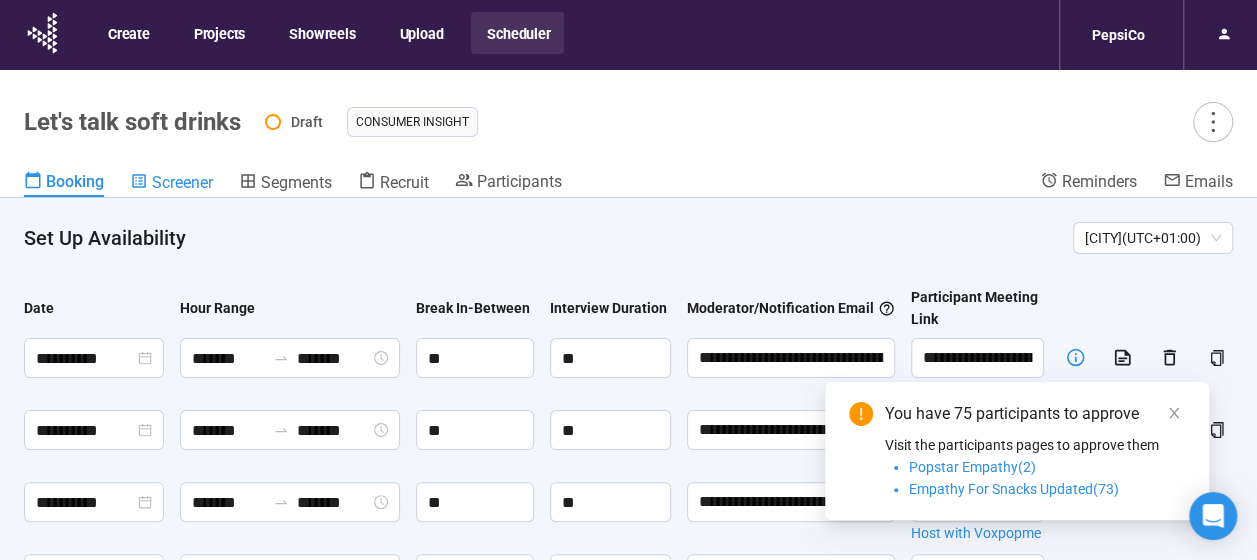 click on "Screener" at bounding box center (182, 182) 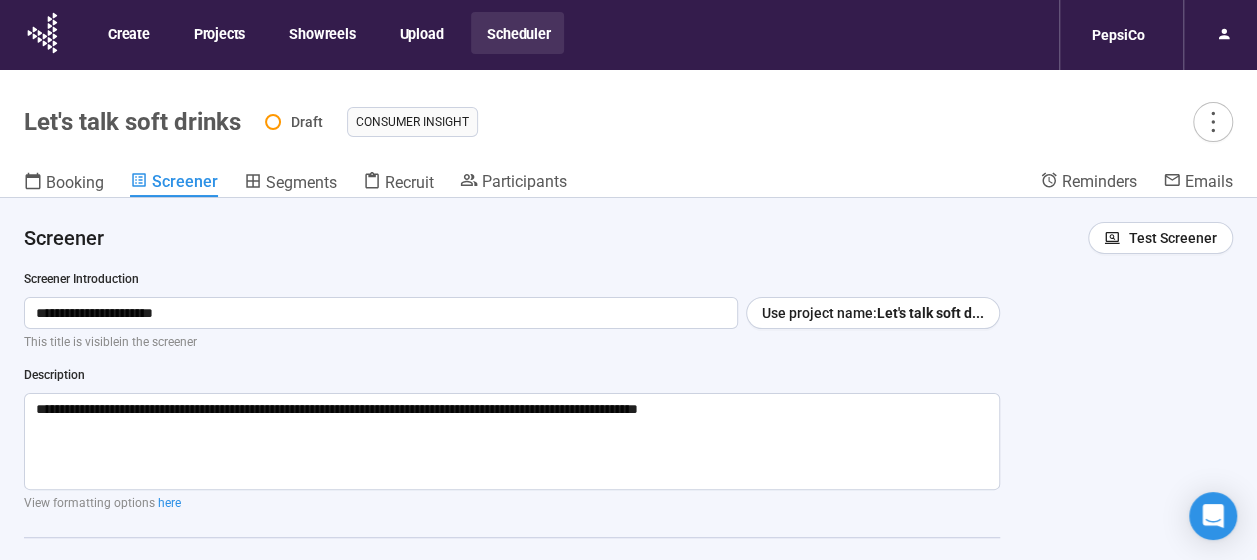 scroll, scrollTop: 0, scrollLeft: 0, axis: both 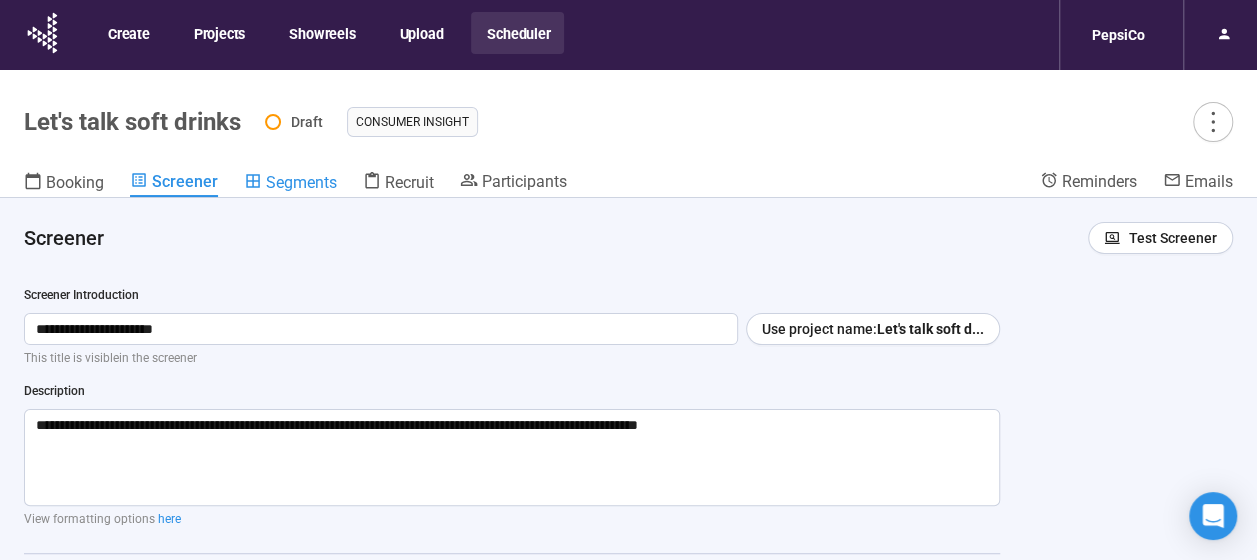 click on "Segments" at bounding box center (301, 182) 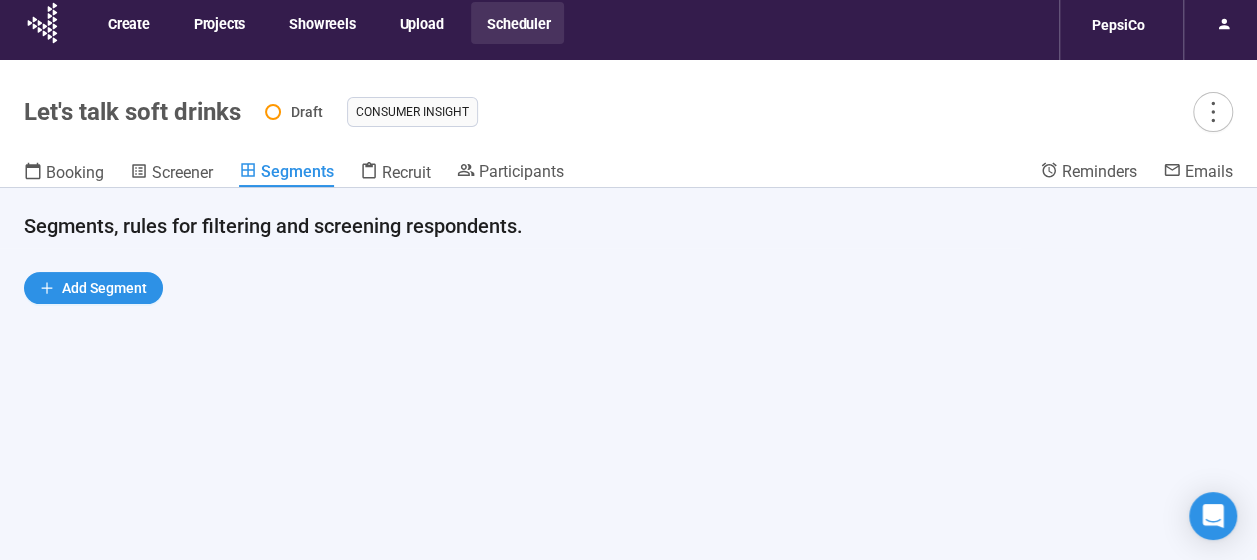 scroll, scrollTop: 0, scrollLeft: 0, axis: both 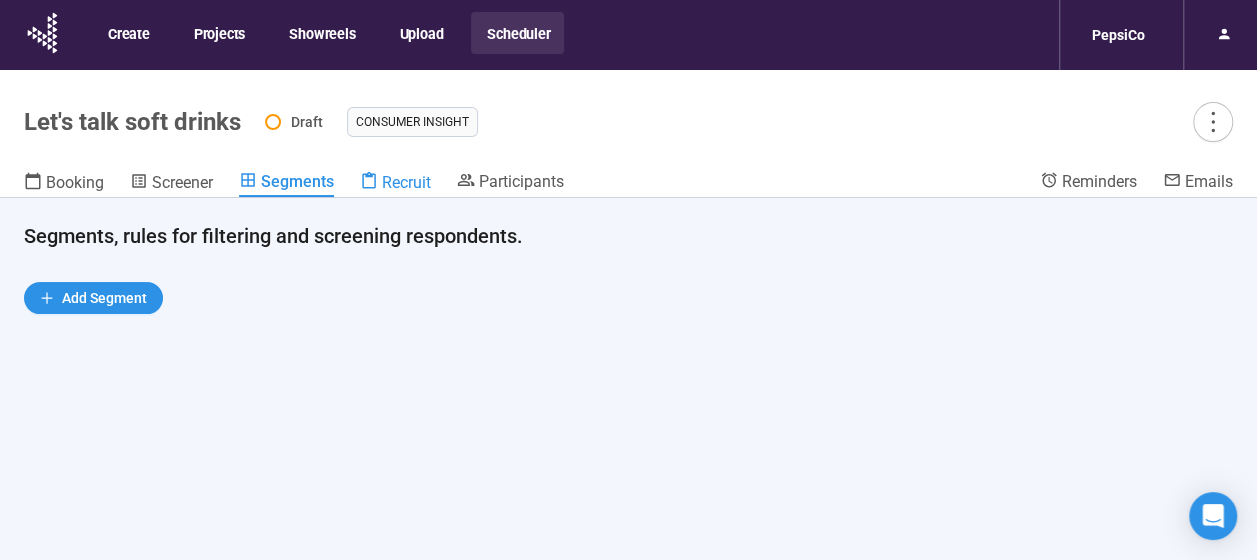 click on "Recruit" at bounding box center (406, 182) 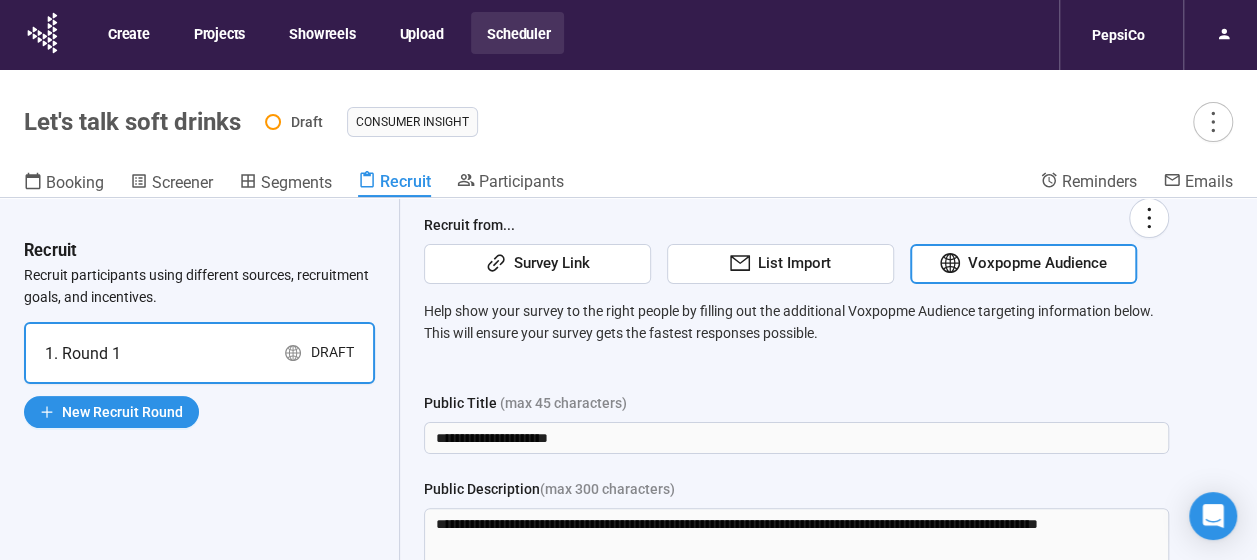 scroll, scrollTop: 0, scrollLeft: 0, axis: both 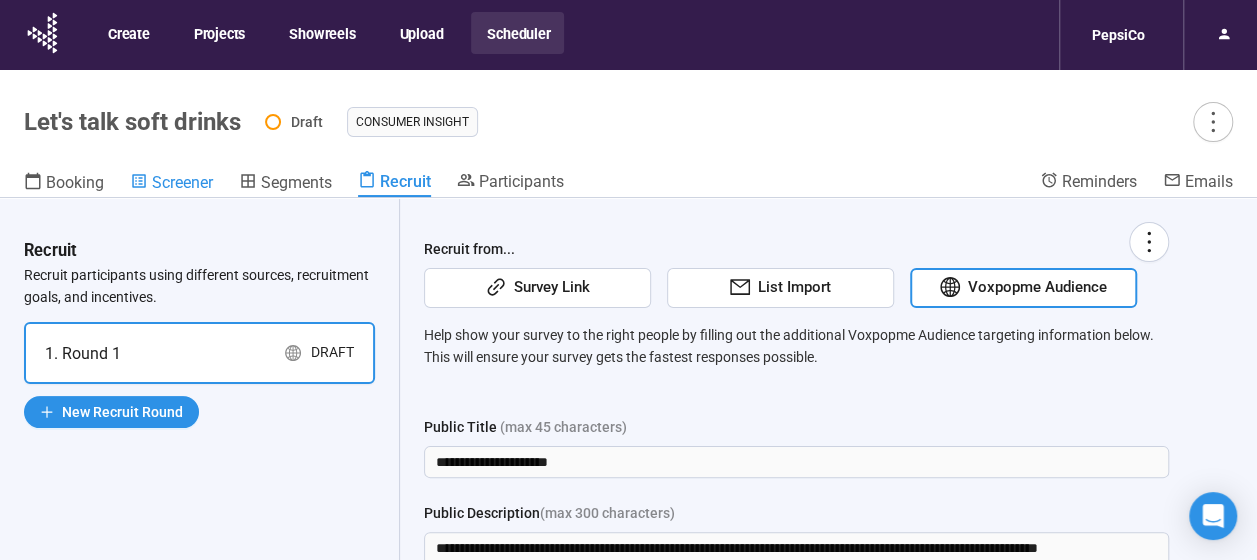 click on "Screener" at bounding box center (182, 182) 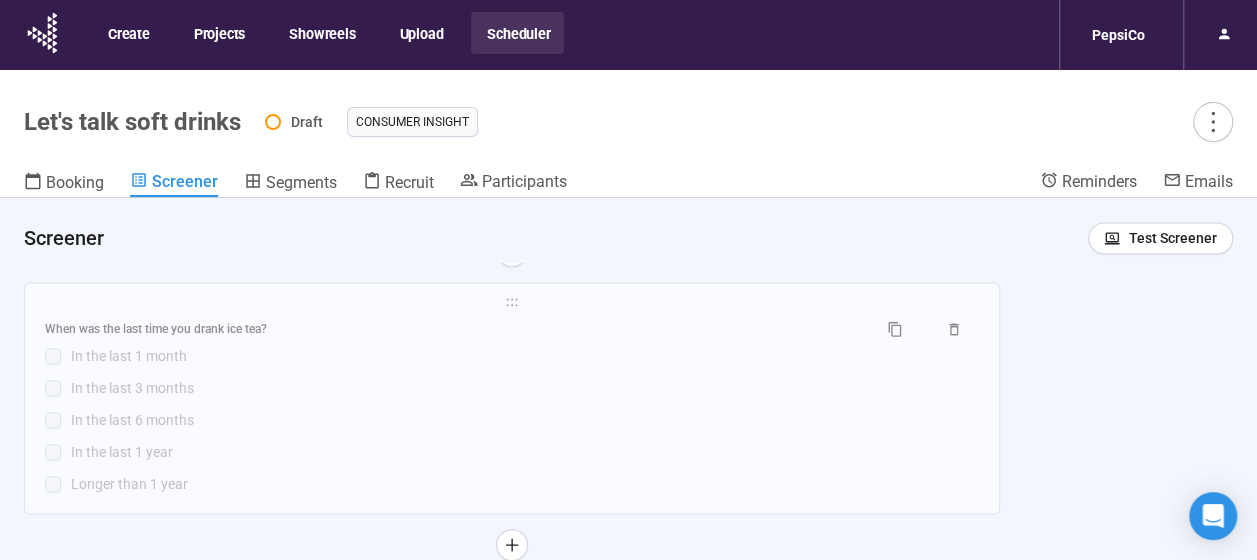 scroll, scrollTop: 1507, scrollLeft: 0, axis: vertical 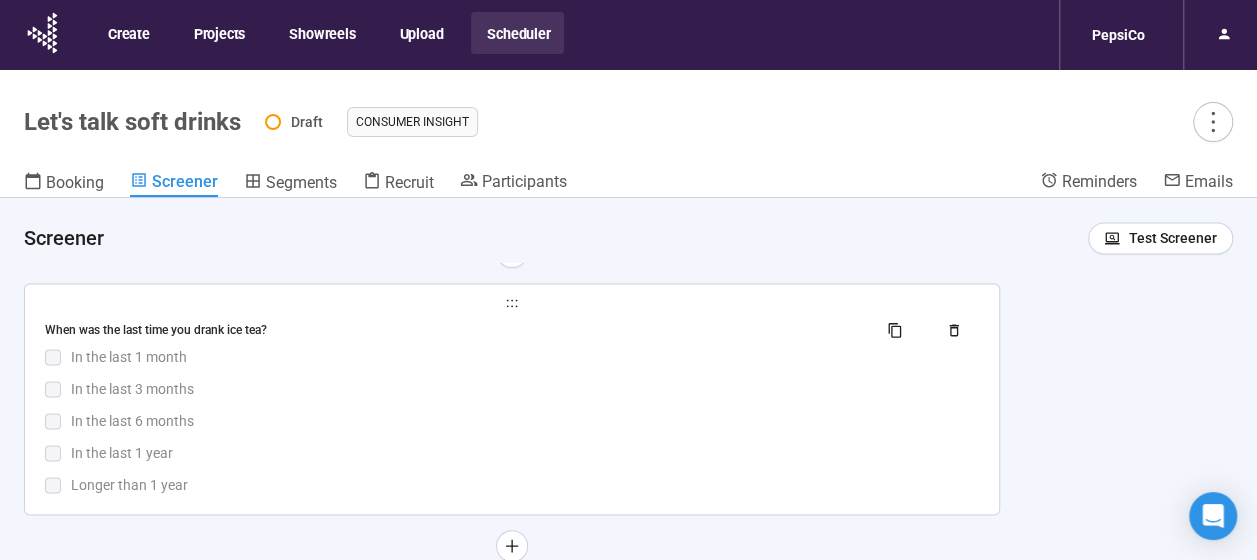 click on "When was the last time you drank ice tea? In the last 1 month In the last 3 months In the last 6 months In the last 1 year Longer than 1 year" at bounding box center [512, 405] 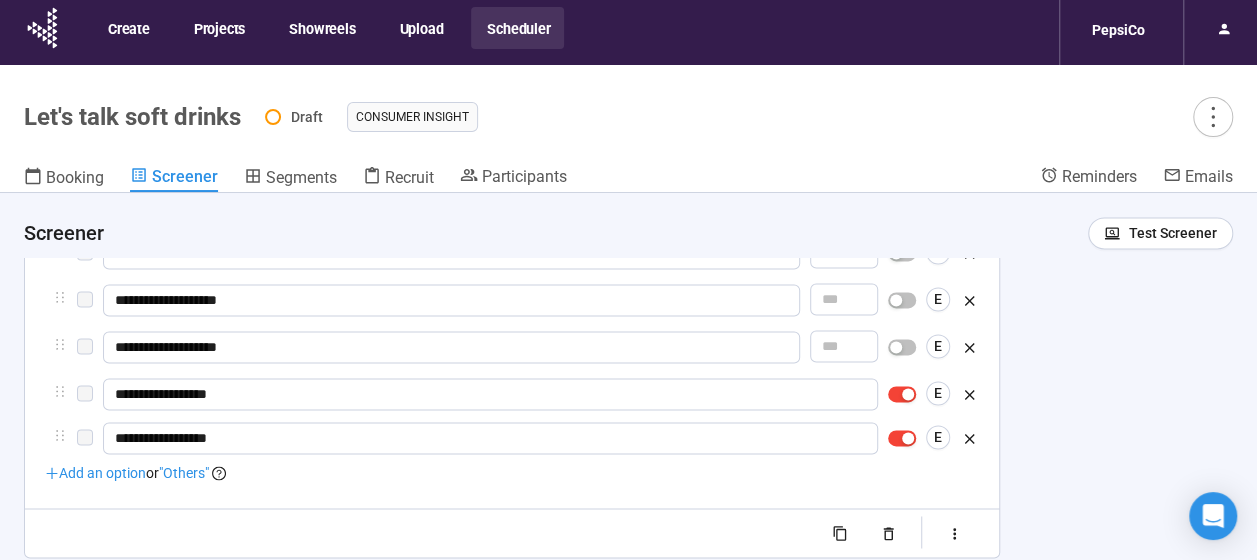 scroll, scrollTop: 63, scrollLeft: 0, axis: vertical 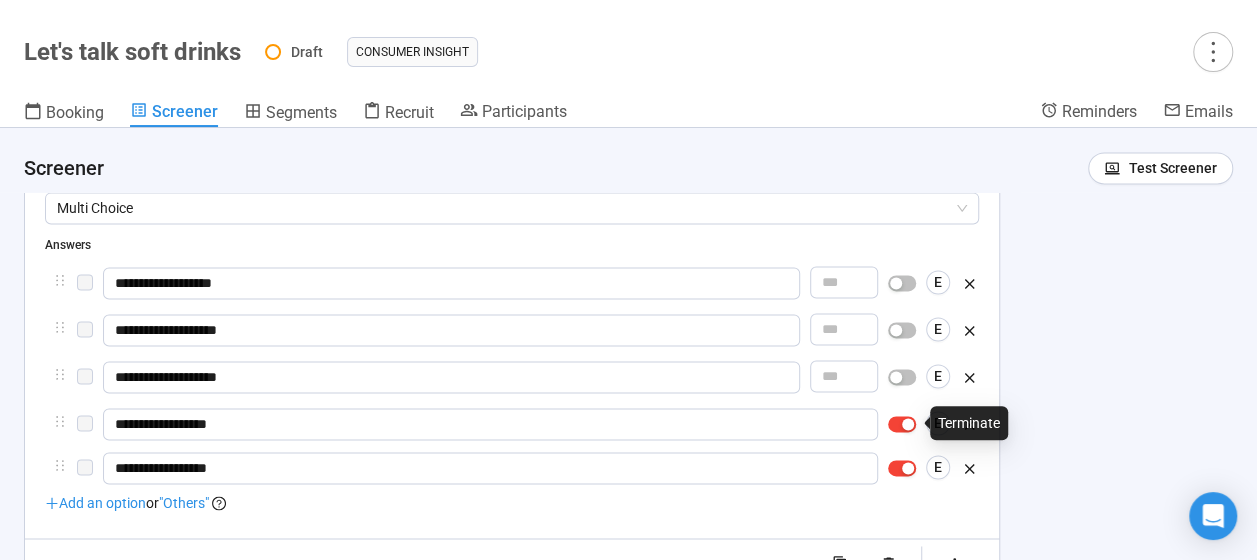 click at bounding box center (902, 424) 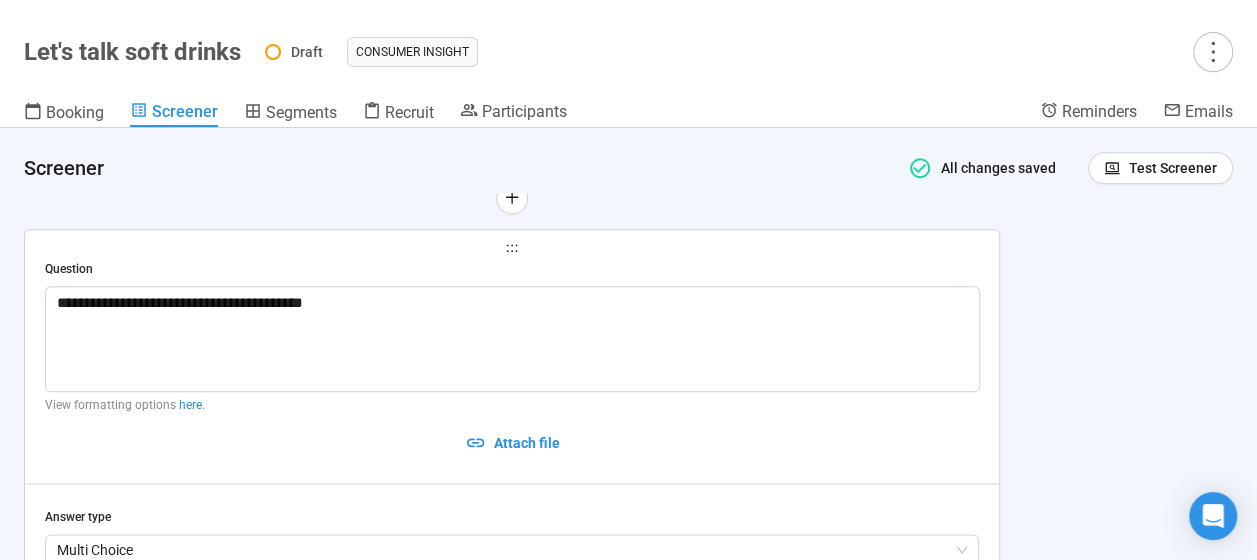scroll, scrollTop: 1070, scrollLeft: 0, axis: vertical 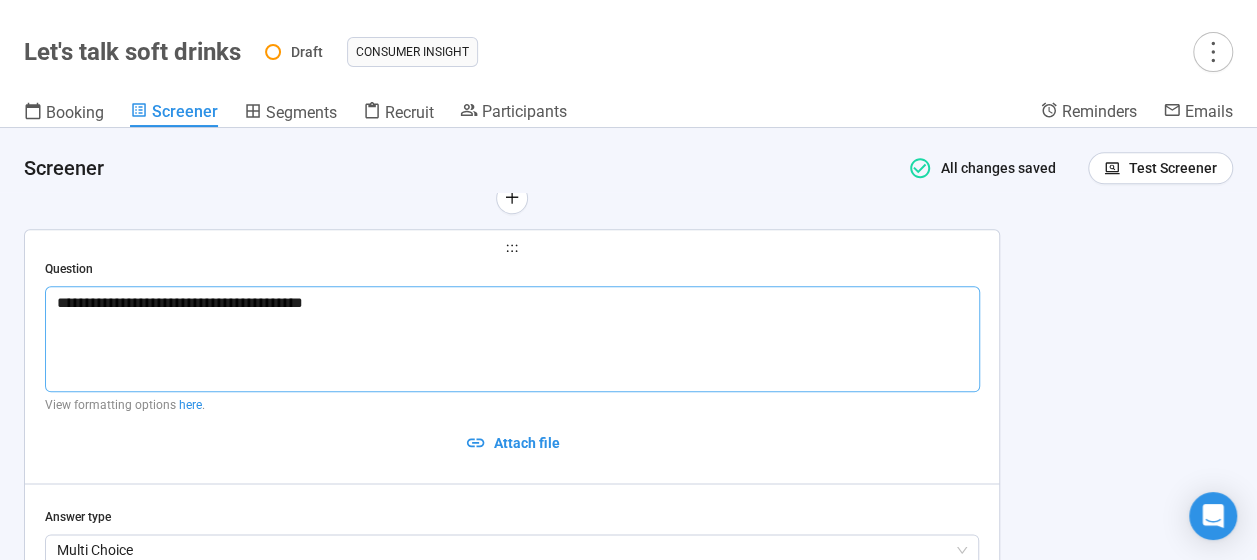 click on "**********" at bounding box center (512, 338) 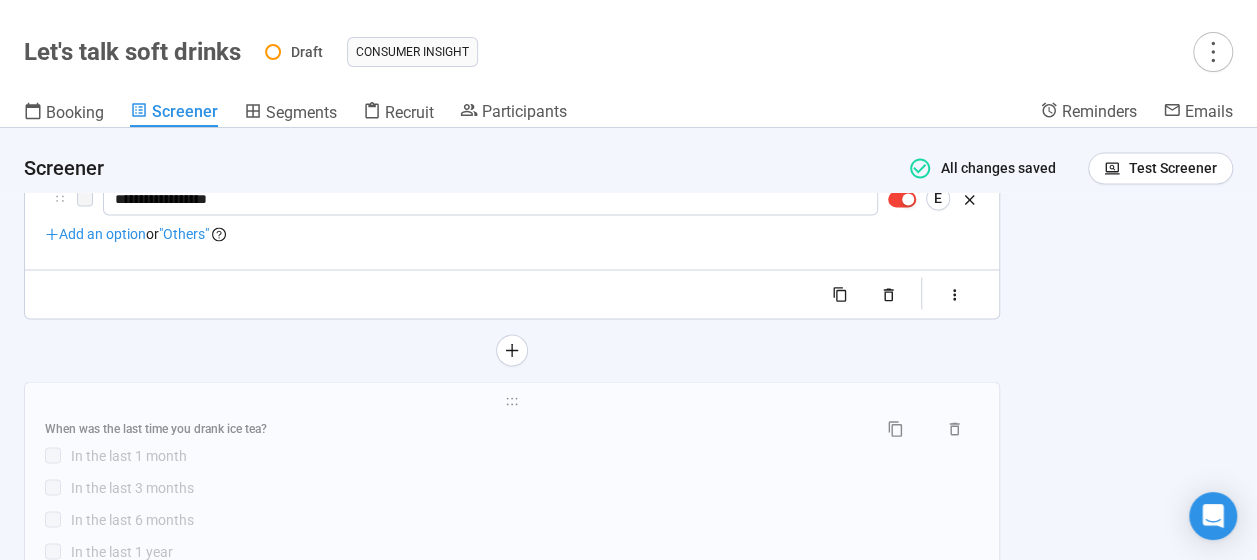 scroll, scrollTop: 1702, scrollLeft: 0, axis: vertical 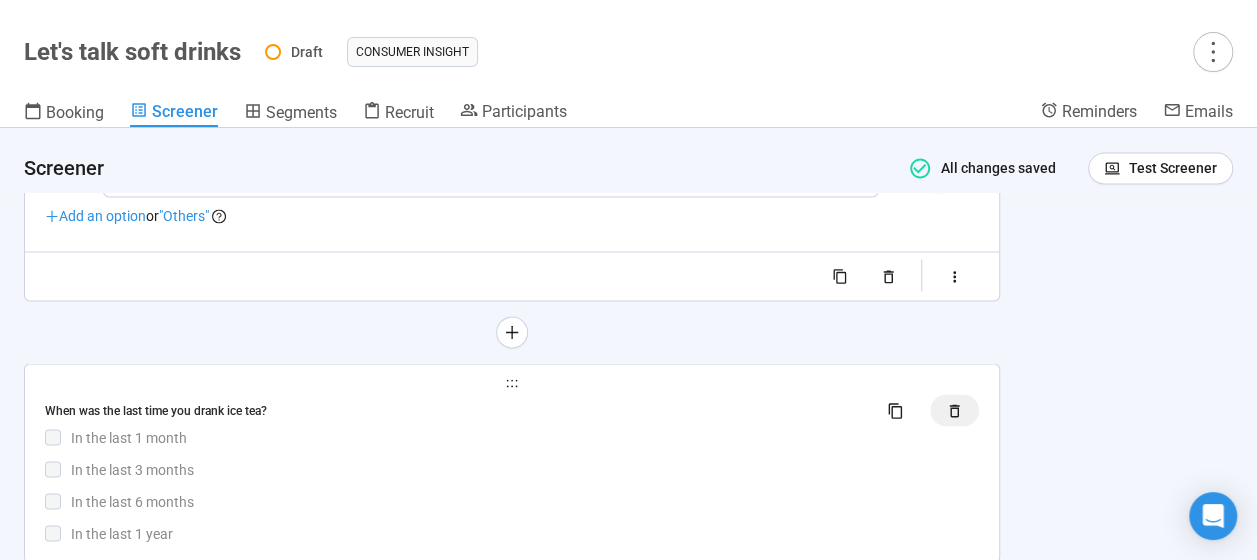 click 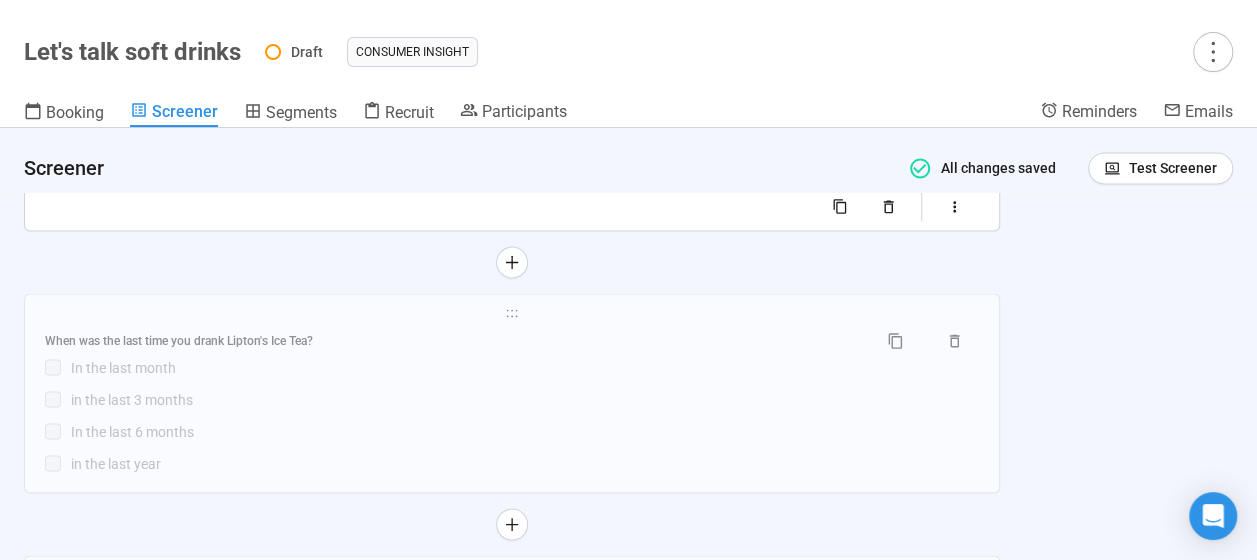 scroll, scrollTop: 1776, scrollLeft: 0, axis: vertical 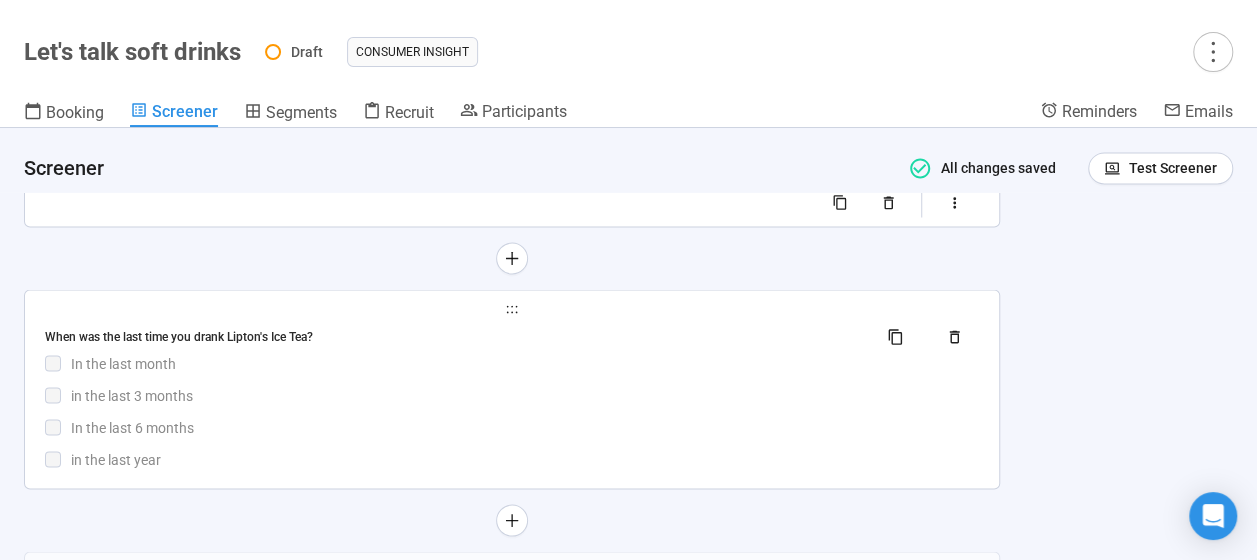 click on "In the last month" at bounding box center (525, 363) 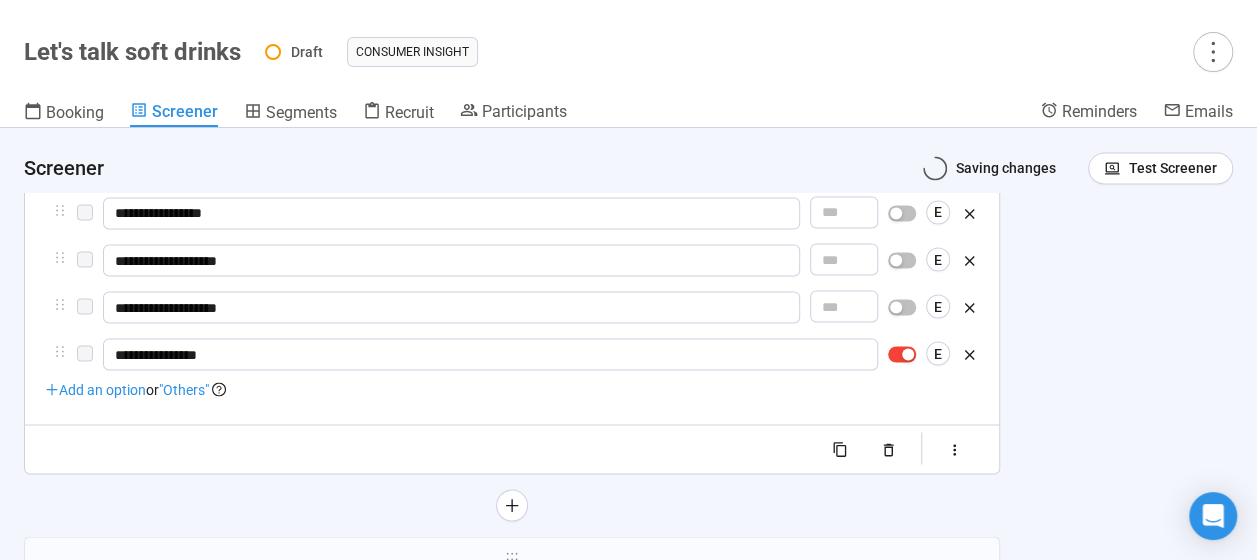 scroll, scrollTop: 1462, scrollLeft: 0, axis: vertical 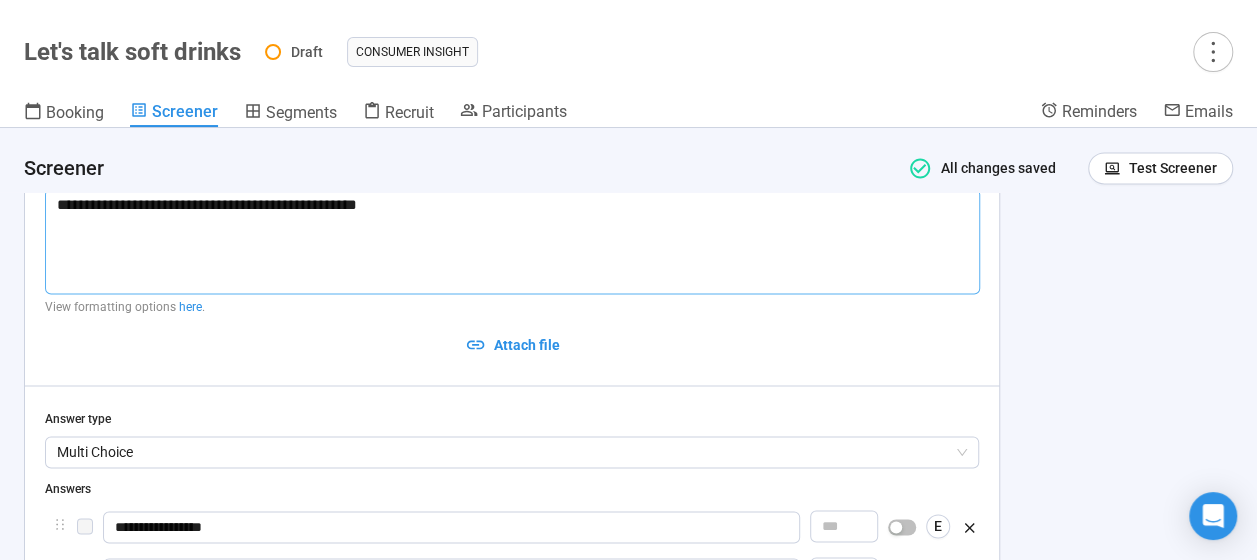 click on "**********" at bounding box center [512, 240] 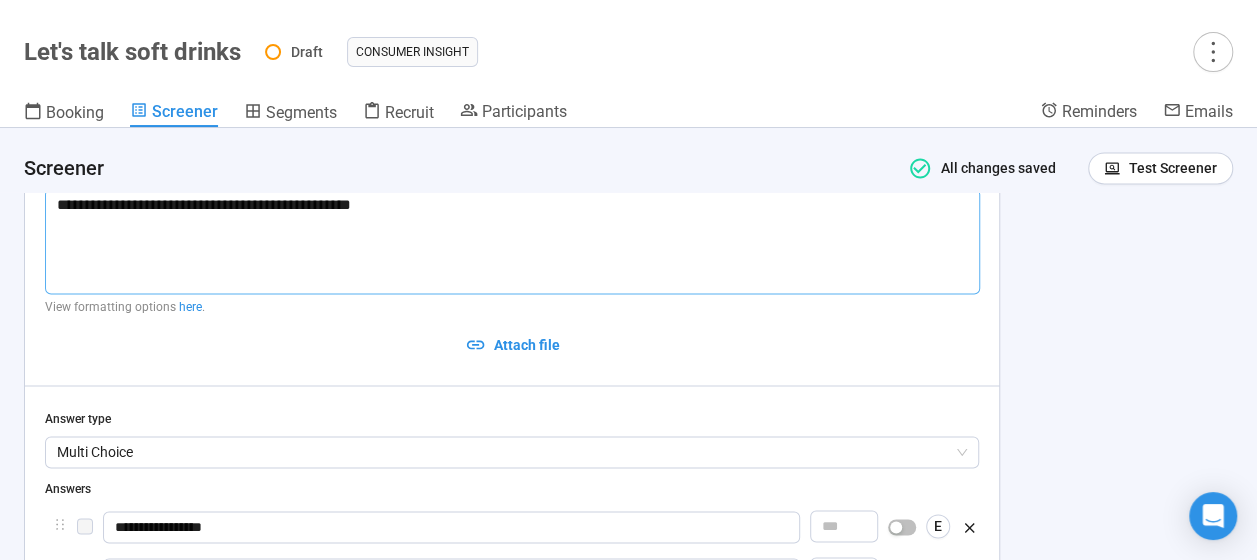type 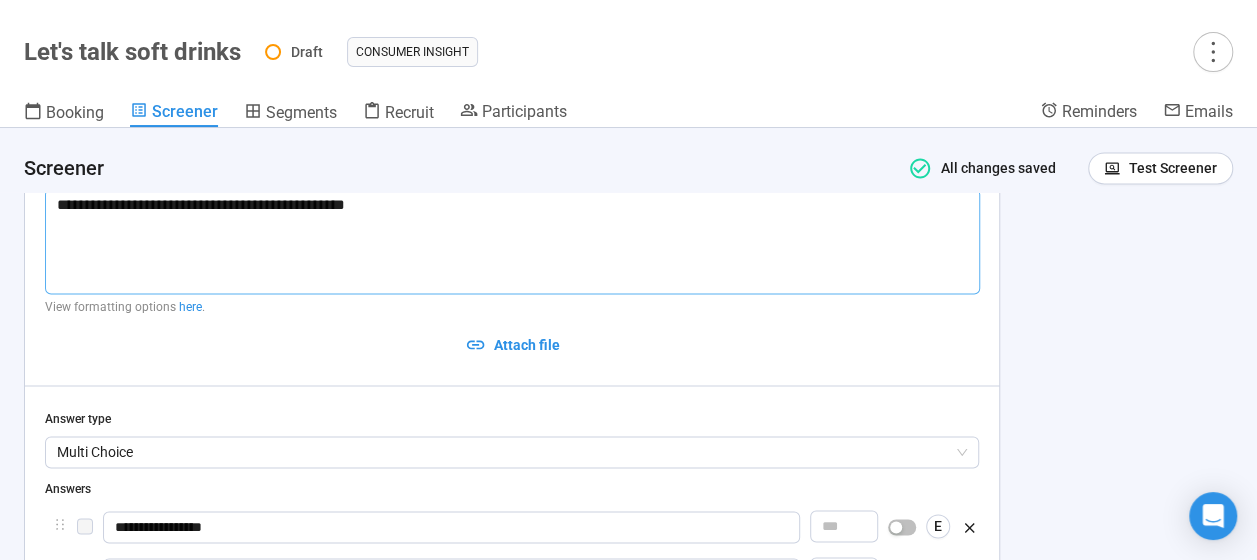 type 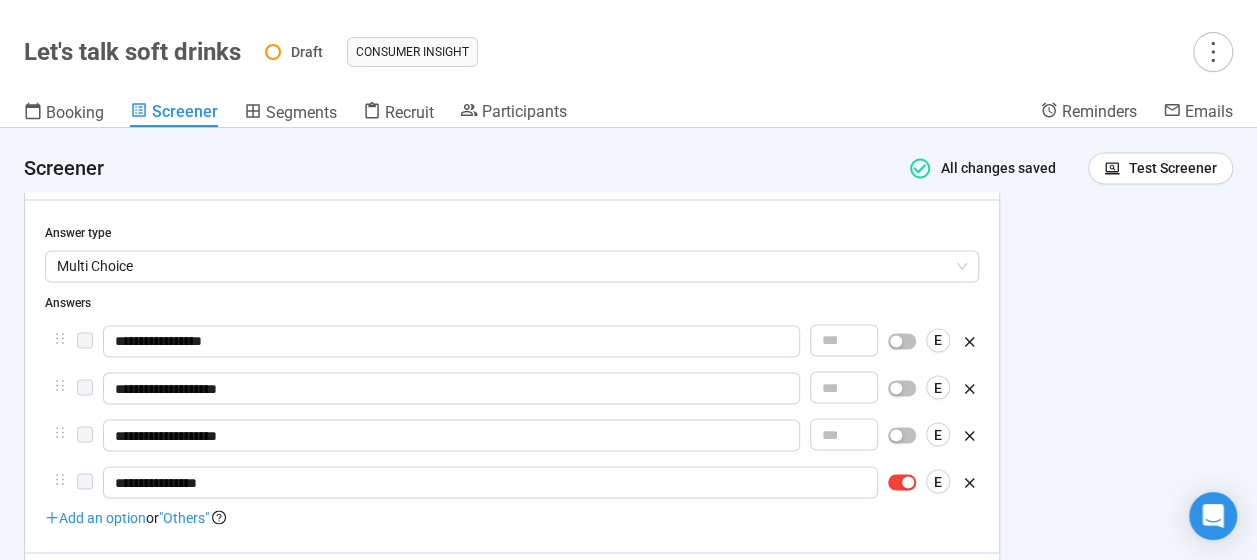 scroll, scrollTop: 1649, scrollLeft: 0, axis: vertical 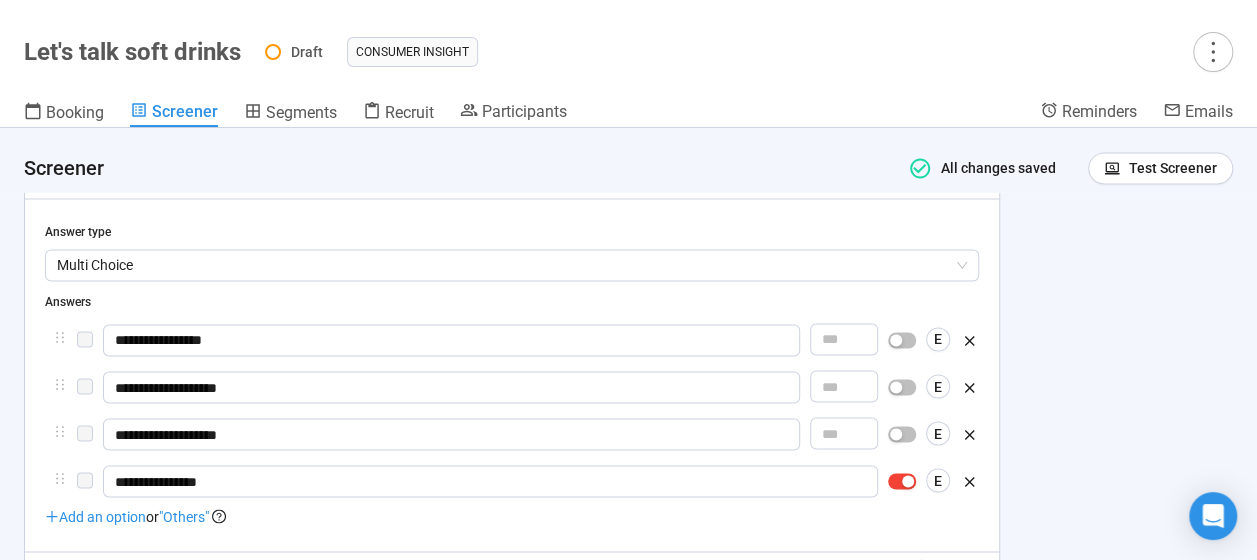 click 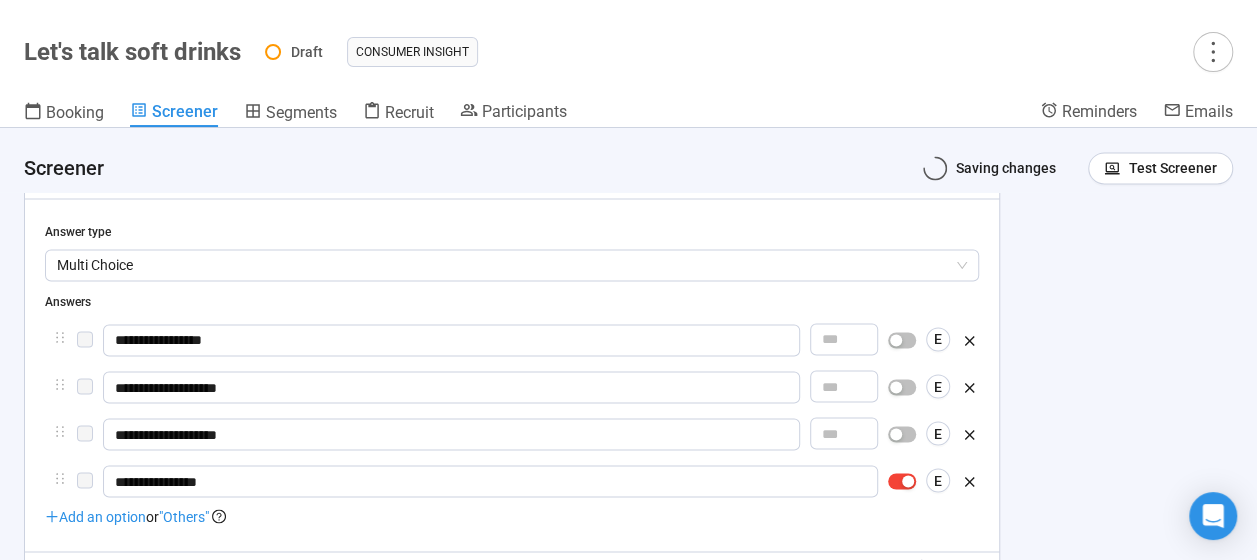 type on "**********" 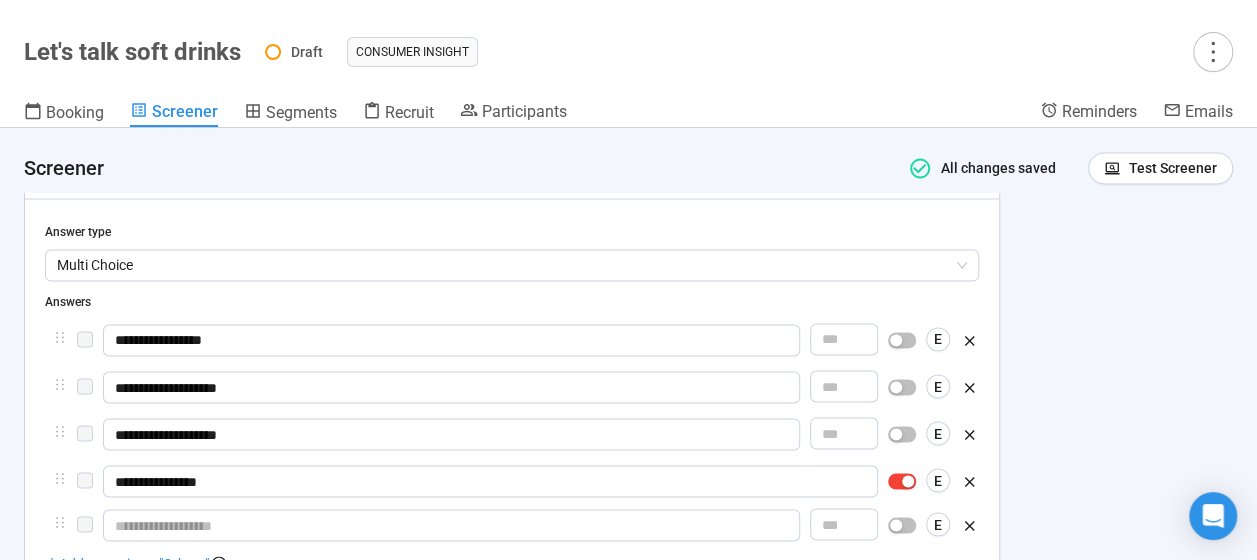 type on "*" 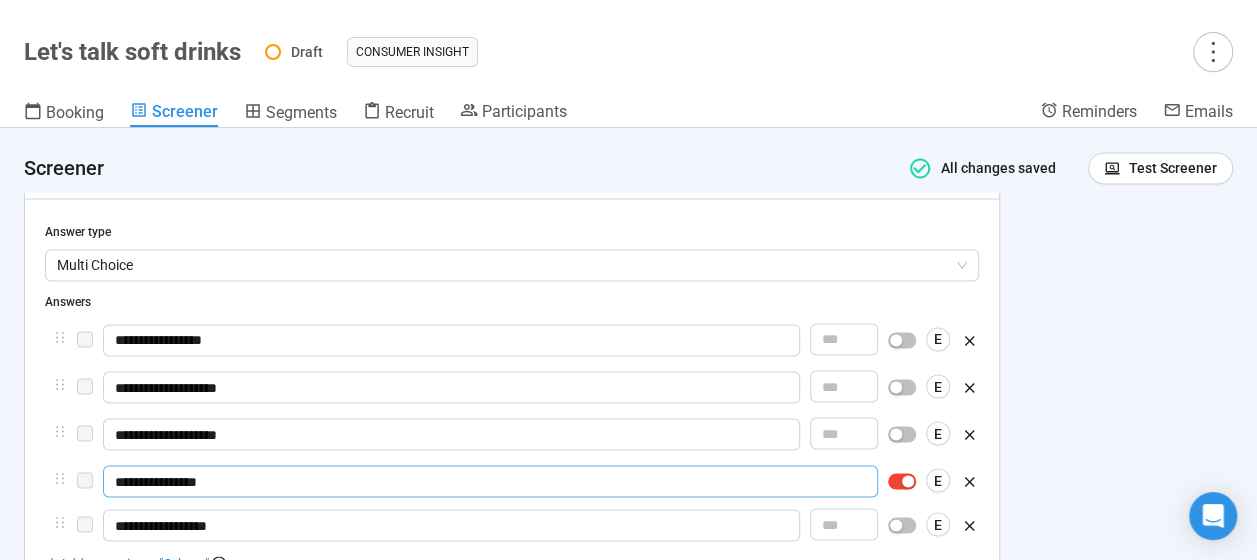 type on "**********" 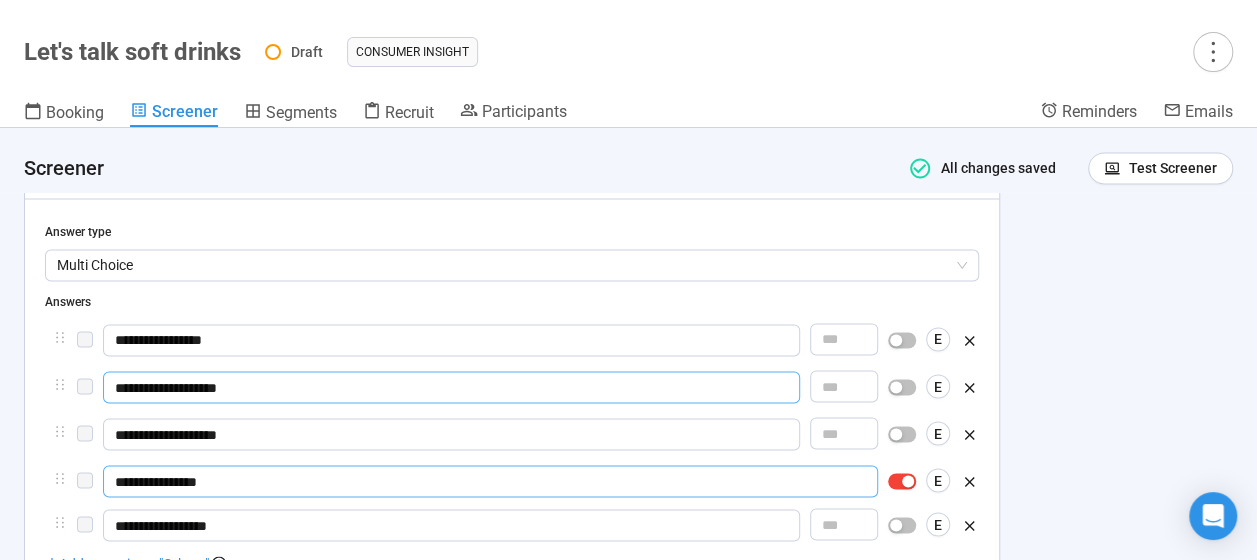 type on "**********" 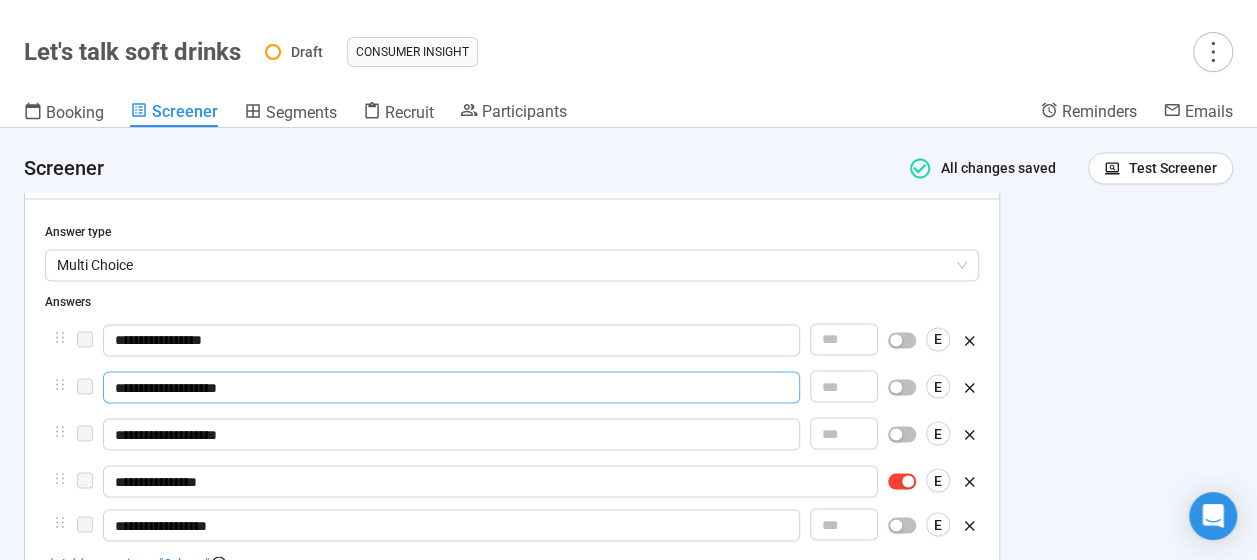 click on "**********" at bounding box center [451, 387] 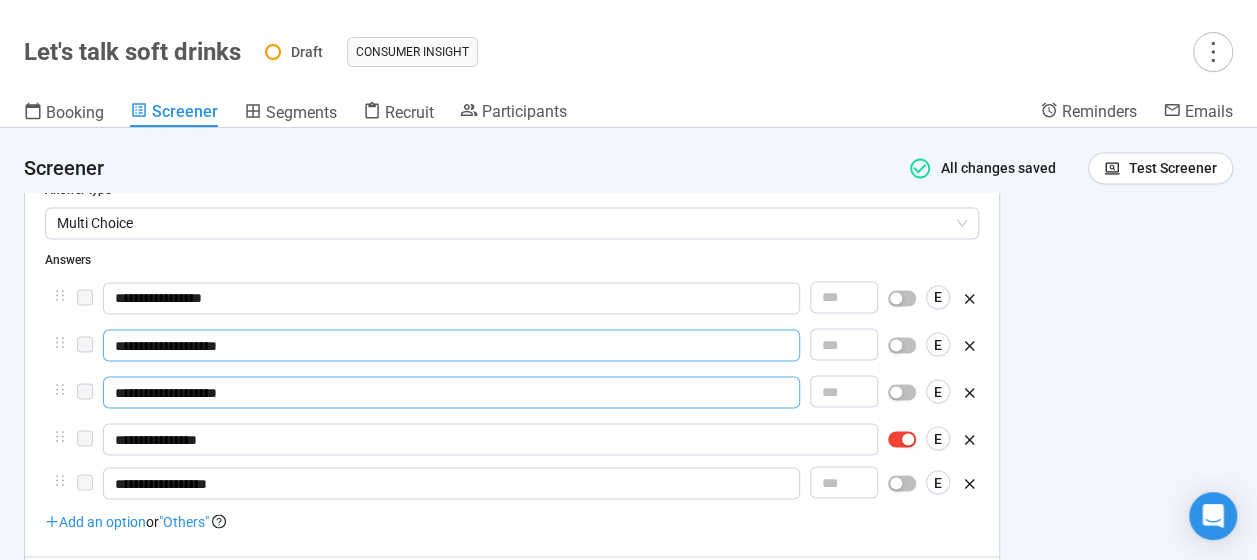 scroll, scrollTop: 1695, scrollLeft: 0, axis: vertical 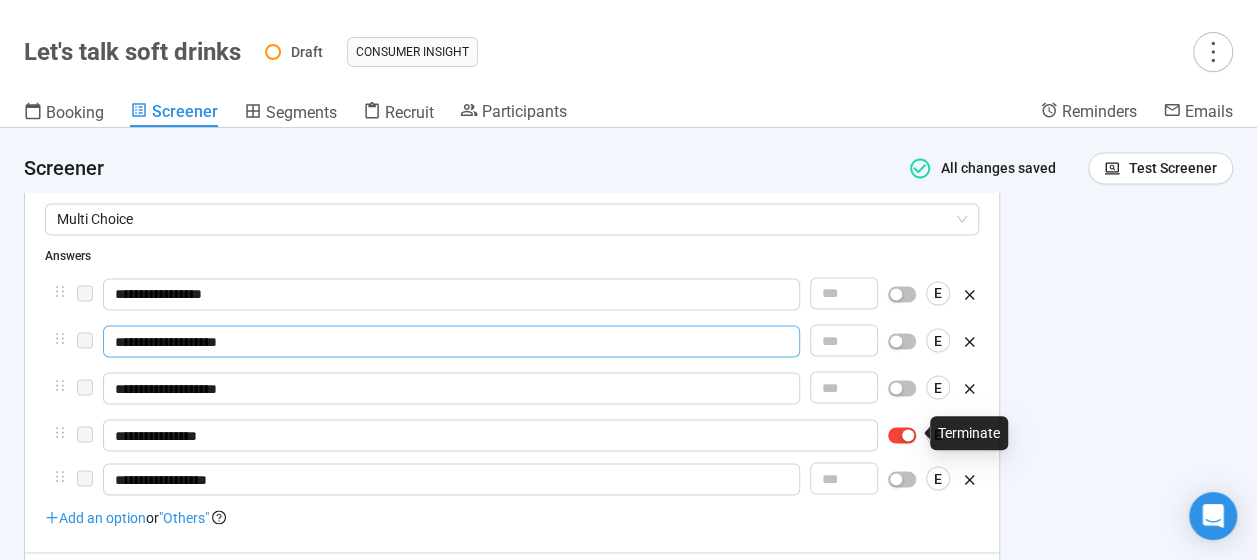 type on "**********" 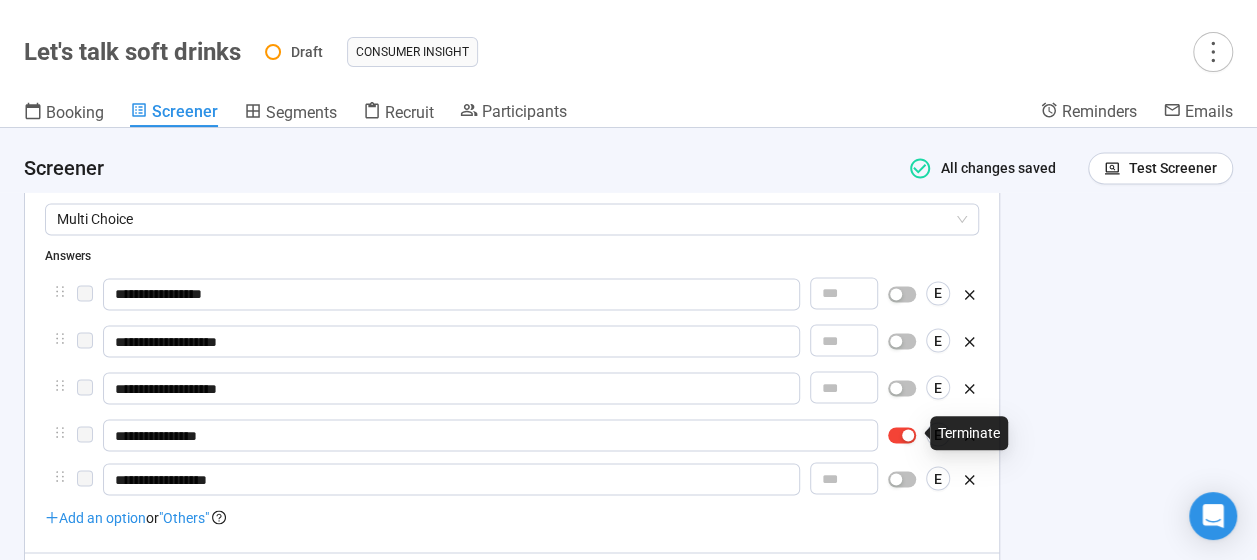 click at bounding box center [902, 435] 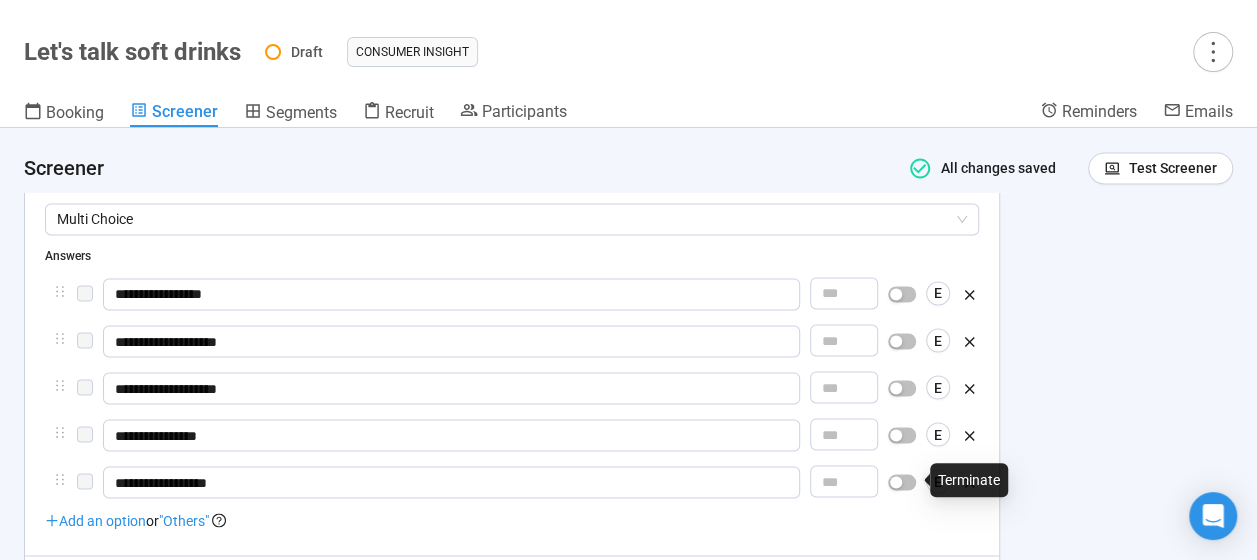 click at bounding box center [902, 482] 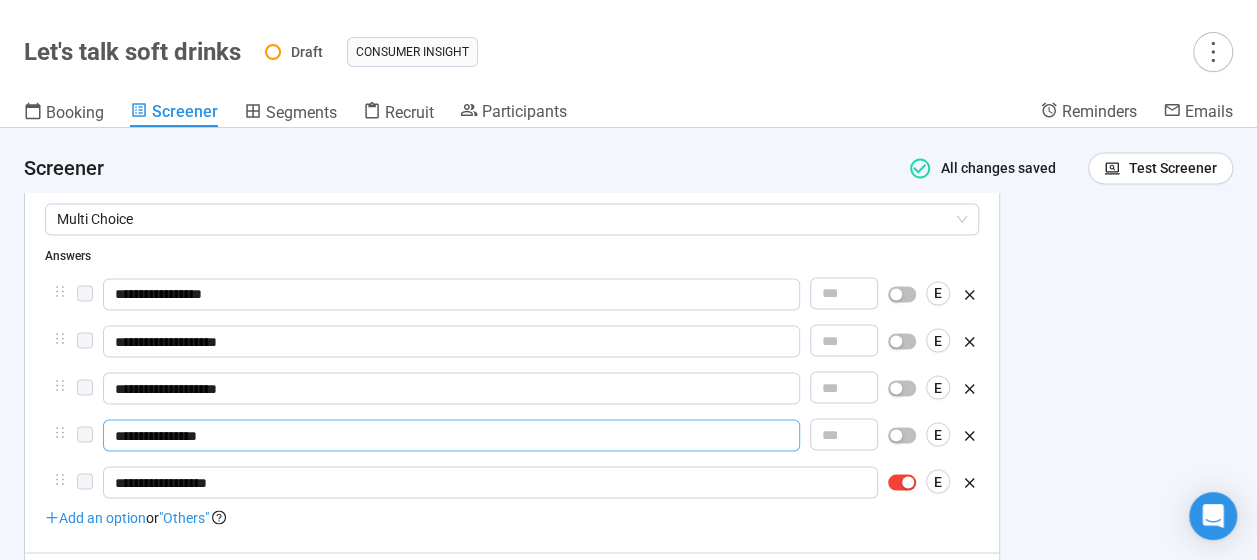 click on "**********" at bounding box center (451, 435) 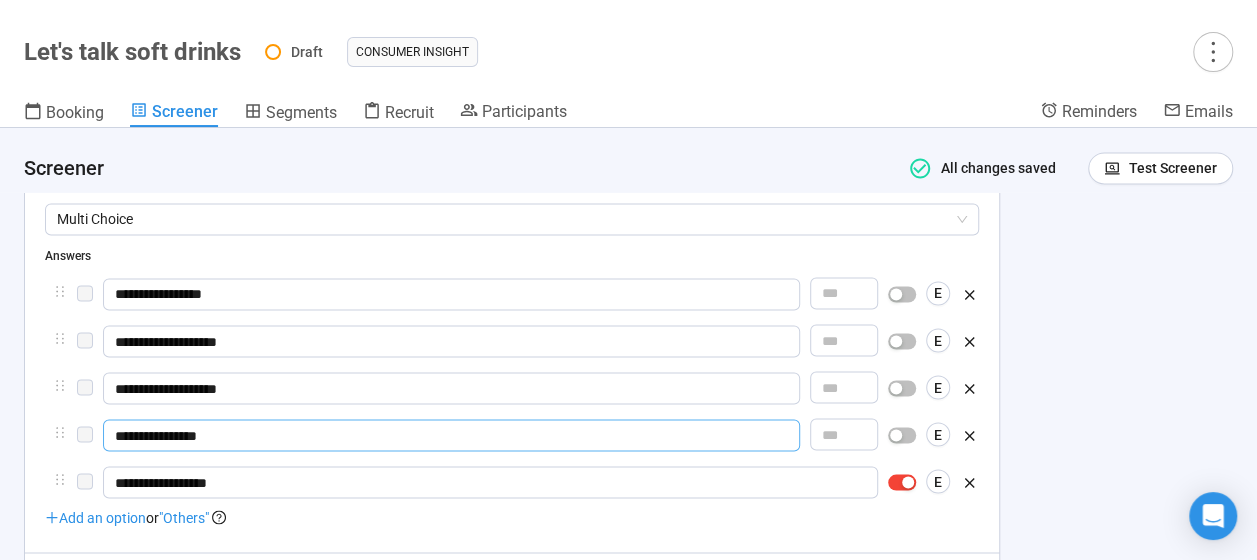click on "**********" at bounding box center [451, 435] 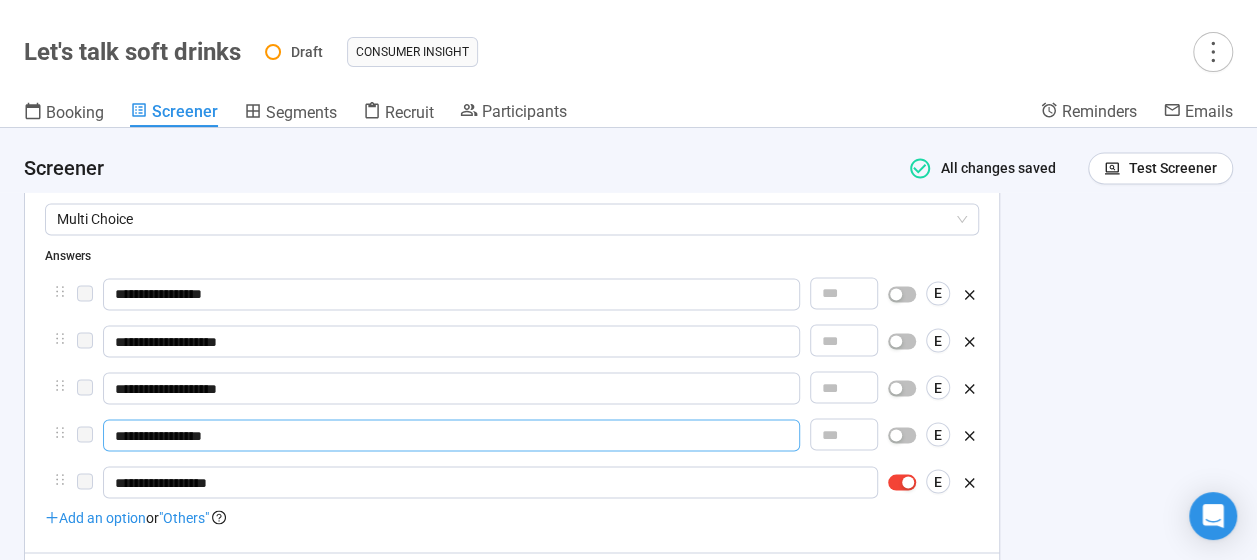 type on "**********" 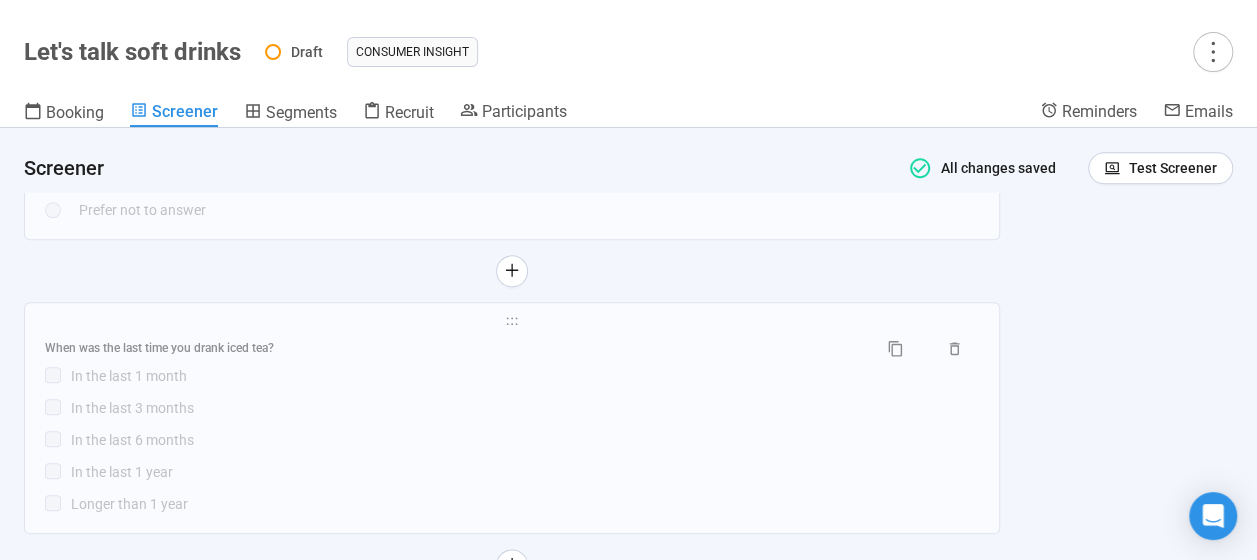 click on "In the last 6 months" at bounding box center (525, 440) 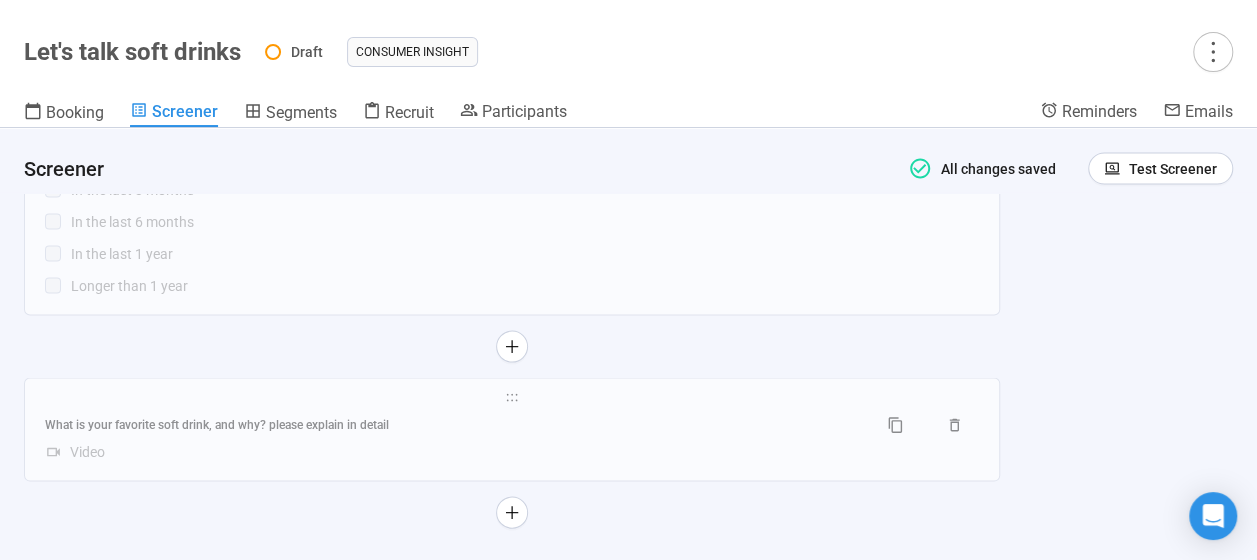 scroll, scrollTop: 2010, scrollLeft: 0, axis: vertical 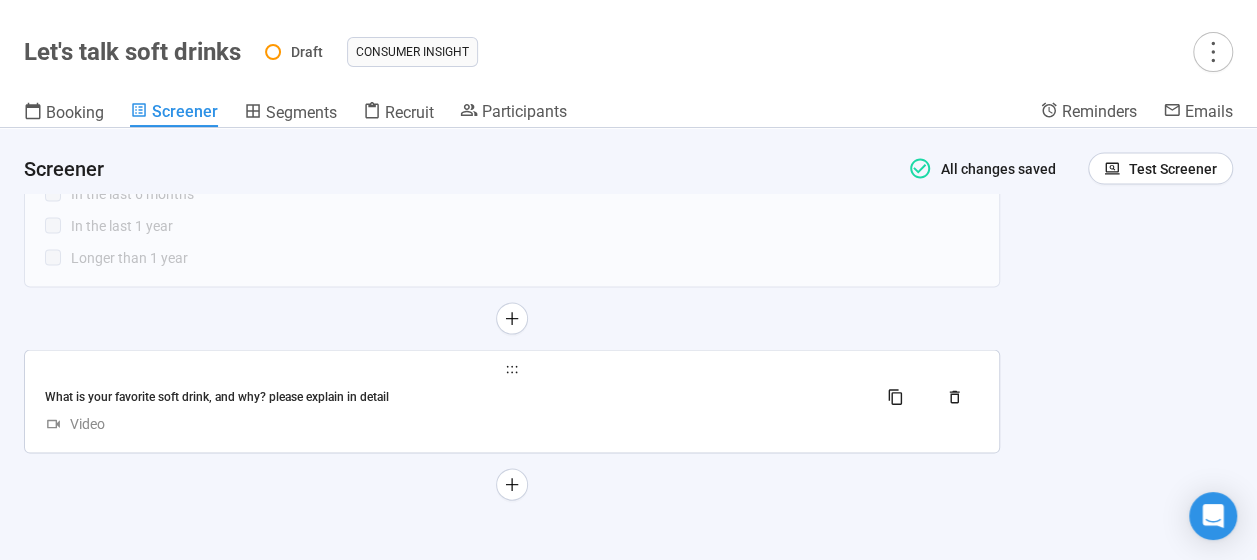 click on "What is your favorite soft drink, and why? please explain in detail" at bounding box center [512, 396] 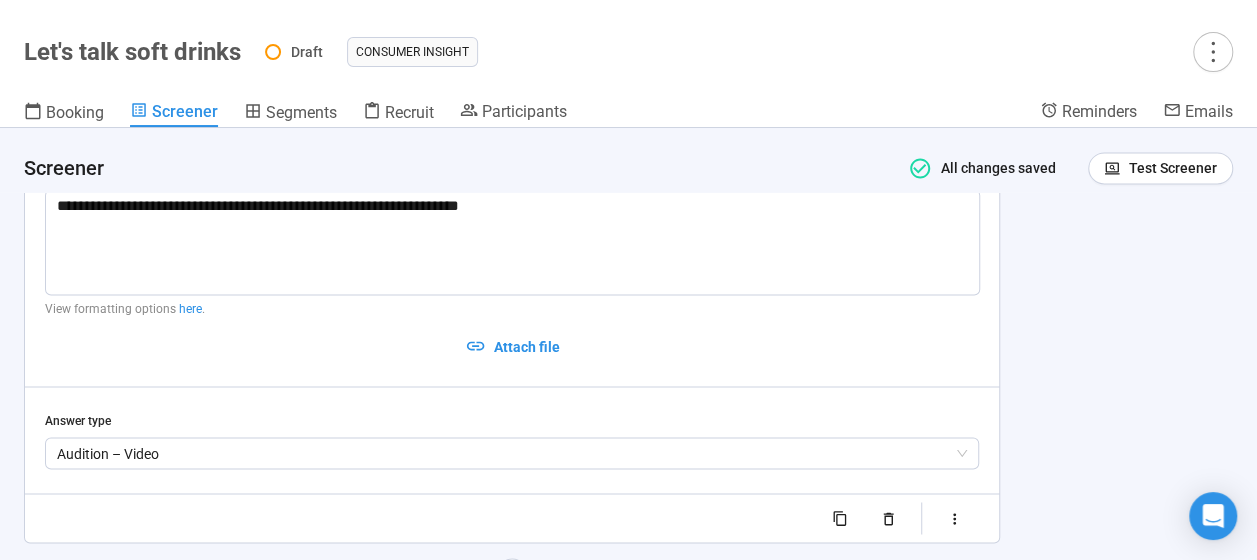 scroll, scrollTop: 1725, scrollLeft: 0, axis: vertical 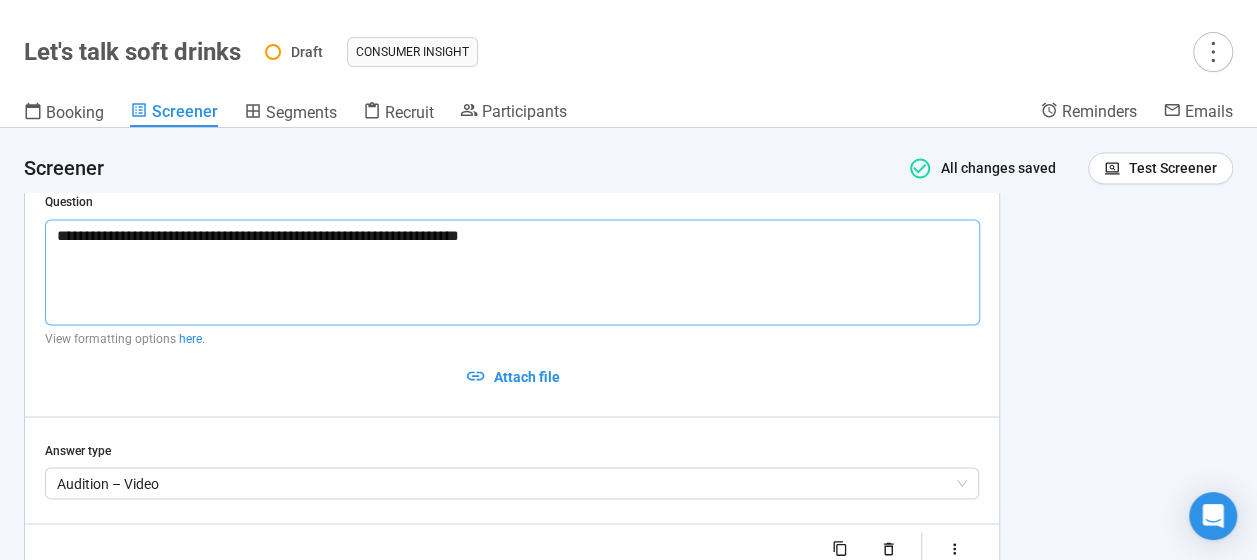 click on "**********" at bounding box center (512, 271) 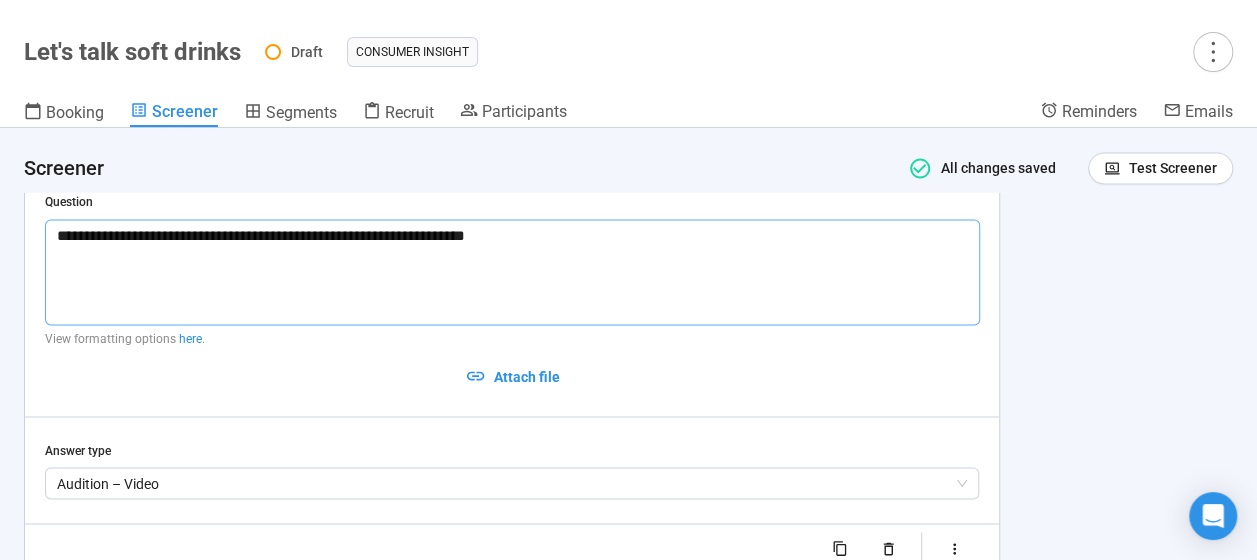type 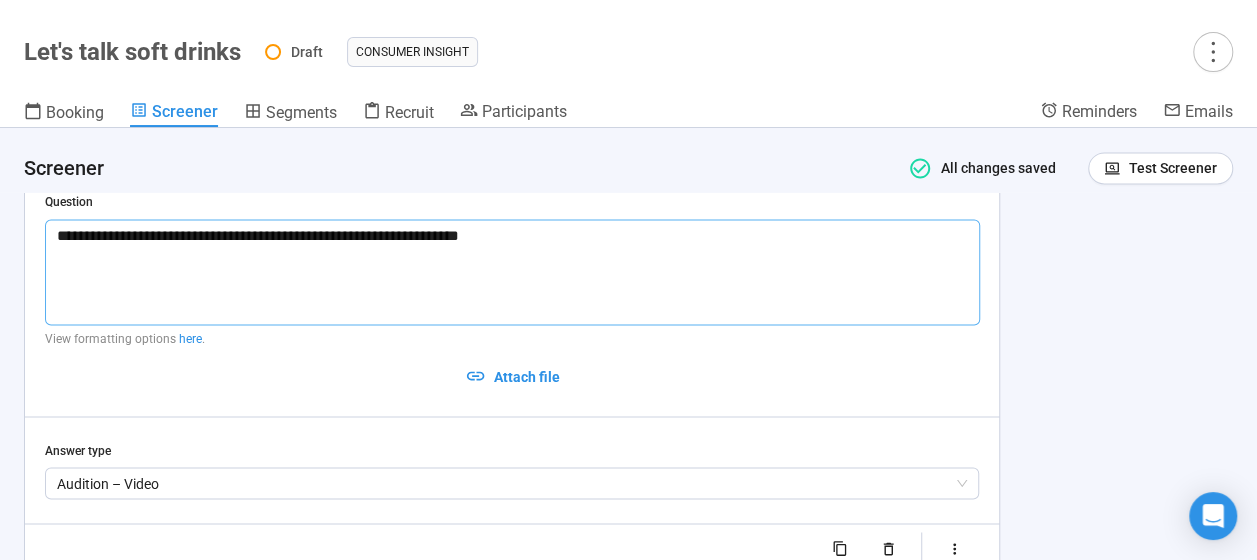 click on "**********" at bounding box center [512, 271] 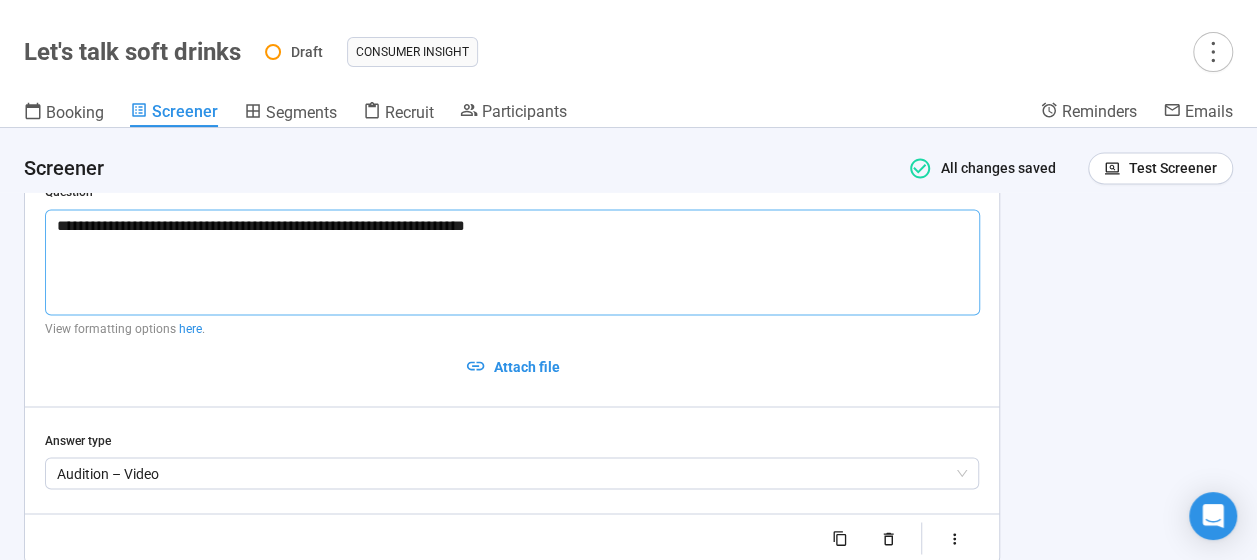 scroll, scrollTop: 1734, scrollLeft: 0, axis: vertical 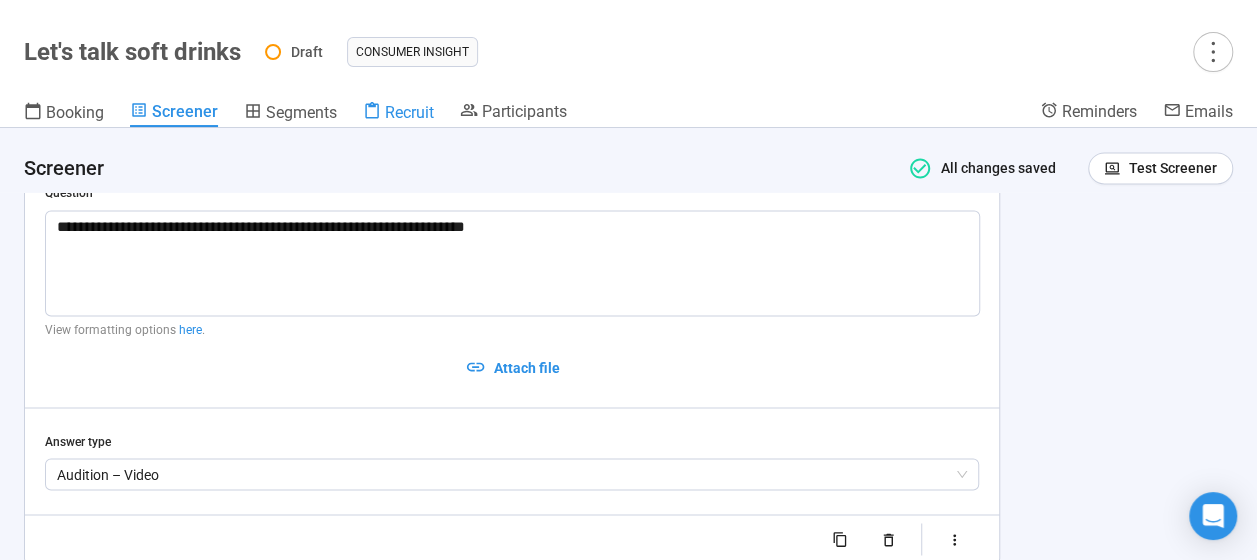 click on "Recruit" at bounding box center (409, 112) 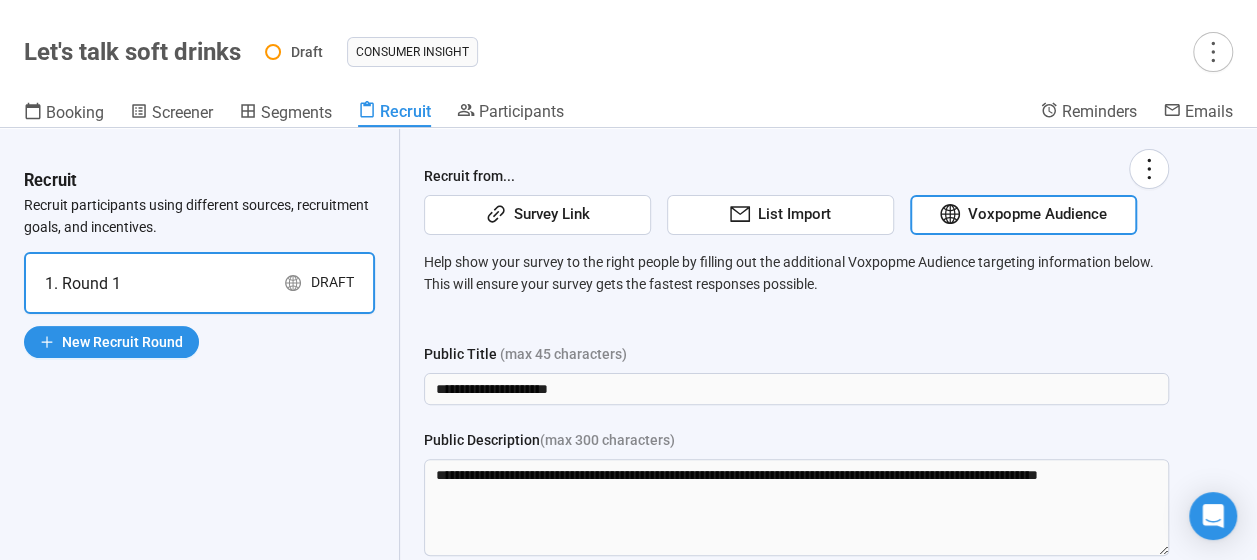 scroll, scrollTop: 0, scrollLeft: 0, axis: both 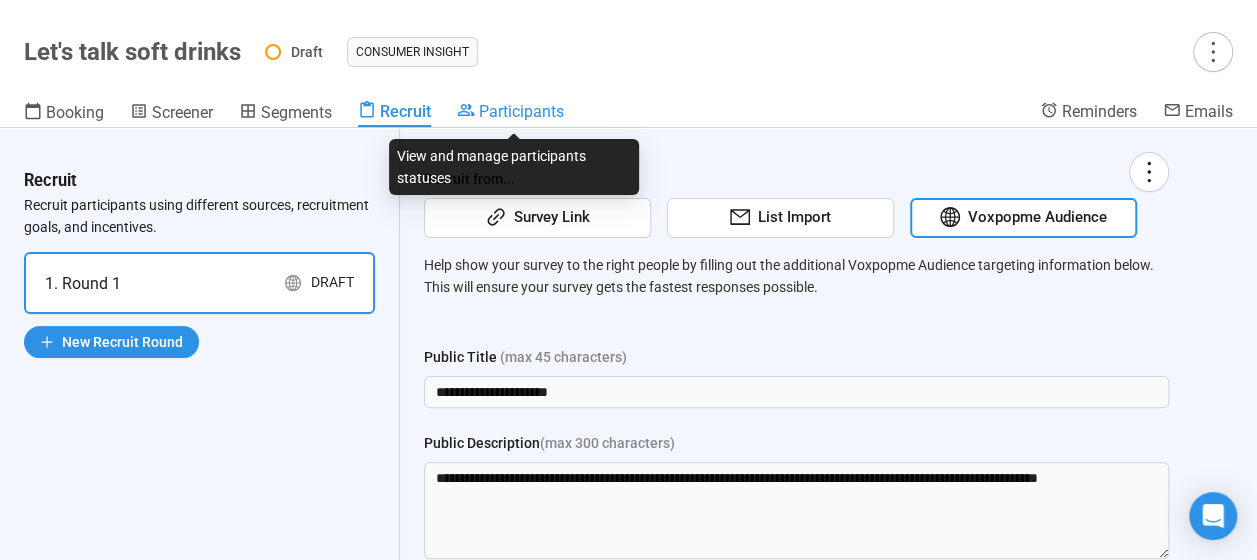 click on "Participants" at bounding box center [521, 111] 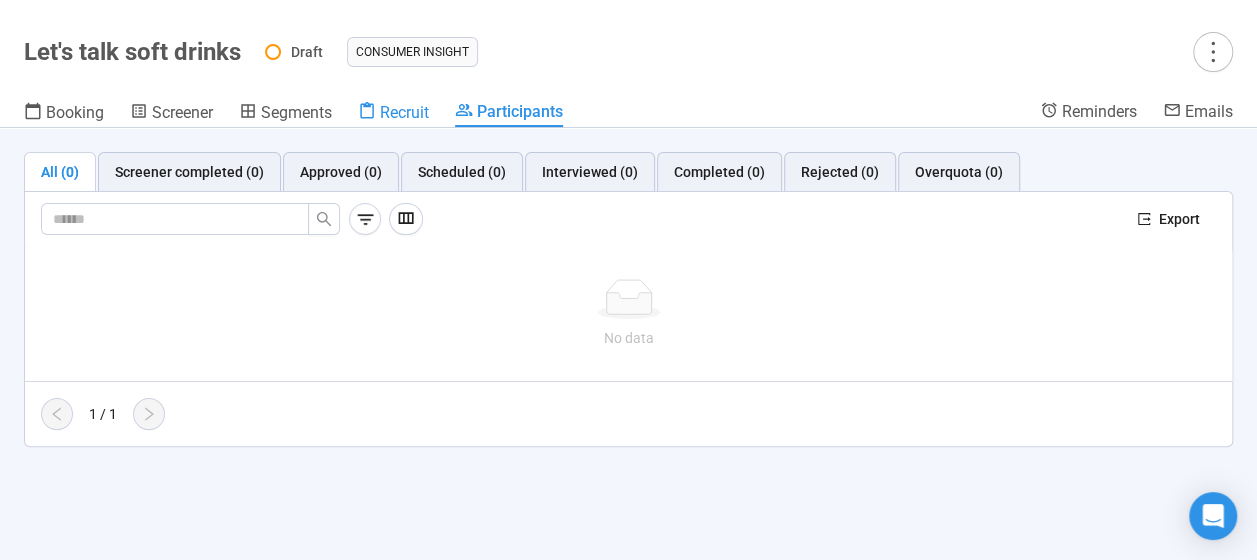 click on "Recruit" at bounding box center (404, 112) 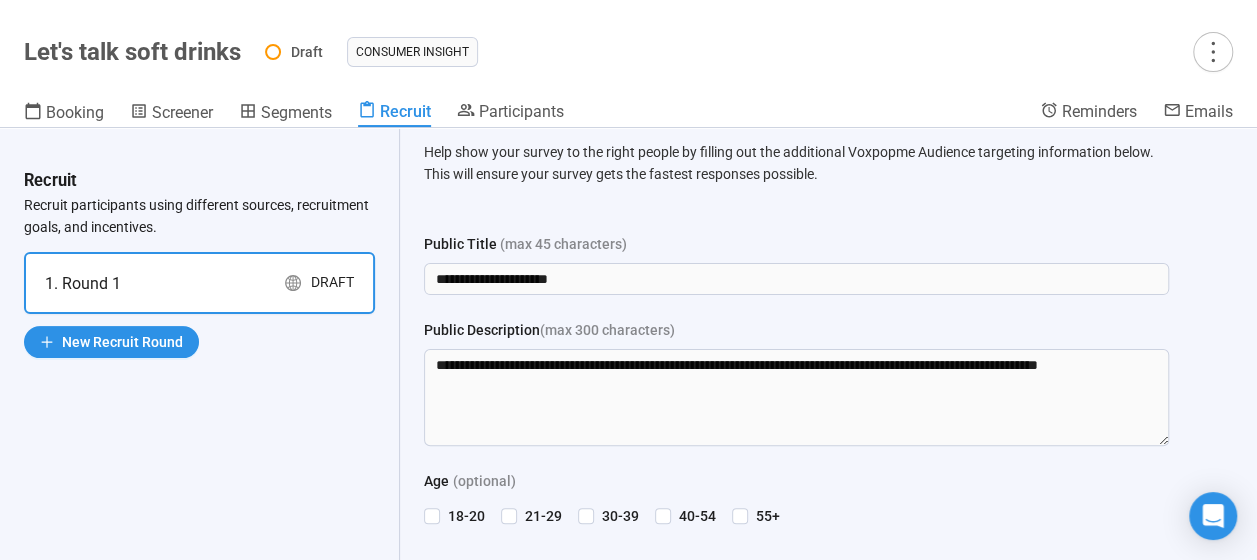 scroll, scrollTop: 112, scrollLeft: 0, axis: vertical 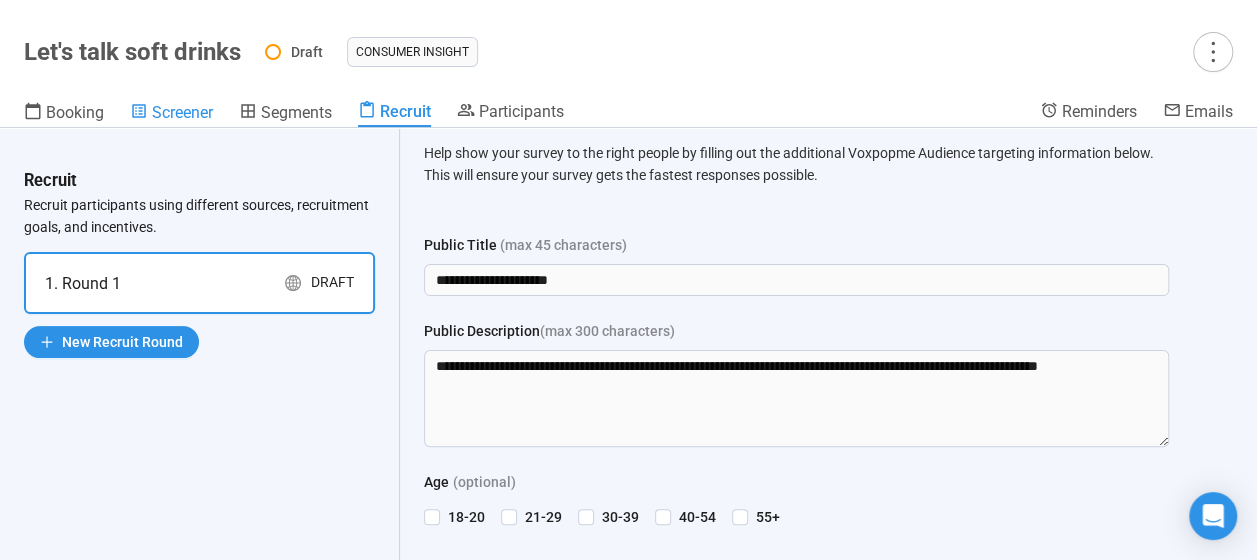 click on "Screener" at bounding box center (182, 112) 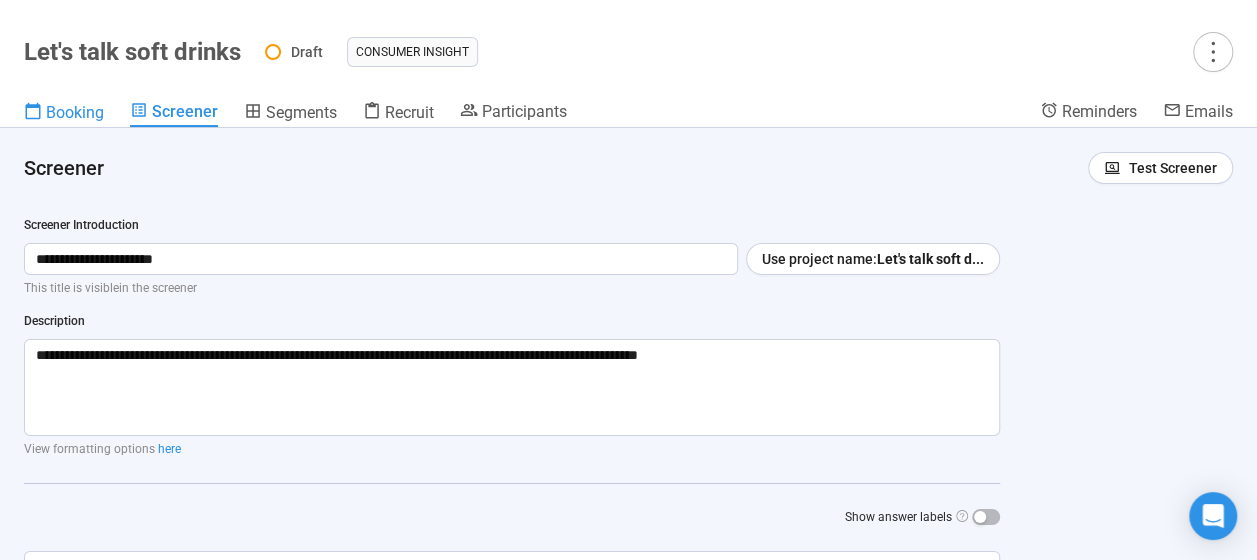 click on "Booking" at bounding box center (75, 112) 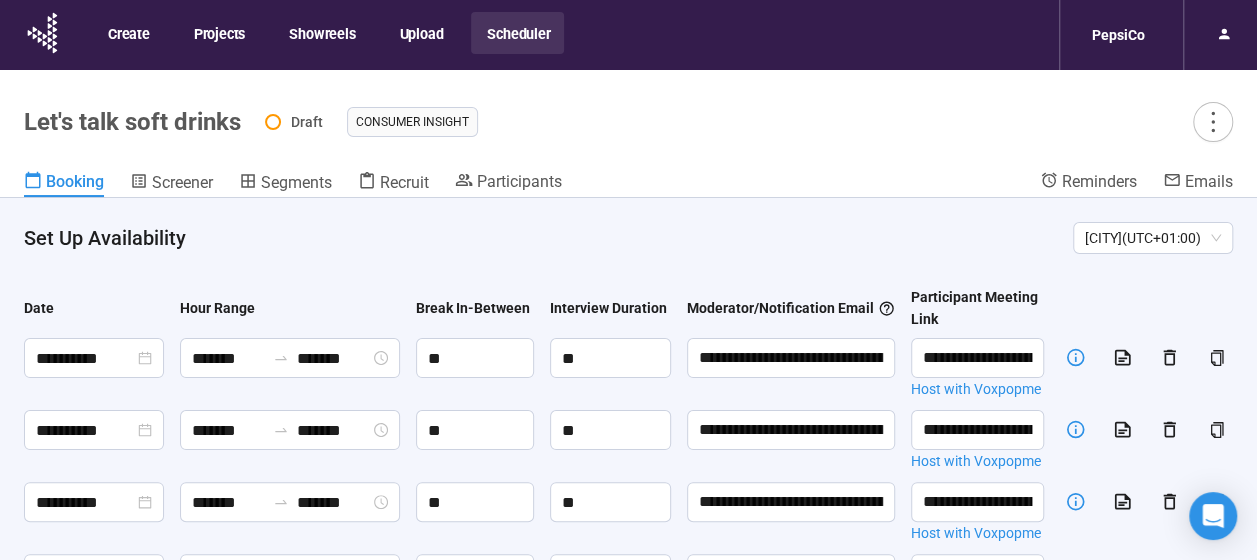 scroll, scrollTop: 70, scrollLeft: 0, axis: vertical 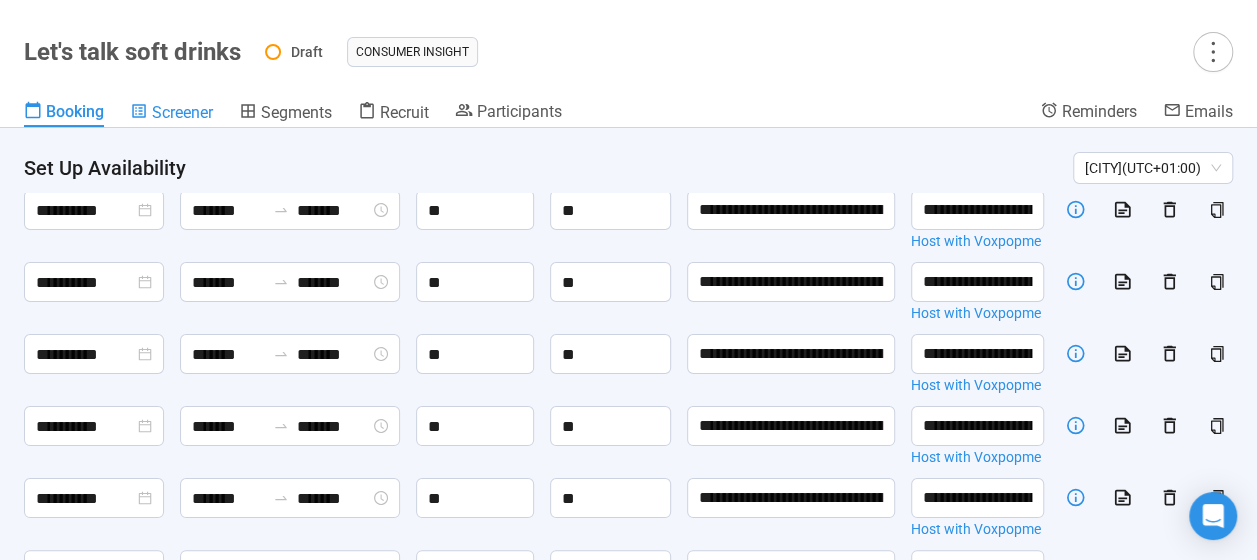 click on "Screener" at bounding box center (182, 112) 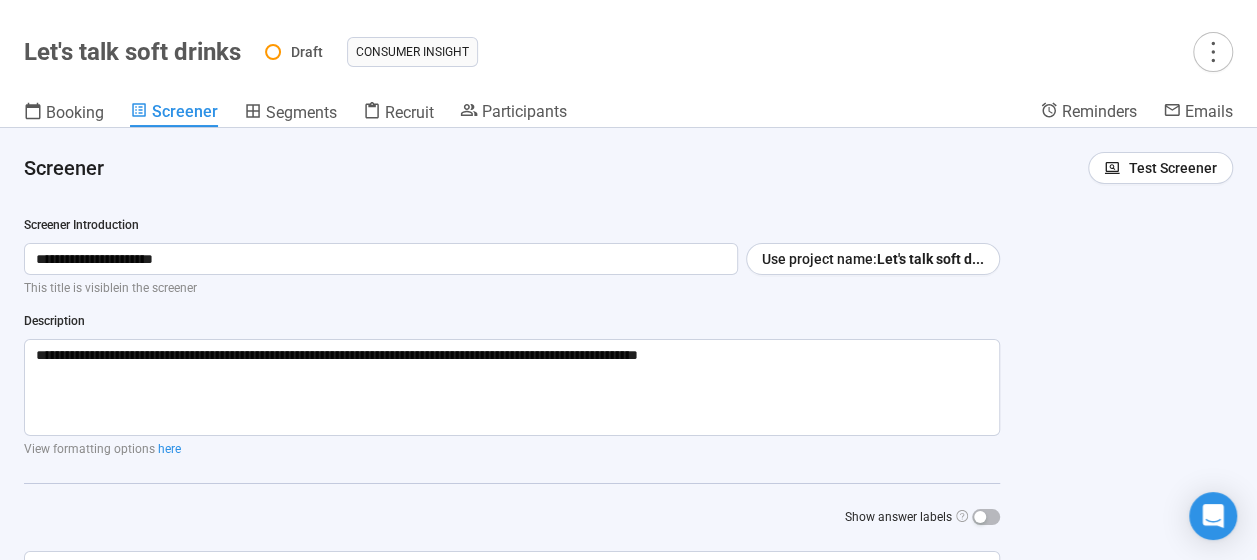 type 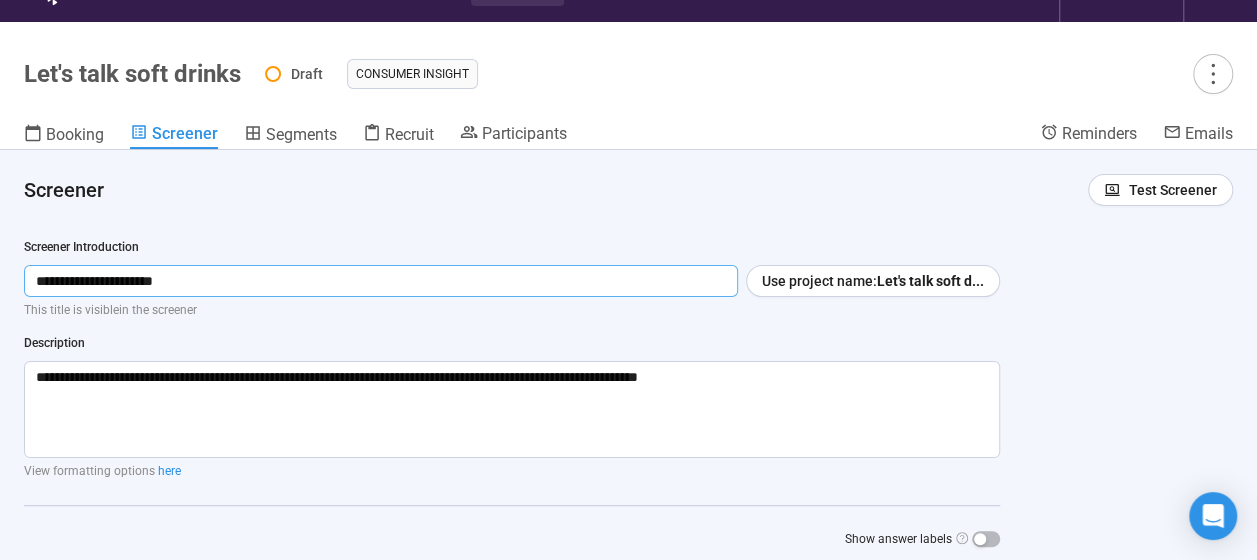 scroll, scrollTop: 49, scrollLeft: 0, axis: vertical 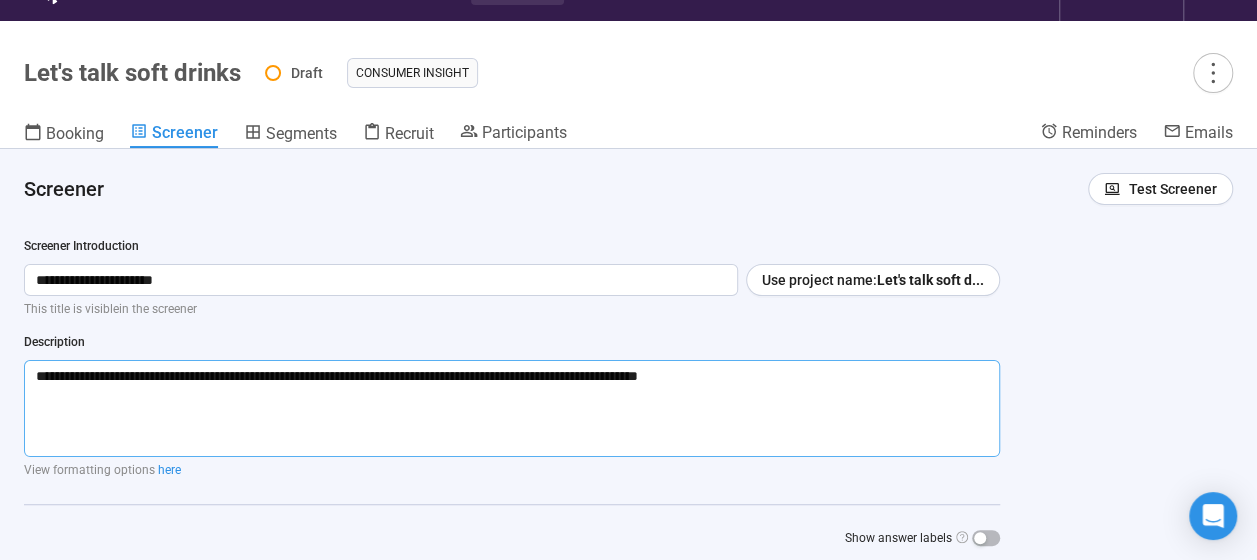 click on "**********" at bounding box center (512, 408) 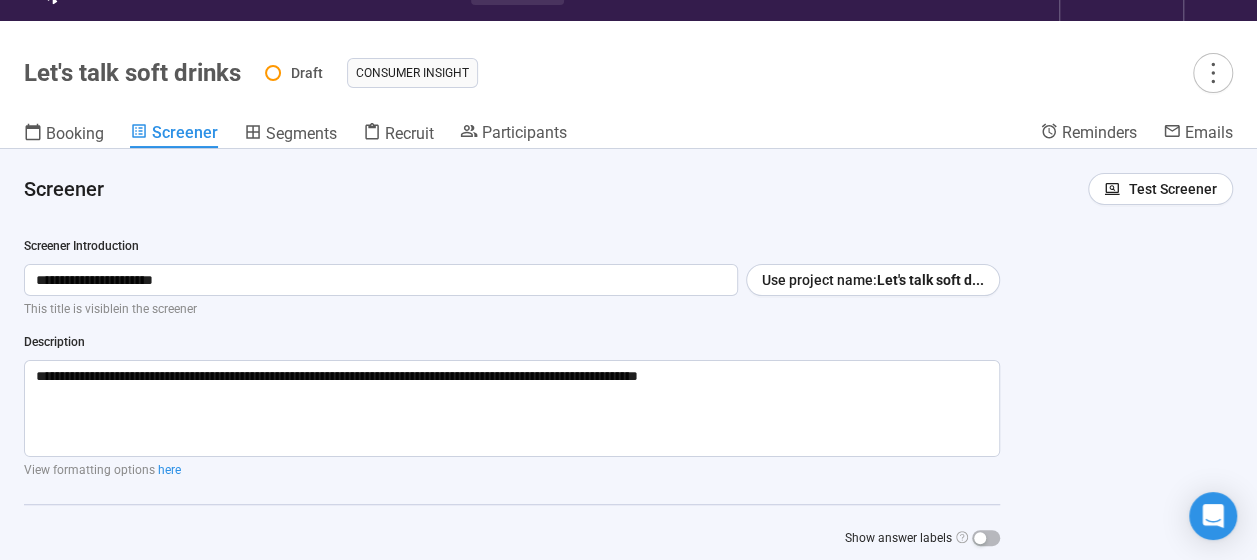 drag, startPoint x: 304, startPoint y: 122, endPoint x: 350, endPoint y: 122, distance: 46 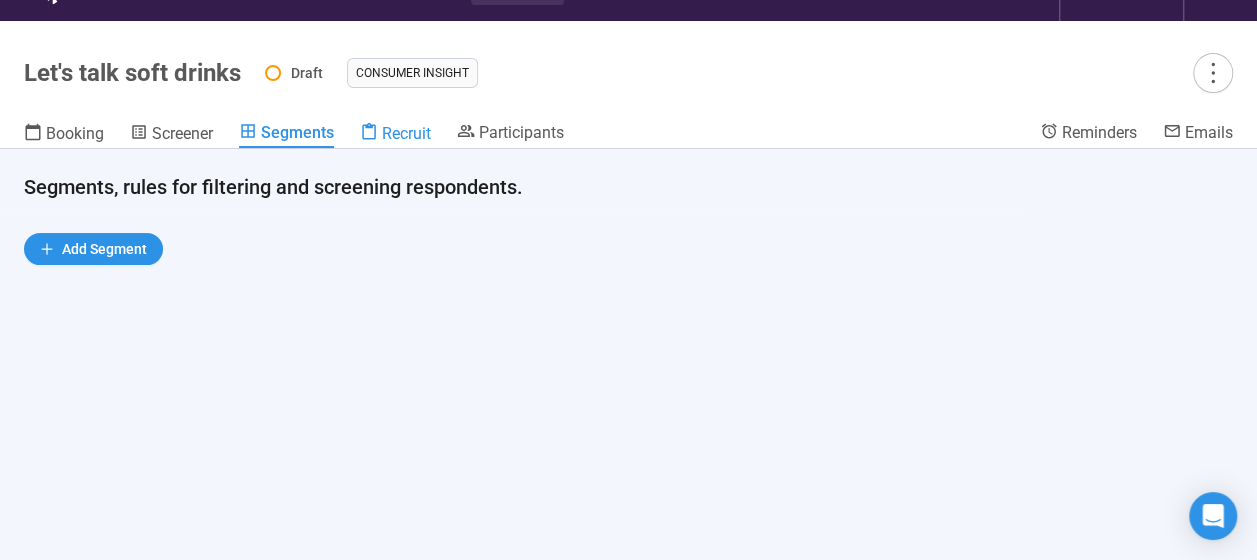 click on "Recruit" at bounding box center (406, 133) 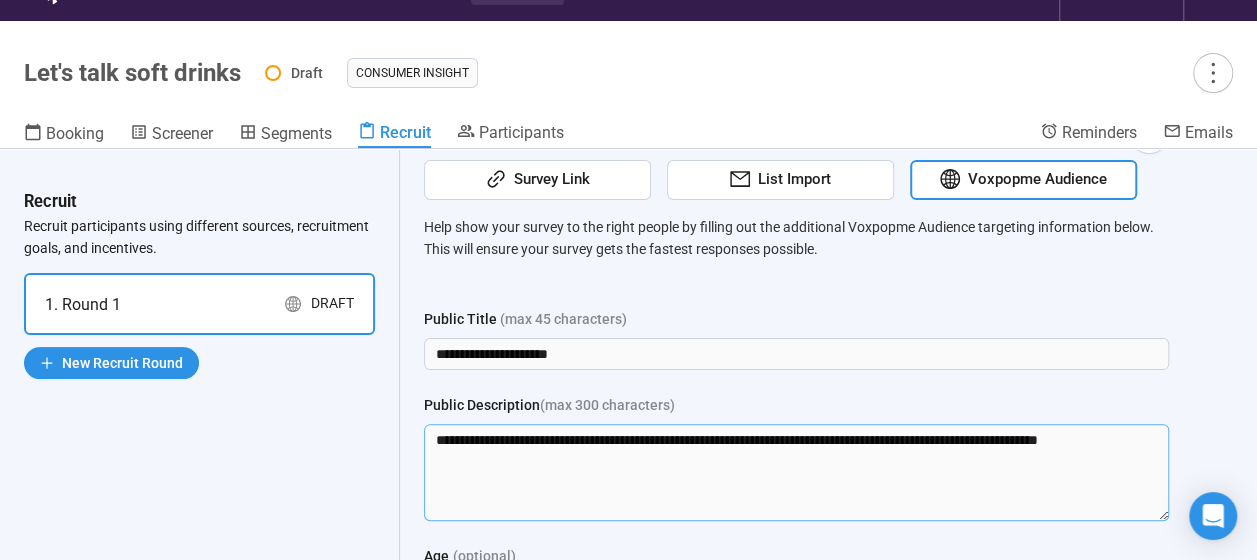scroll, scrollTop: 62, scrollLeft: 0, axis: vertical 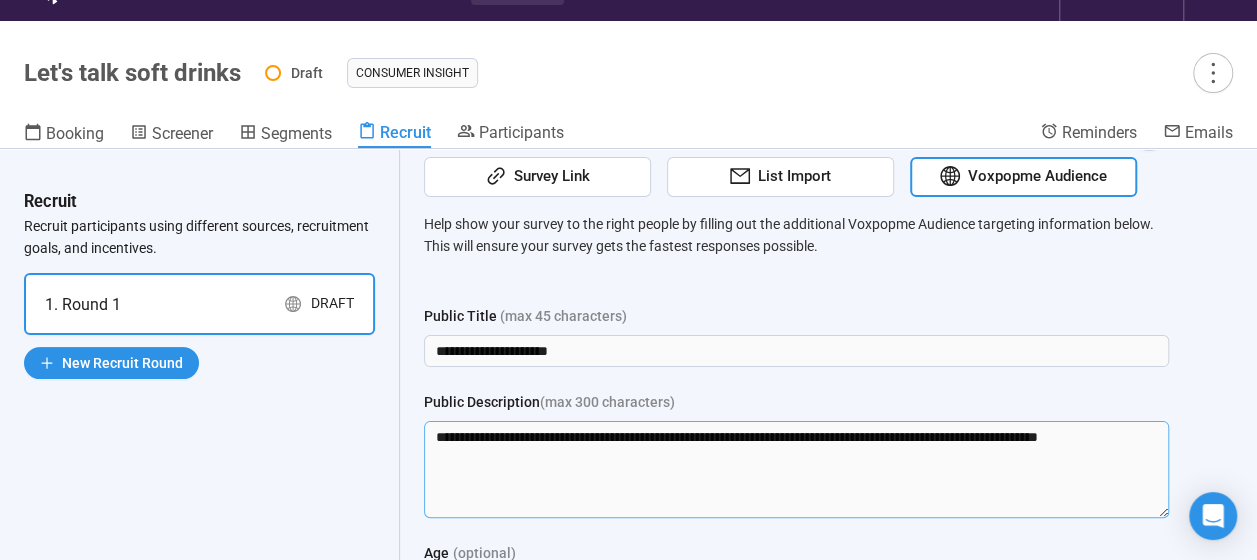 click on "**********" at bounding box center (796, 469) 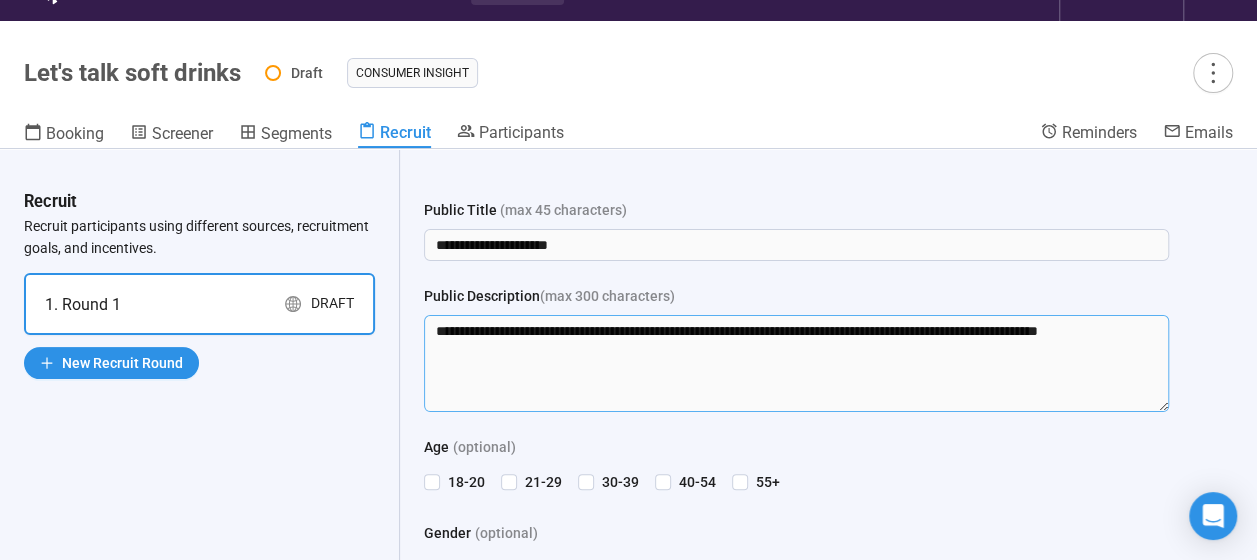 click on "**********" at bounding box center [796, 363] 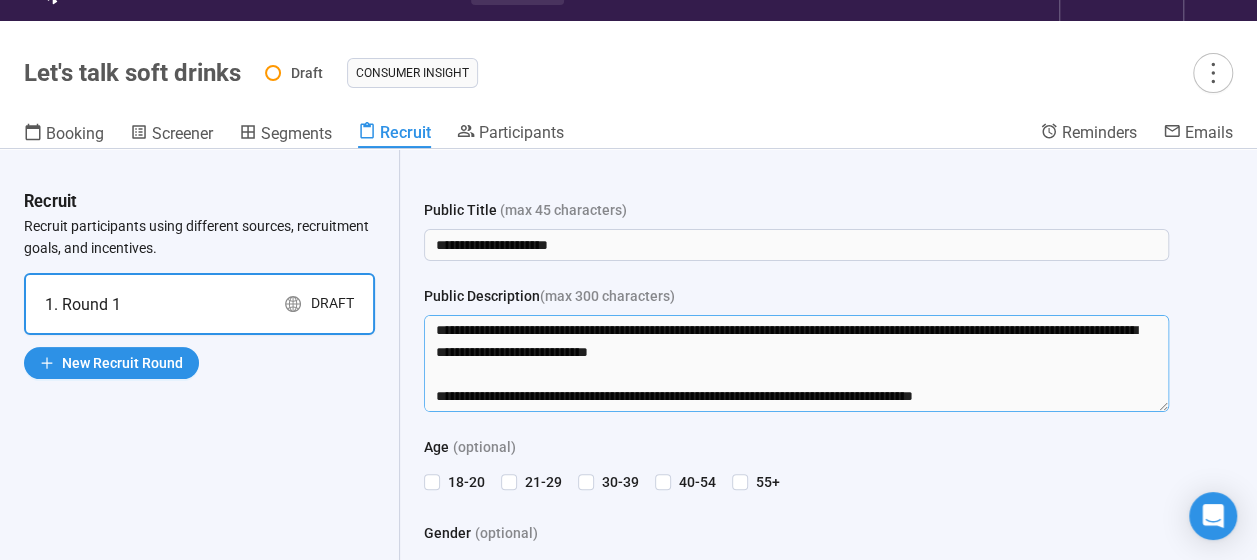 scroll, scrollTop: 0, scrollLeft: 0, axis: both 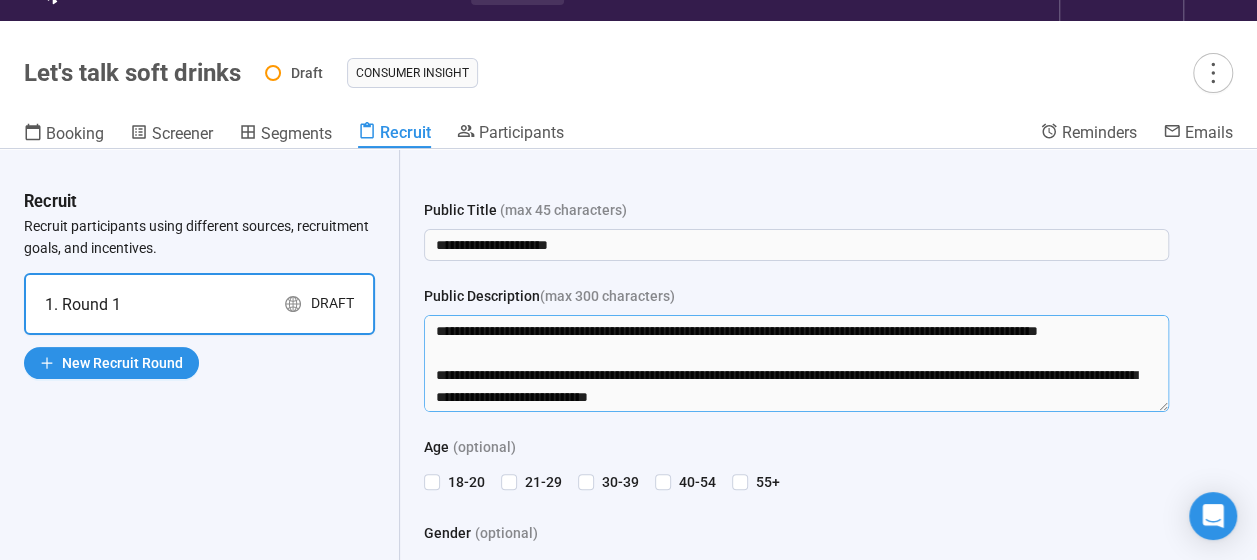 click on "**********" at bounding box center [796, 363] 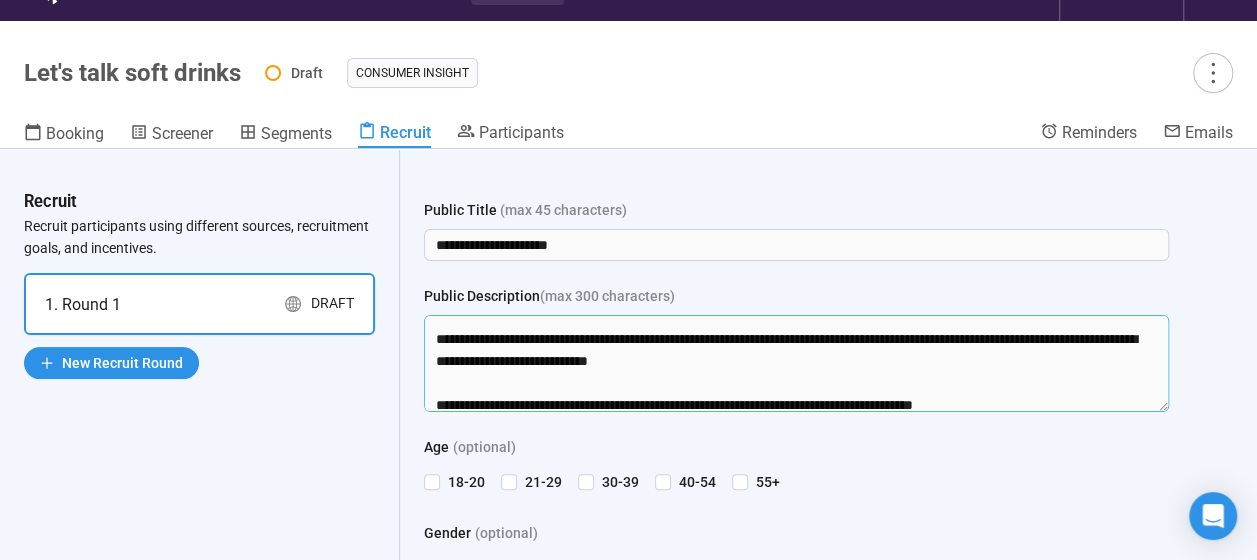 scroll, scrollTop: 37, scrollLeft: 0, axis: vertical 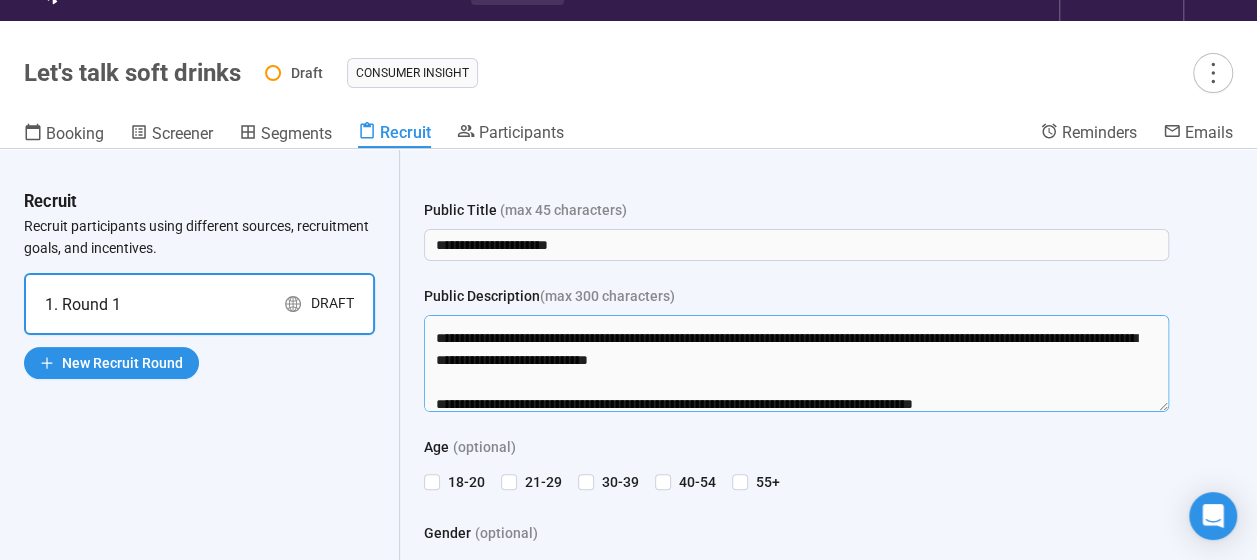 click on "**********" at bounding box center [796, 363] 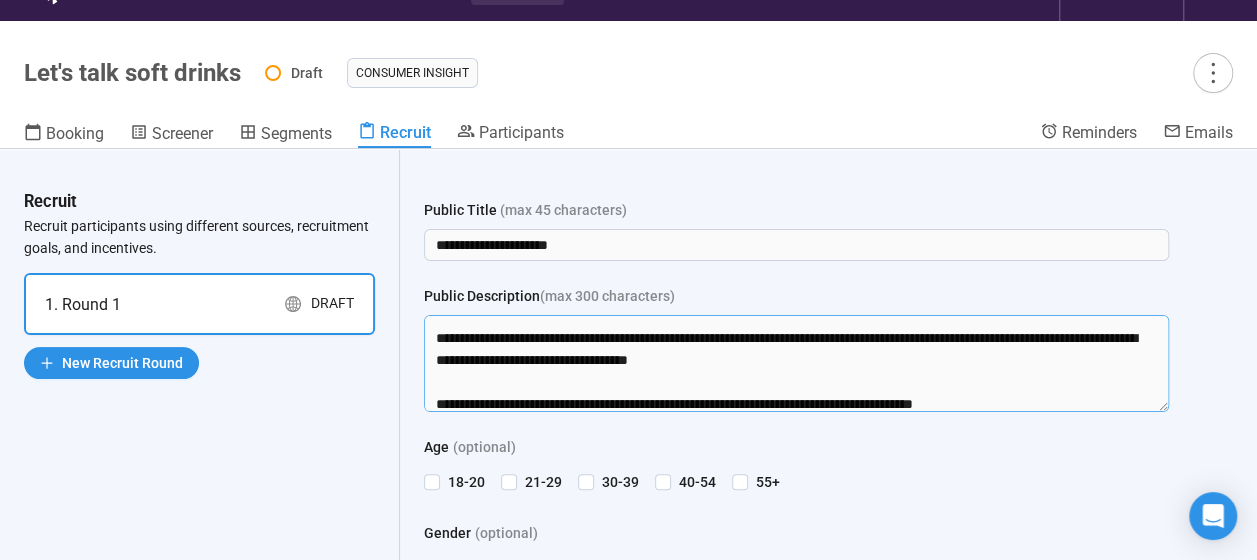 click on "**********" at bounding box center [796, 363] 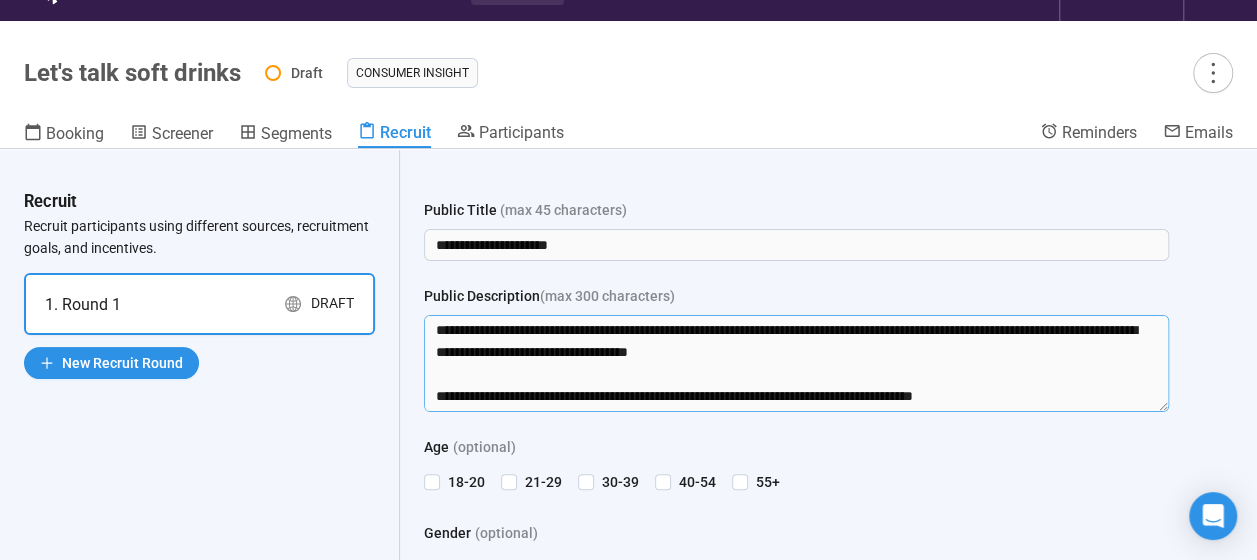 scroll, scrollTop: 66, scrollLeft: 0, axis: vertical 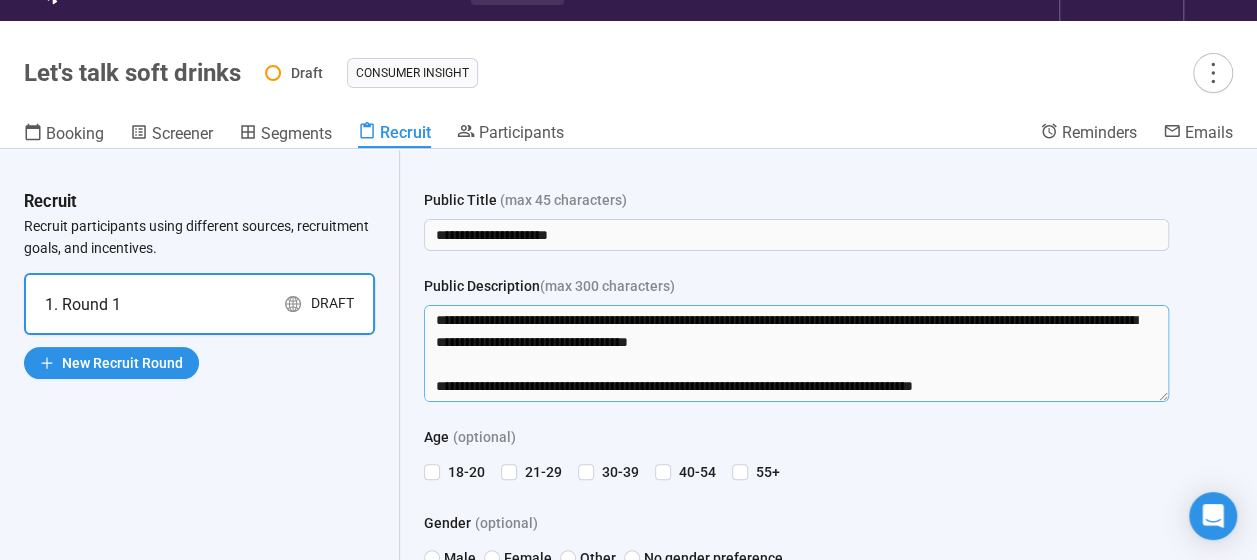 click on "**********" at bounding box center (796, 353) 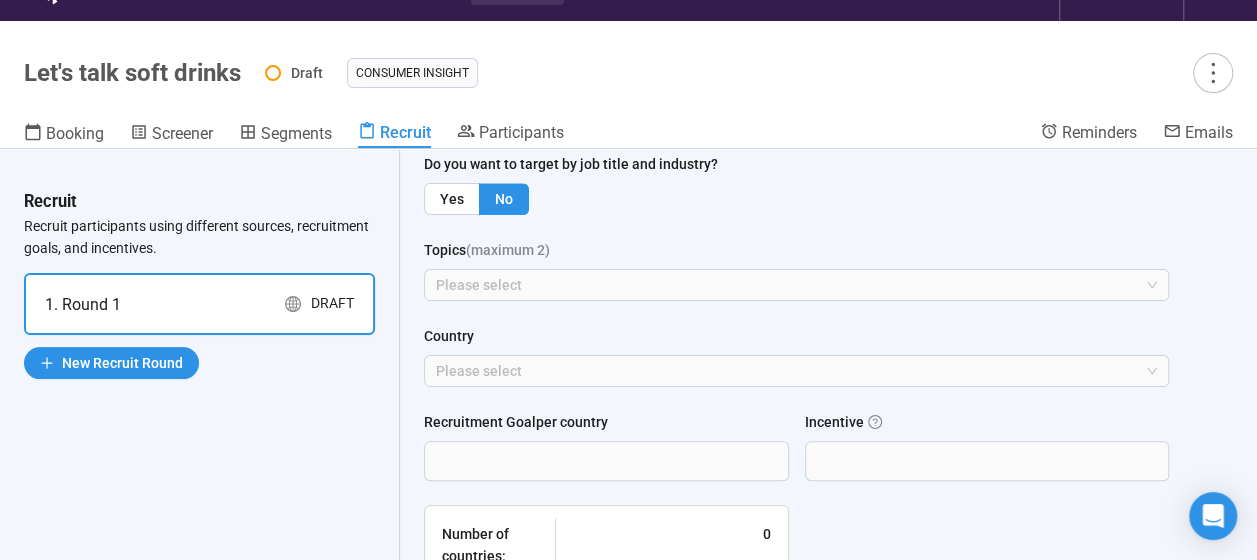 scroll, scrollTop: 766, scrollLeft: 0, axis: vertical 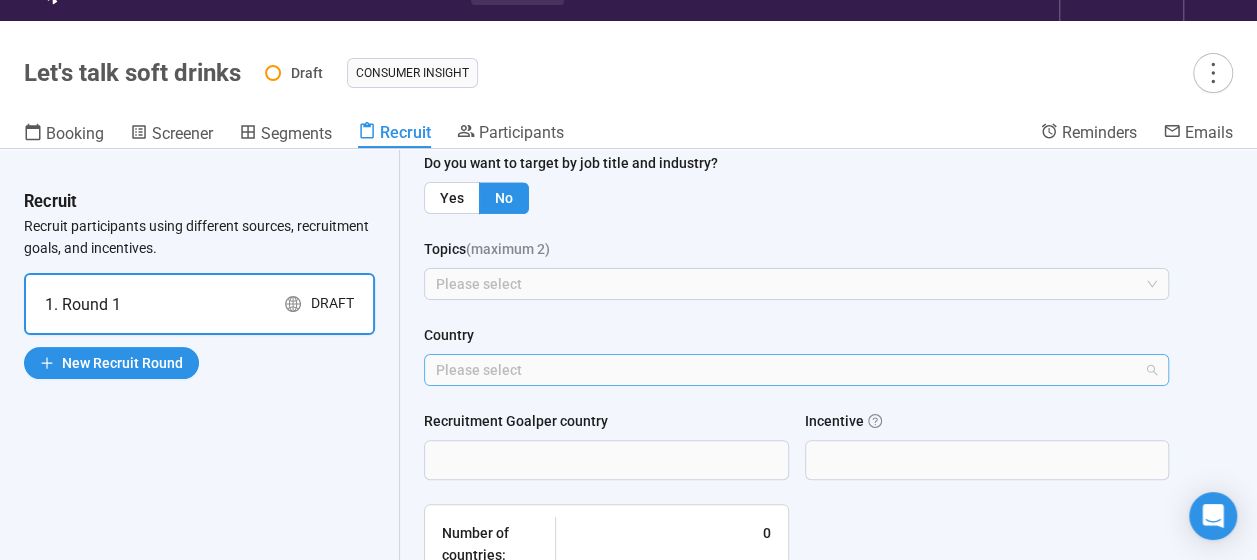 click at bounding box center [786, 370] 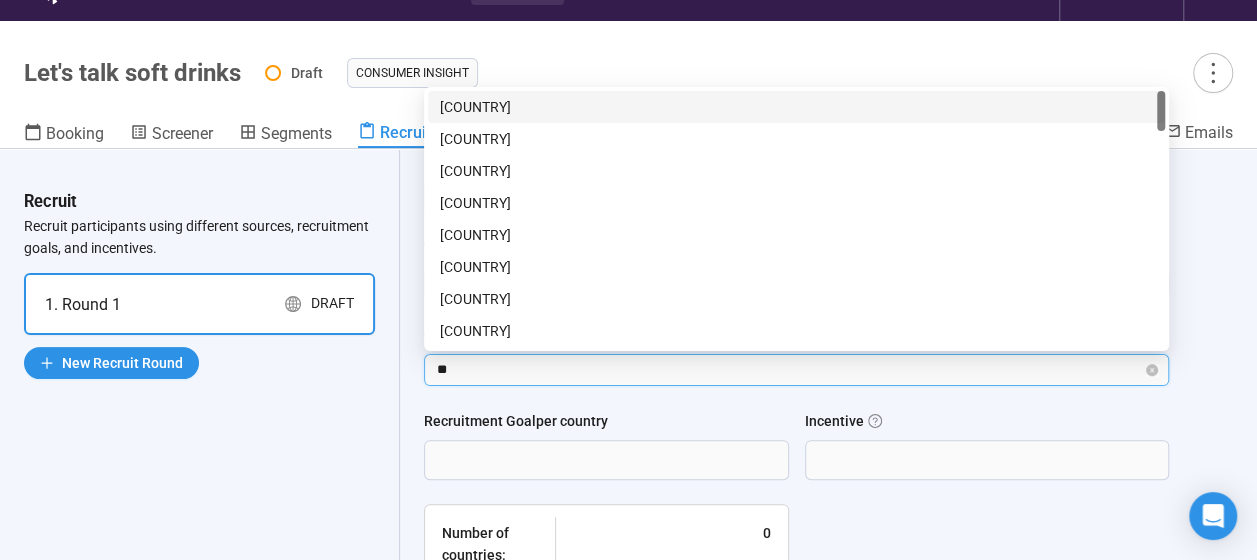 type on "***" 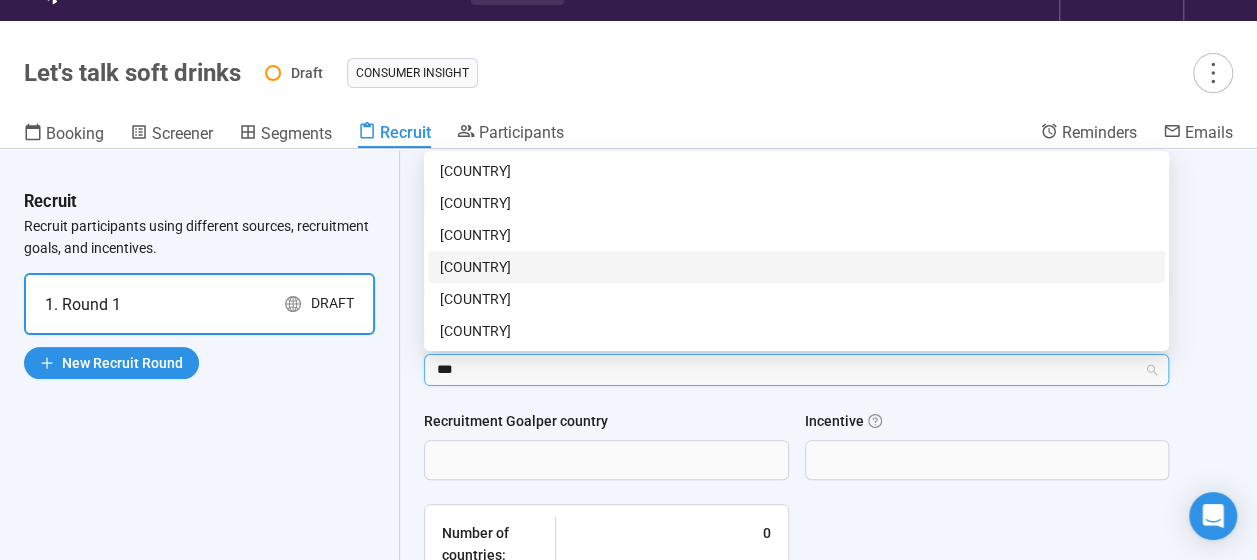 click on "[COUNTRY]" at bounding box center (796, 267) 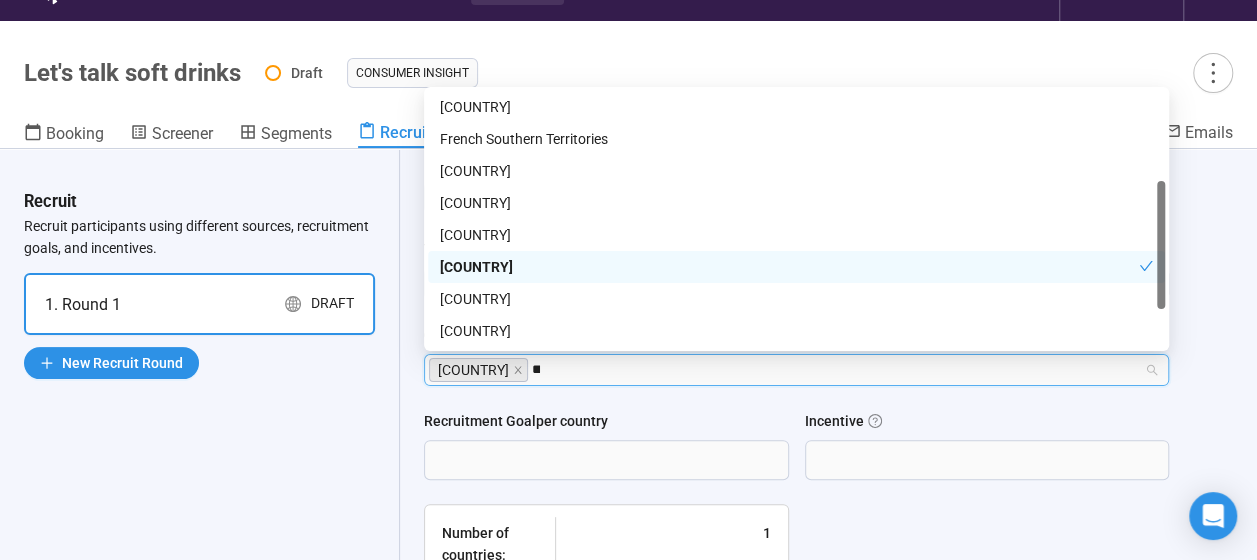 scroll, scrollTop: 0, scrollLeft: 0, axis: both 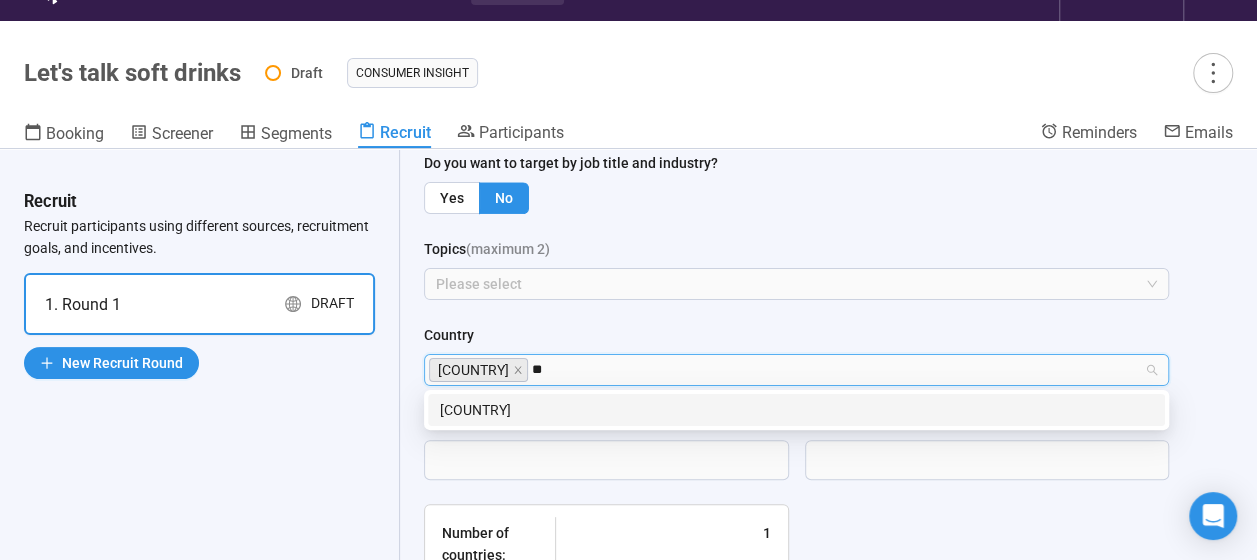 type on "*" 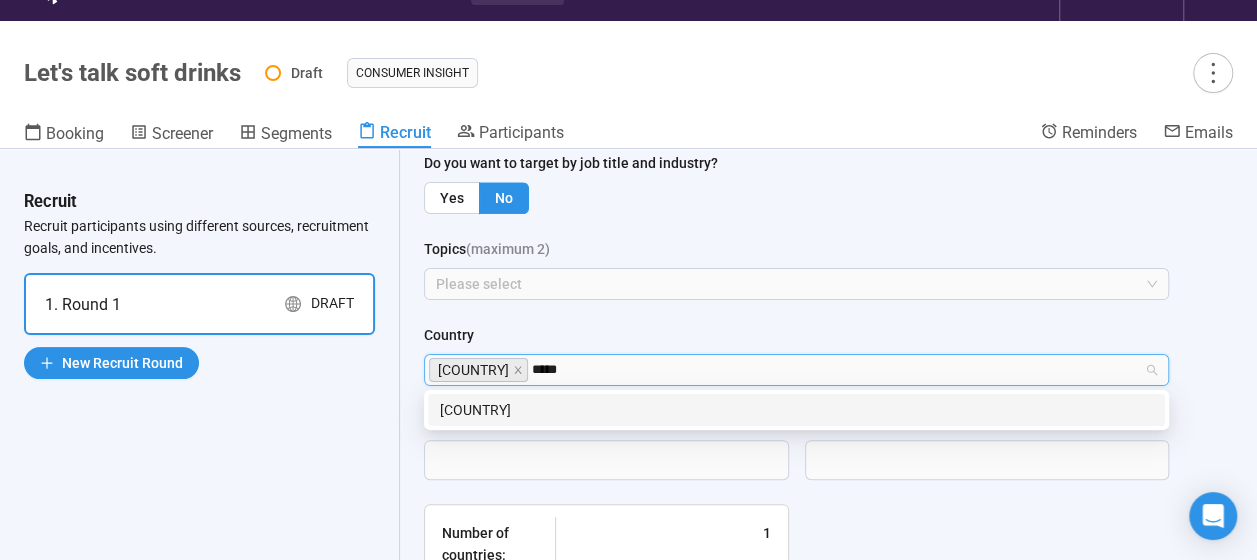 type on "******" 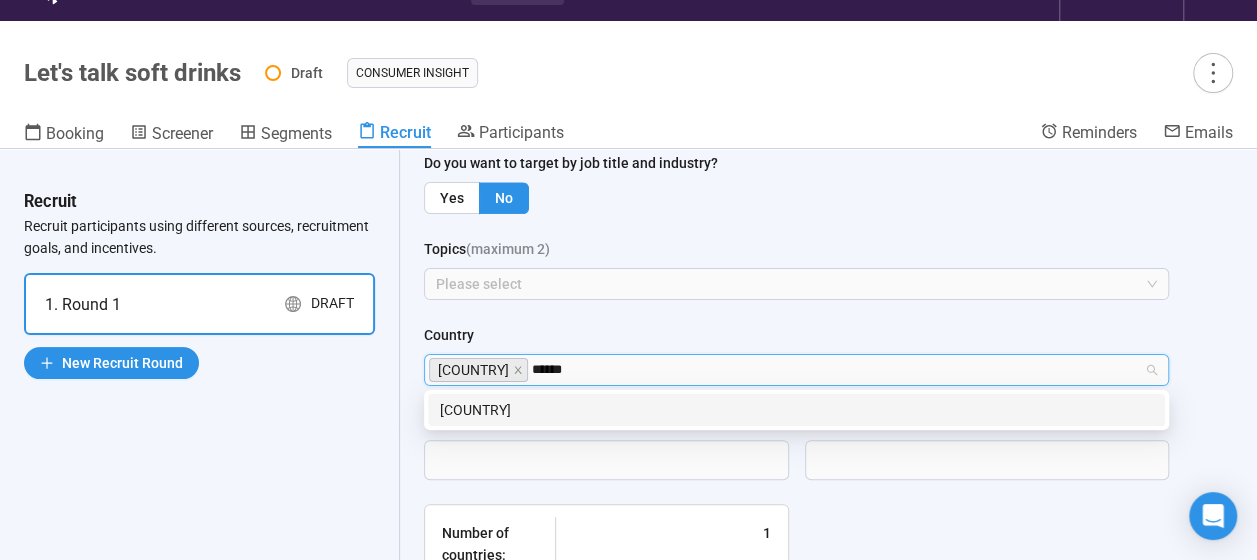 click on "[COUNTRY]" at bounding box center (796, 410) 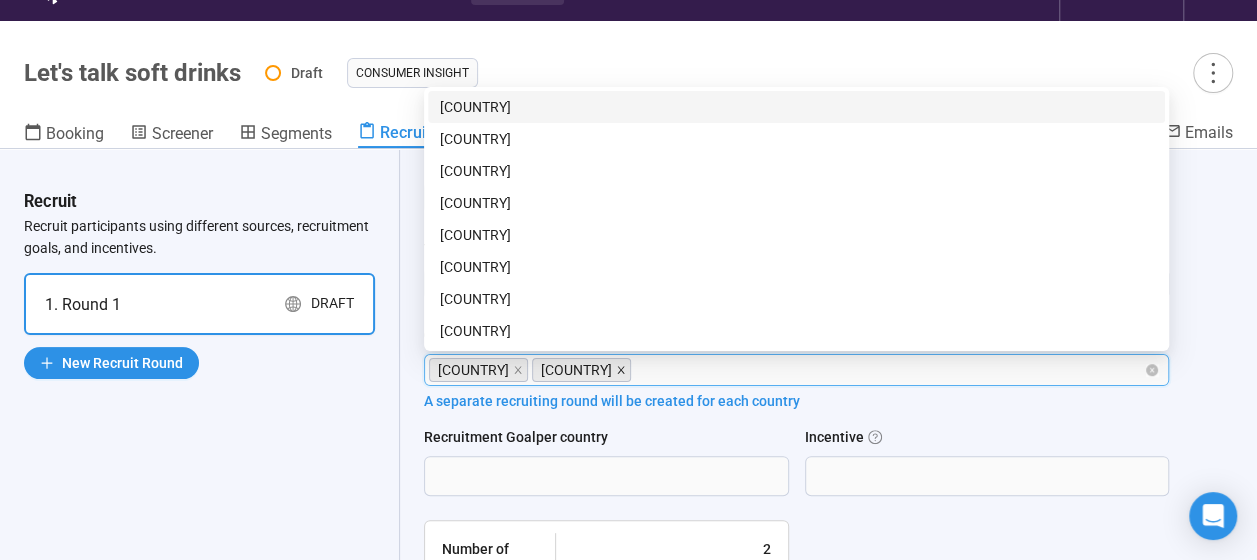 click 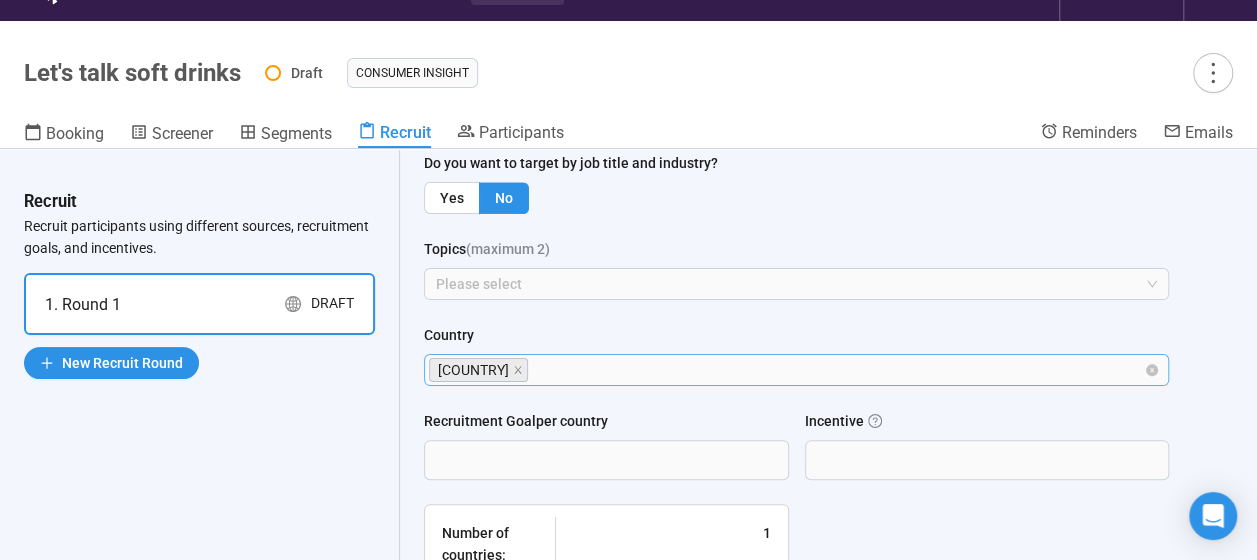 click on "Age (optional) 18-20 21-29 30-39 40-54 55+ Gender (optional) Male Female Other No gender preference Ethnicity (optional) American Indian / Alaskan Native Yes" at bounding box center (628, 365) 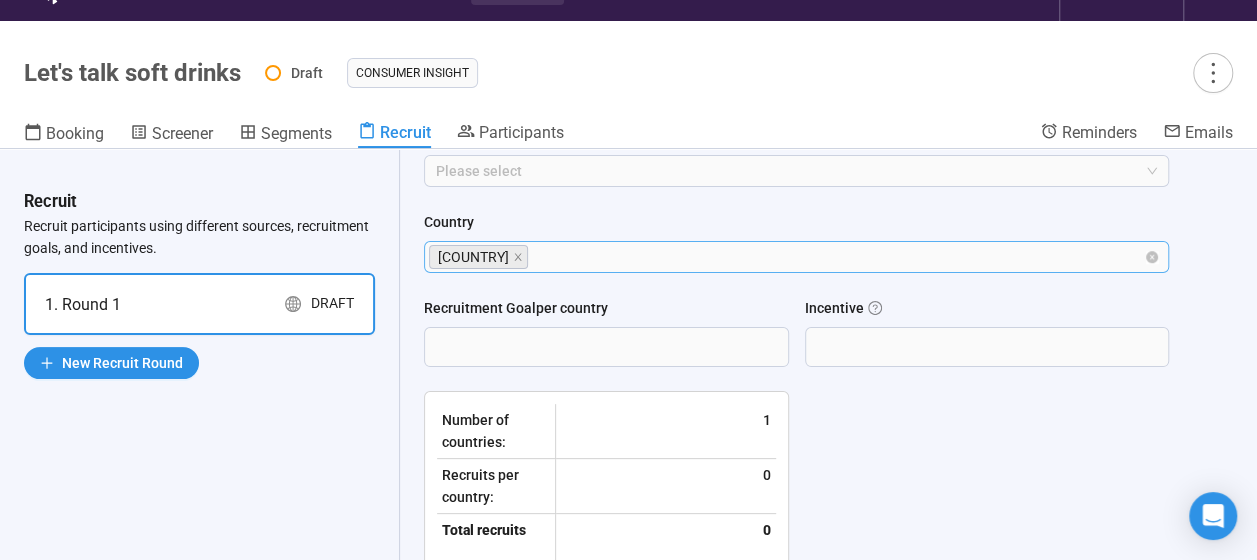 scroll, scrollTop: 883, scrollLeft: 0, axis: vertical 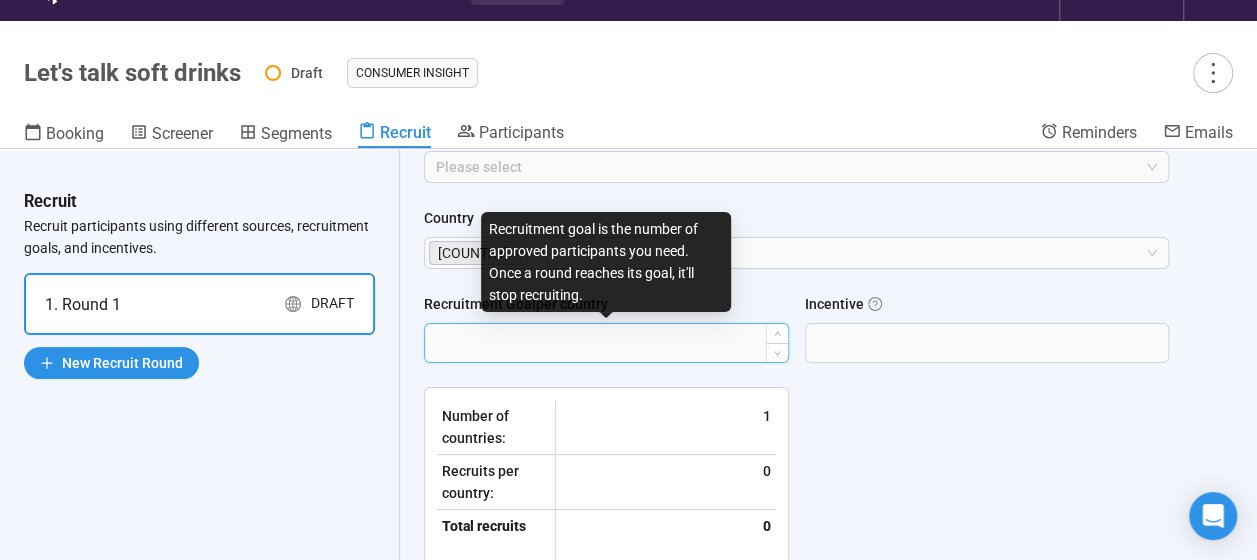click on "Recruitment Goal  per country" at bounding box center [606, 343] 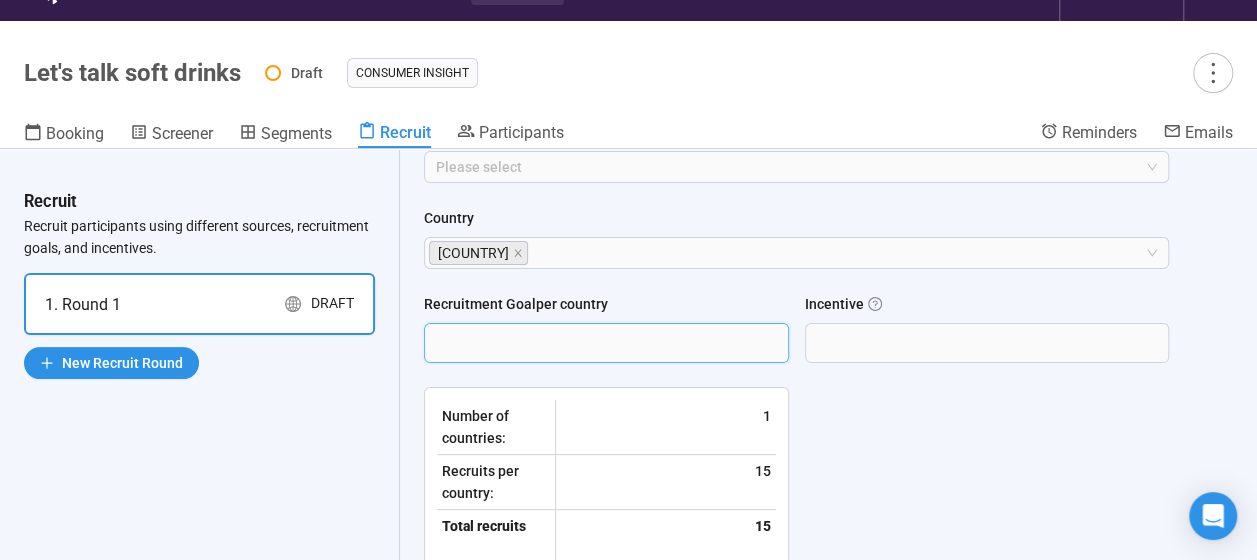 type on "**" 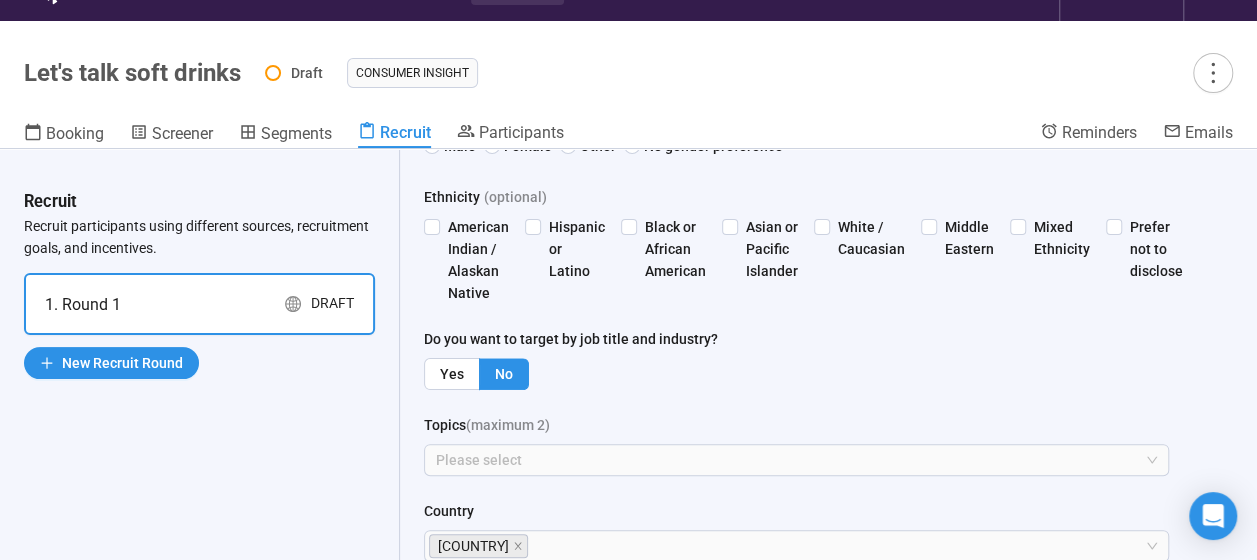 scroll, scrollTop: 599, scrollLeft: 0, axis: vertical 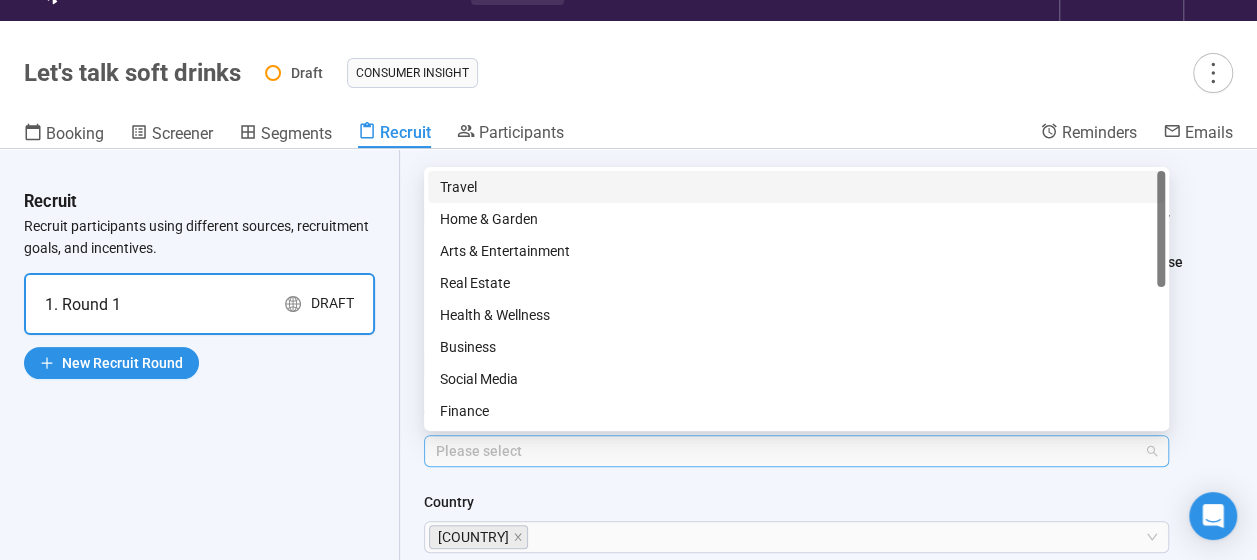 click on "Please select" at bounding box center (796, 451) 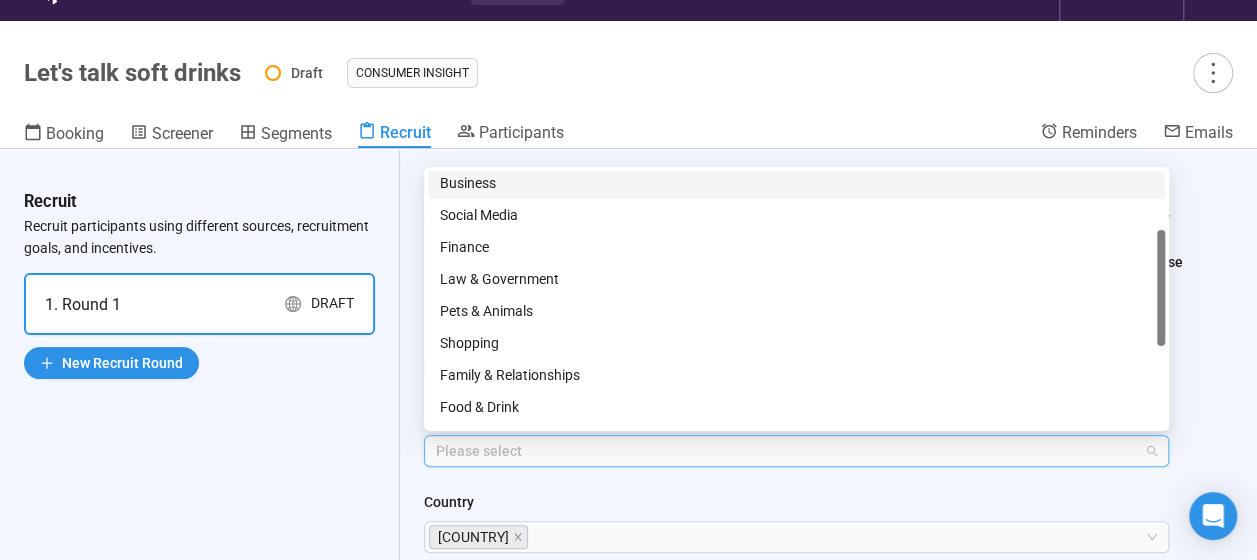 scroll, scrollTop: 164, scrollLeft: 0, axis: vertical 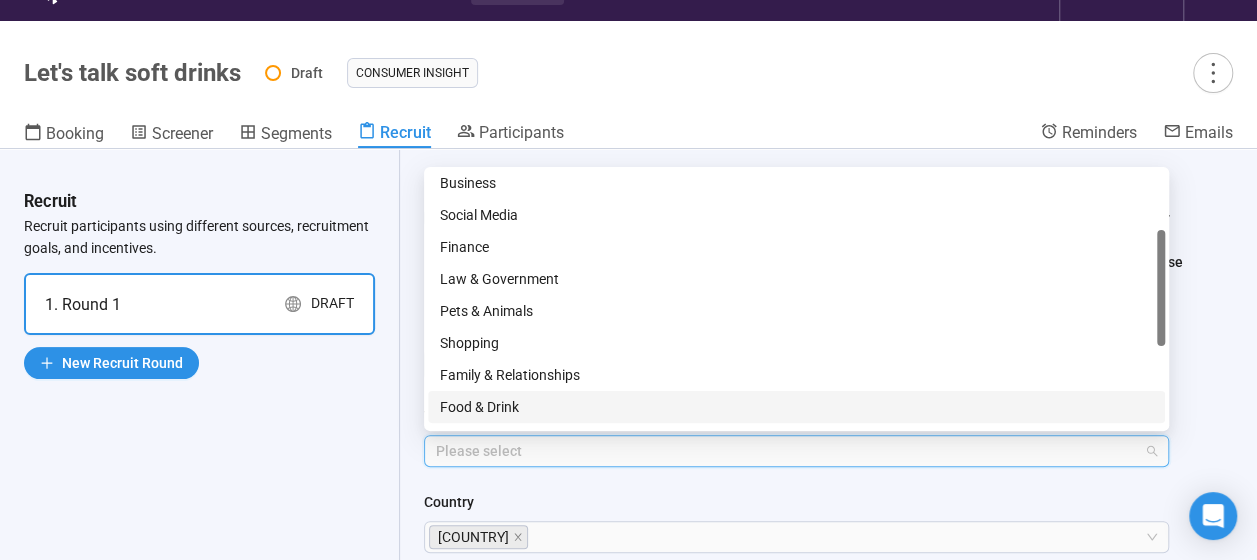 click on "Food & Drink" at bounding box center [796, 407] 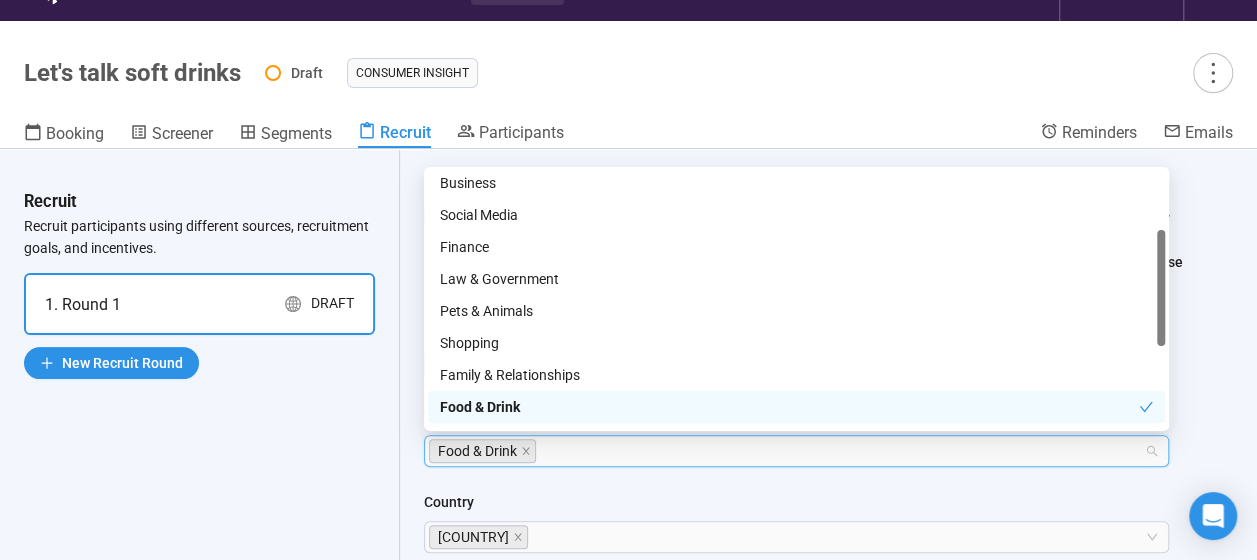 click on "Age (optional) 18-20 21-29 30-39 40-54 55+ Gender (optional) Male Female Other No gender preference Ethnicity (optional) American Indian / Alaskan Native Hispanic or Latino Black or African American Asian or Pacific Islander White / Caucasian Middle Eastern Mixed Ethnicity Prefer not to disclose Do you want to target by job title and industry? Yes No Topics  (maximum 2) Food & Drink   Country United Kingdom of Great Britain and Northern Ireland" at bounding box center [796, 279] 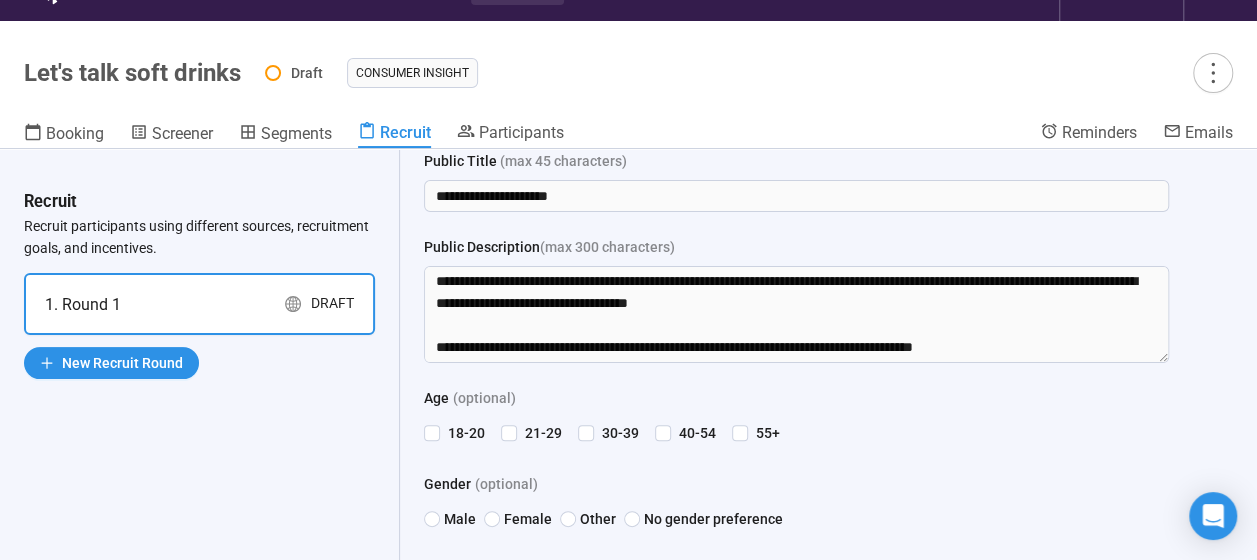 scroll, scrollTop: 216, scrollLeft: 0, axis: vertical 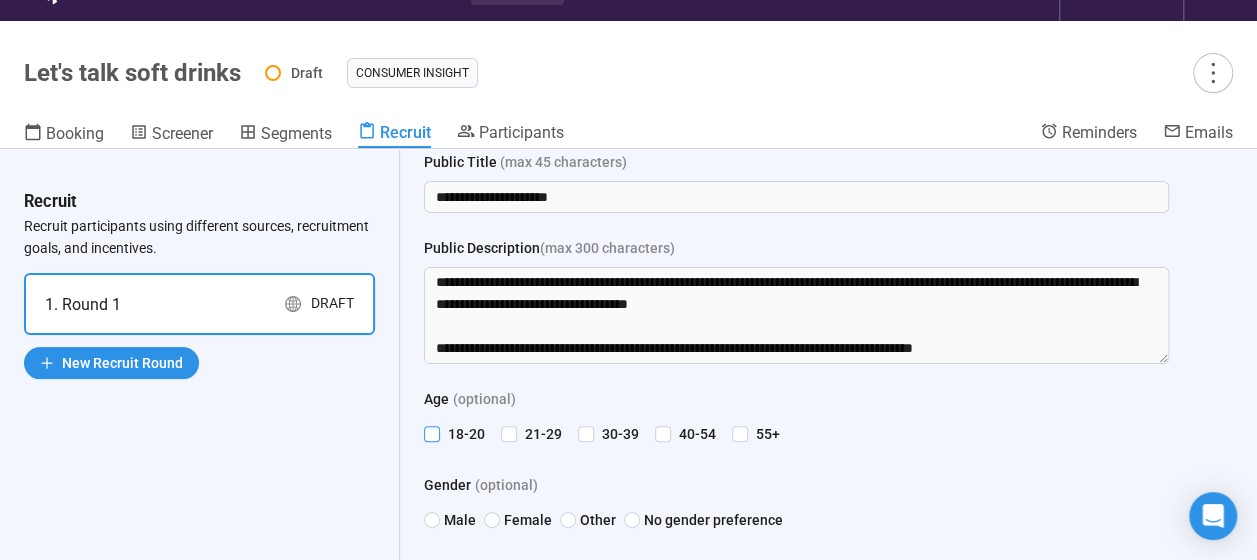 click on "18-20" at bounding box center [458, 434] 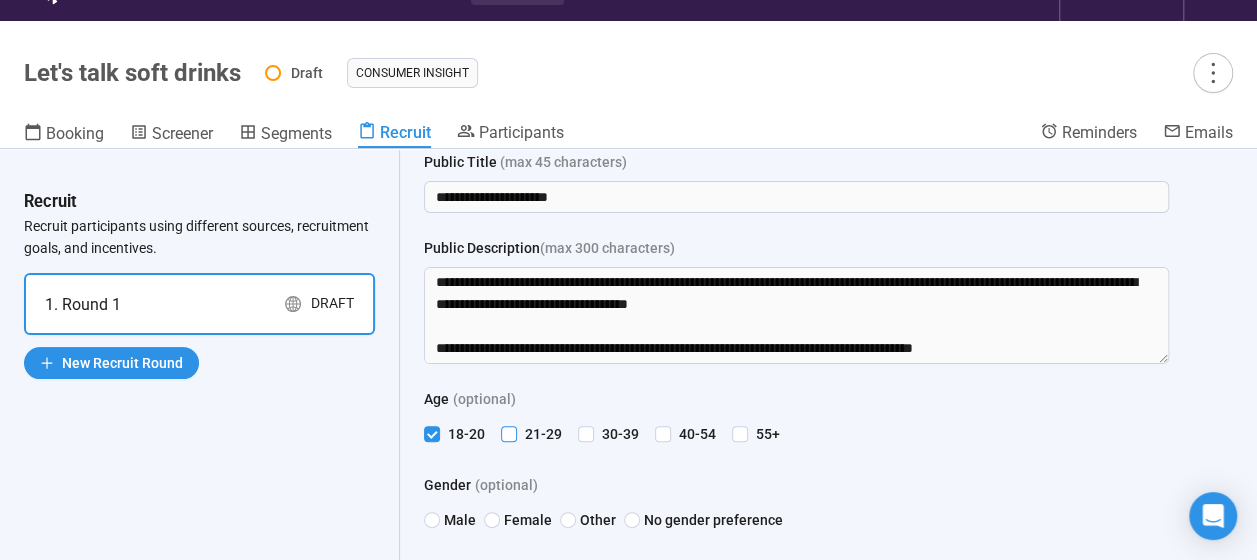 click at bounding box center [509, 434] 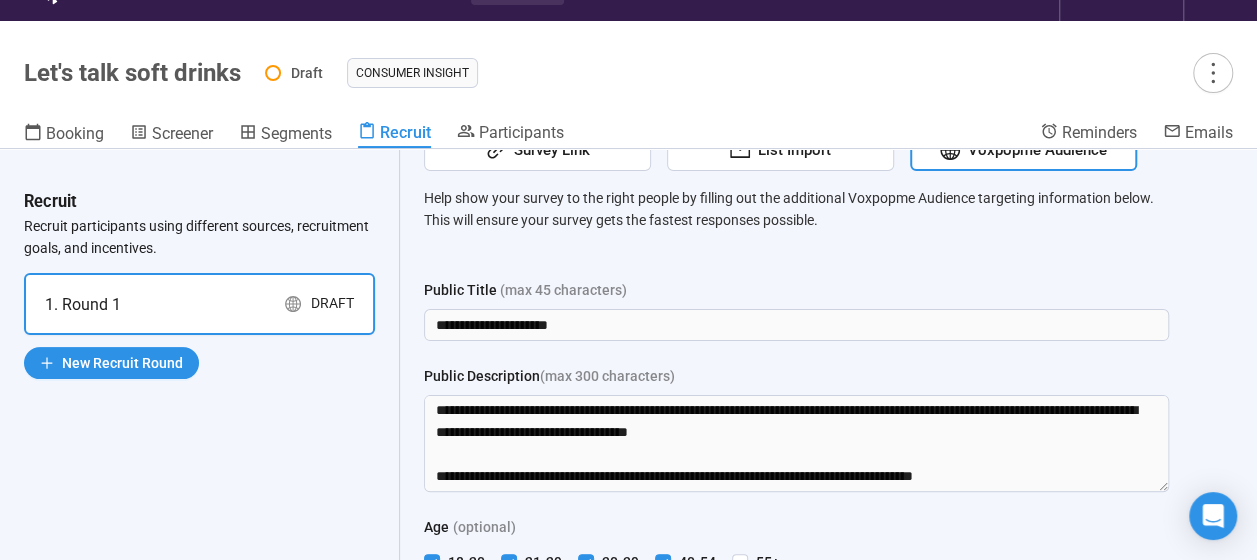 scroll, scrollTop: 68, scrollLeft: 0, axis: vertical 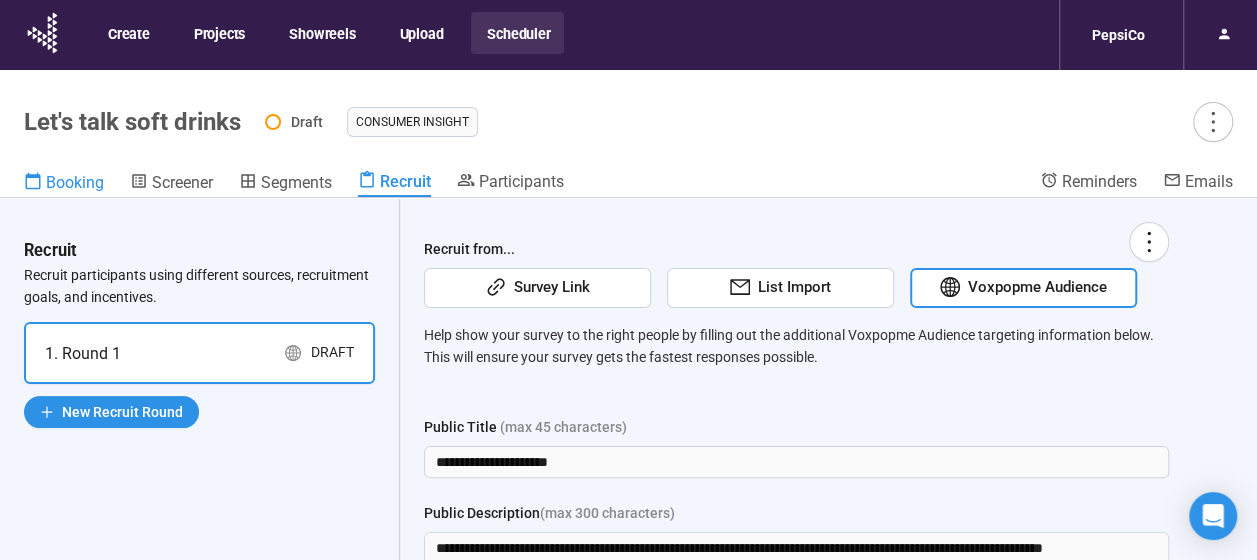 click on "Booking" at bounding box center (75, 182) 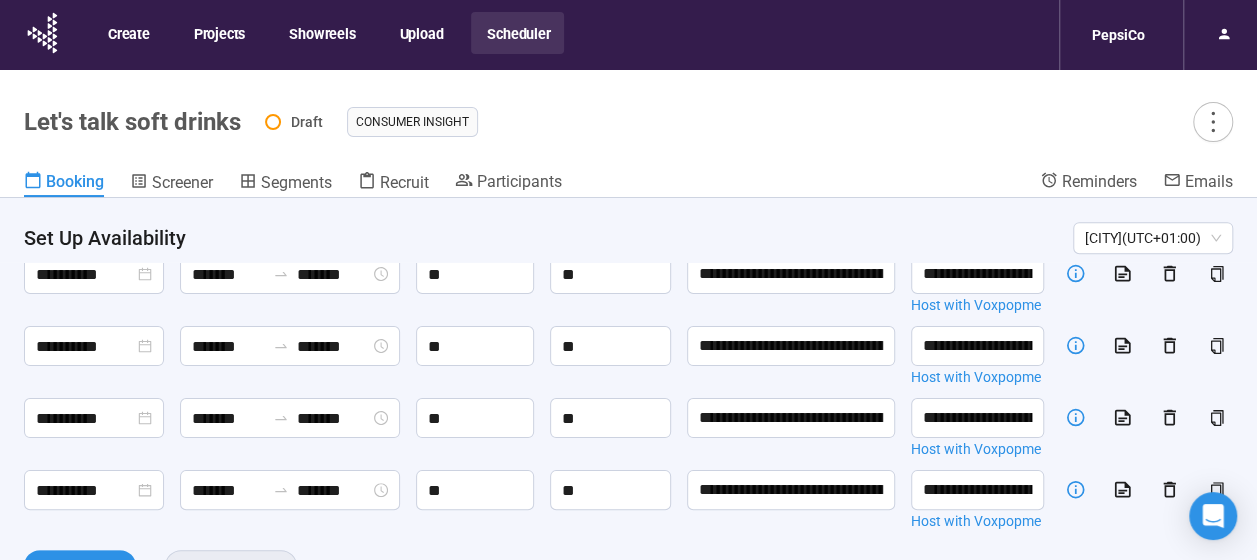 scroll, scrollTop: 729, scrollLeft: 0, axis: vertical 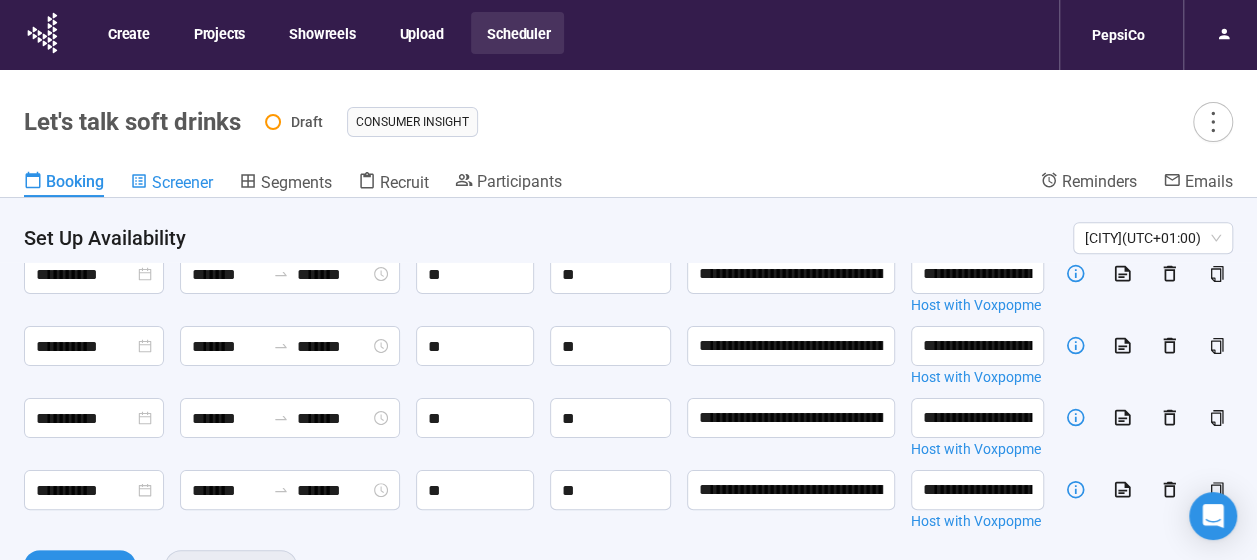 click on "Screener" at bounding box center (182, 182) 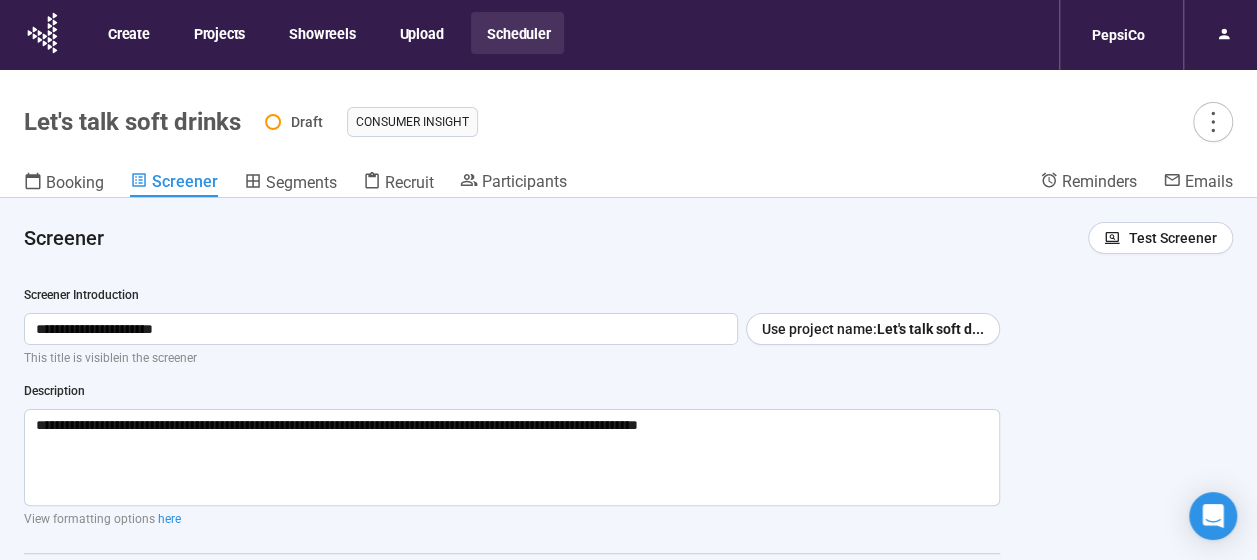 type 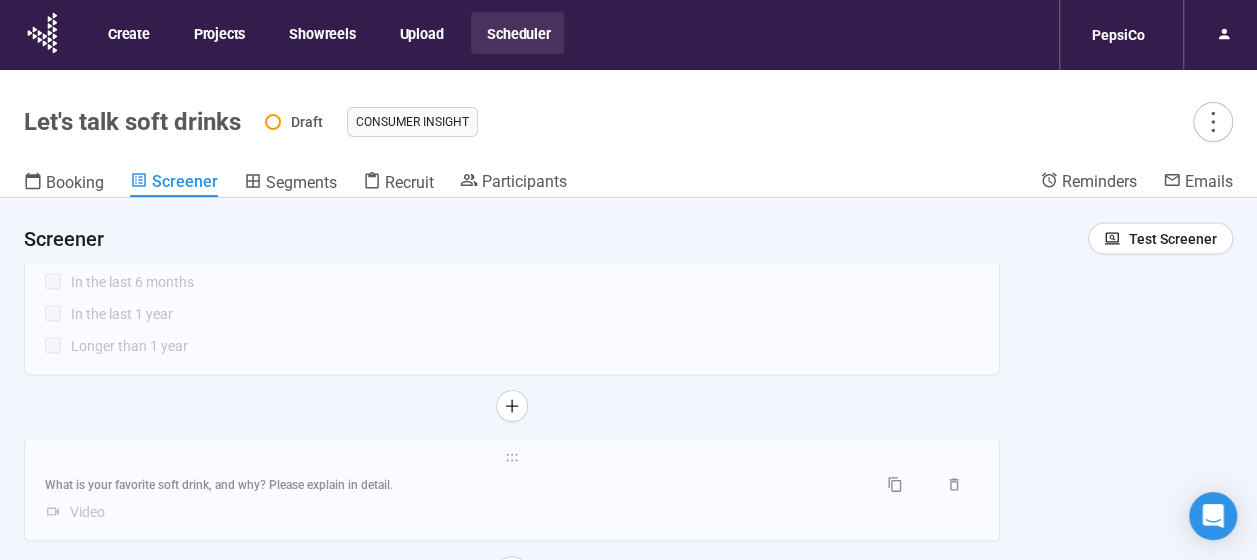 scroll, scrollTop: 1959, scrollLeft: 0, axis: vertical 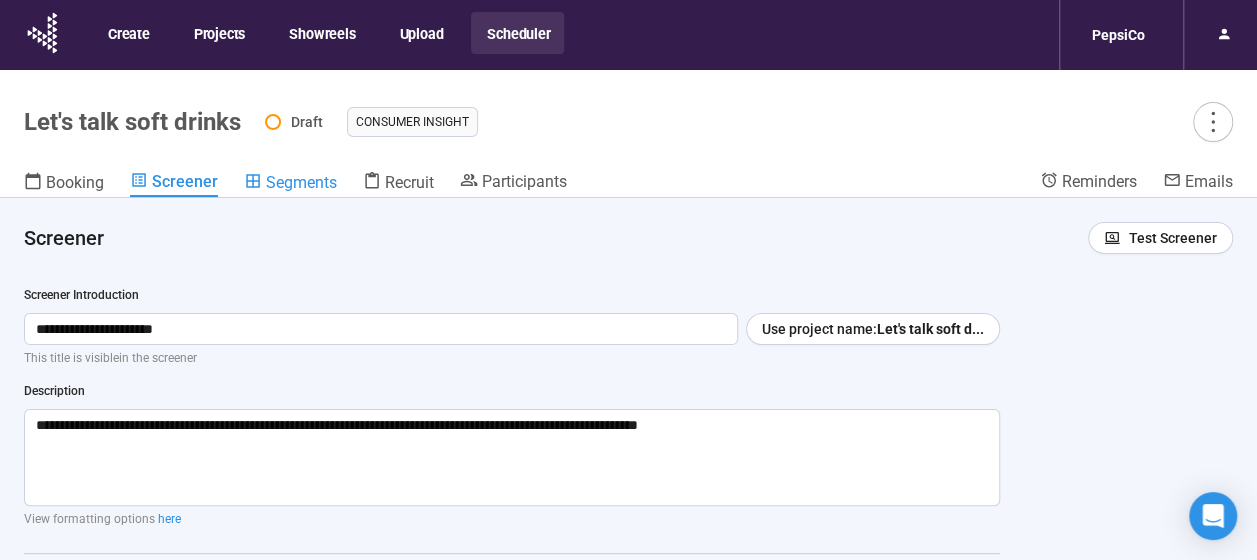 click on "Segments" at bounding box center [301, 182] 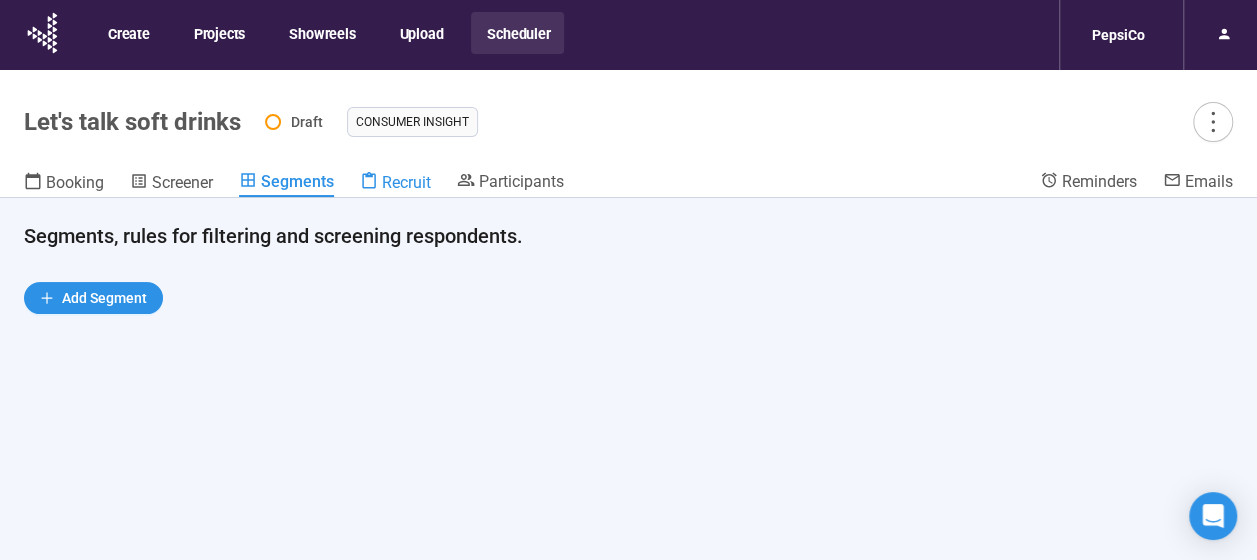 click on "Recruit" at bounding box center (406, 182) 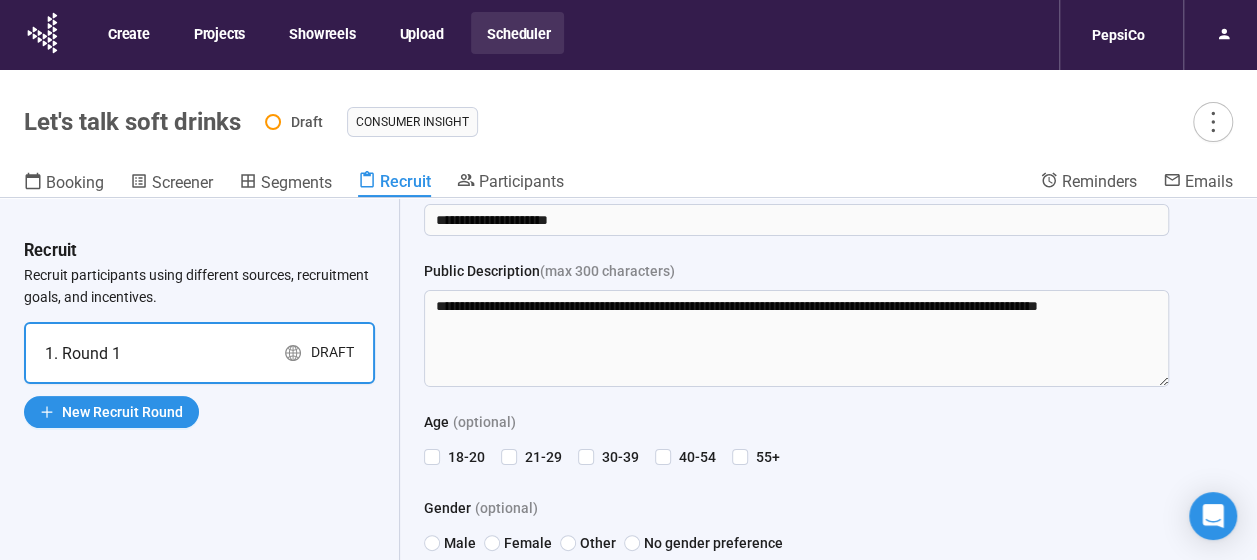 scroll, scrollTop: 253, scrollLeft: 0, axis: vertical 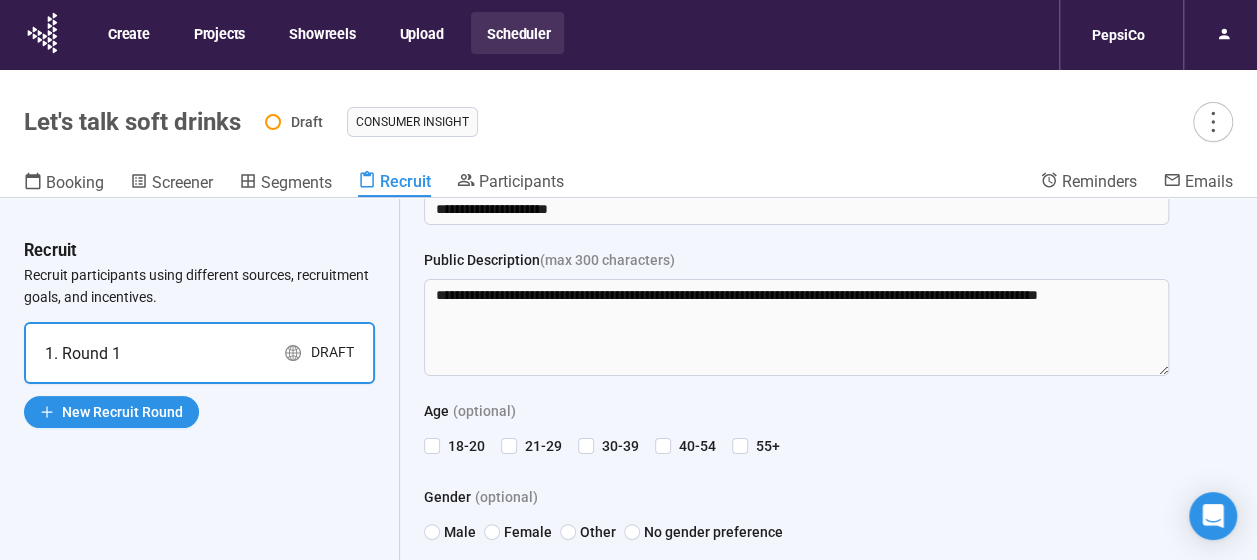 drag, startPoint x: 802, startPoint y: 411, endPoint x: 796, endPoint y: 385, distance: 26.683329 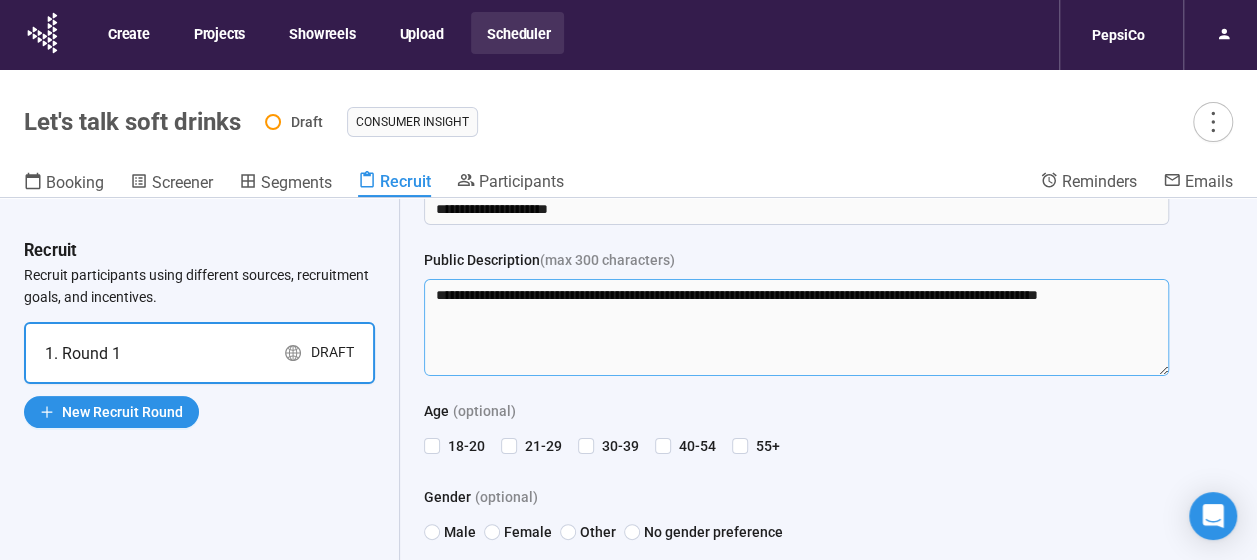click on "**********" at bounding box center (796, 327) 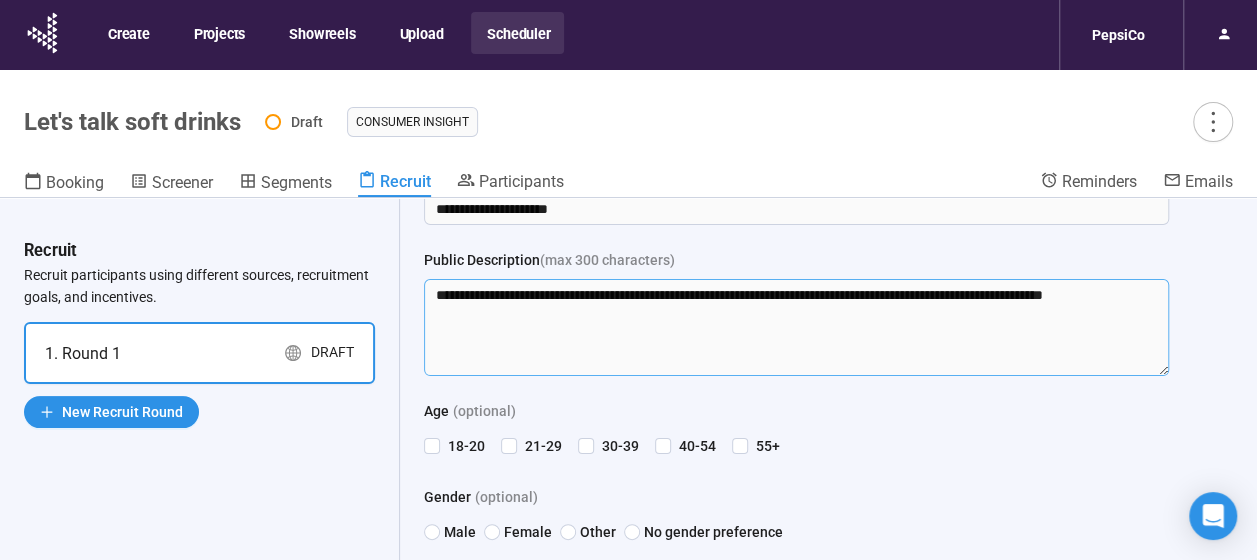 type on "**********" 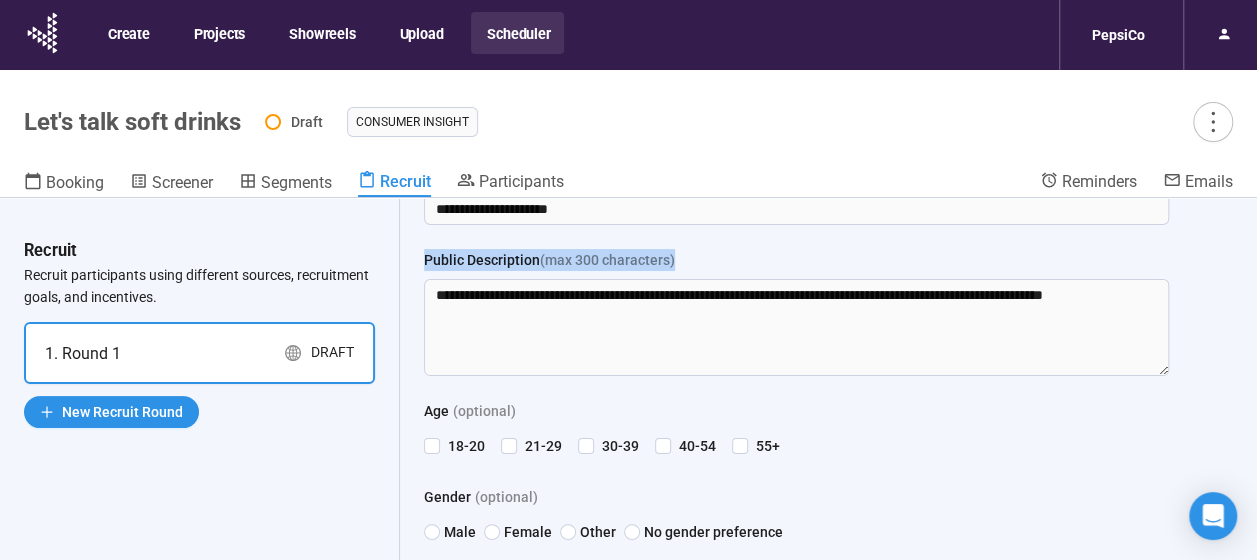 drag, startPoint x: 427, startPoint y: 262, endPoint x: 699, endPoint y: 256, distance: 272.06616 